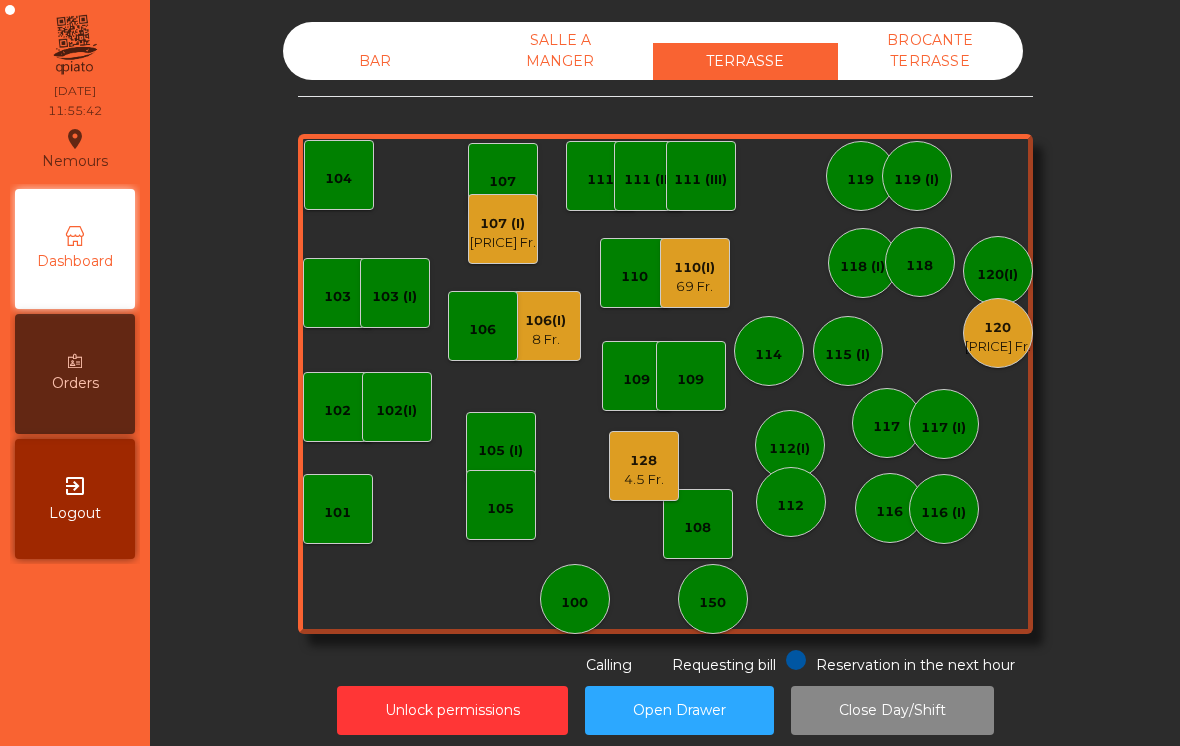 scroll, scrollTop: 0, scrollLeft: 0, axis: both 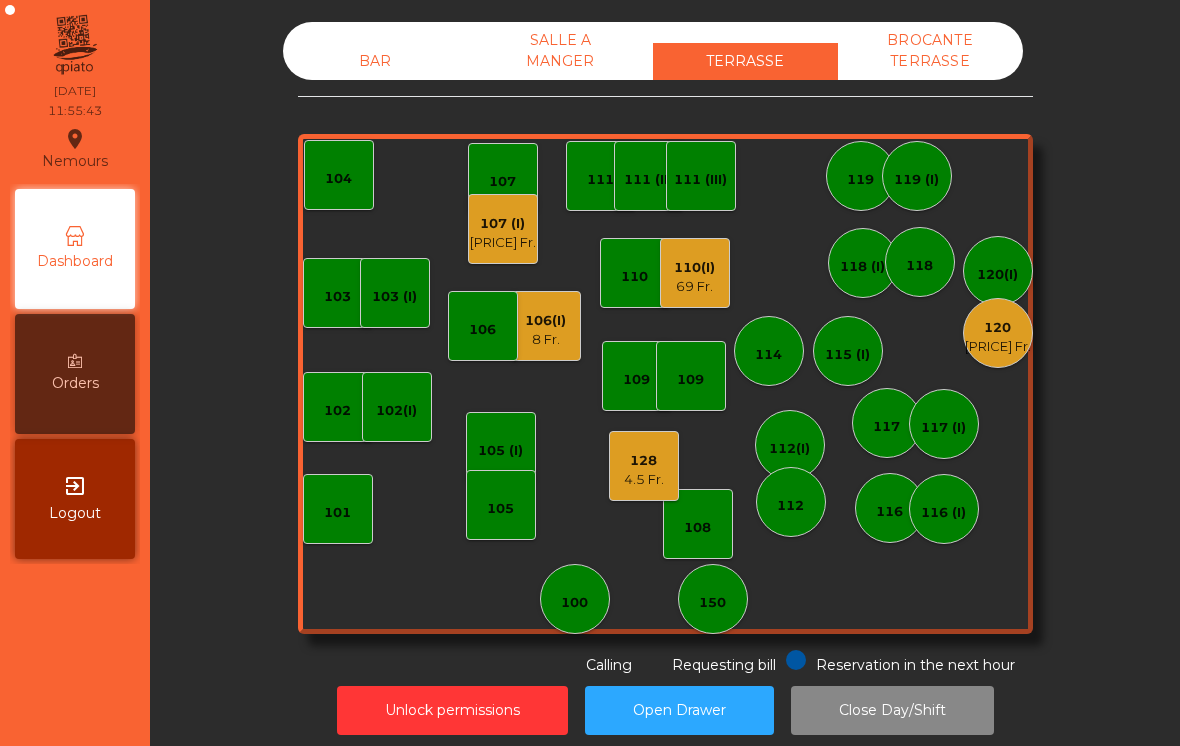 click on "8 Fr." 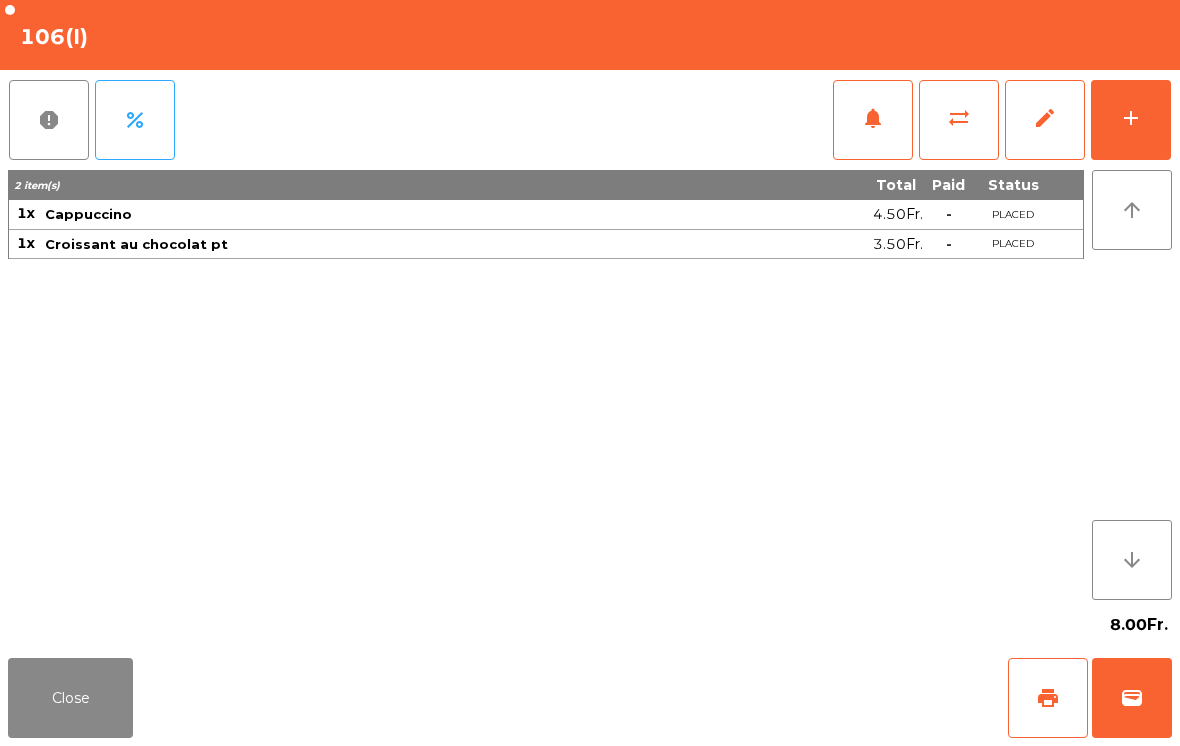 click on "wallet" 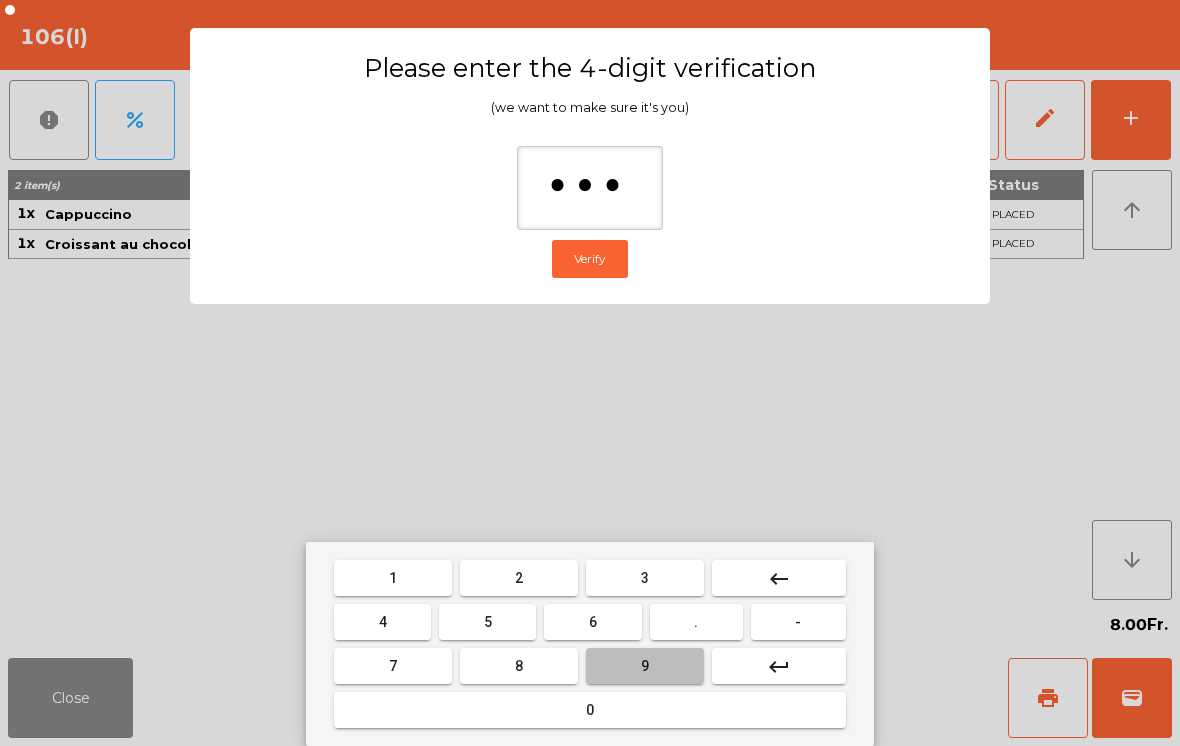 type on "****" 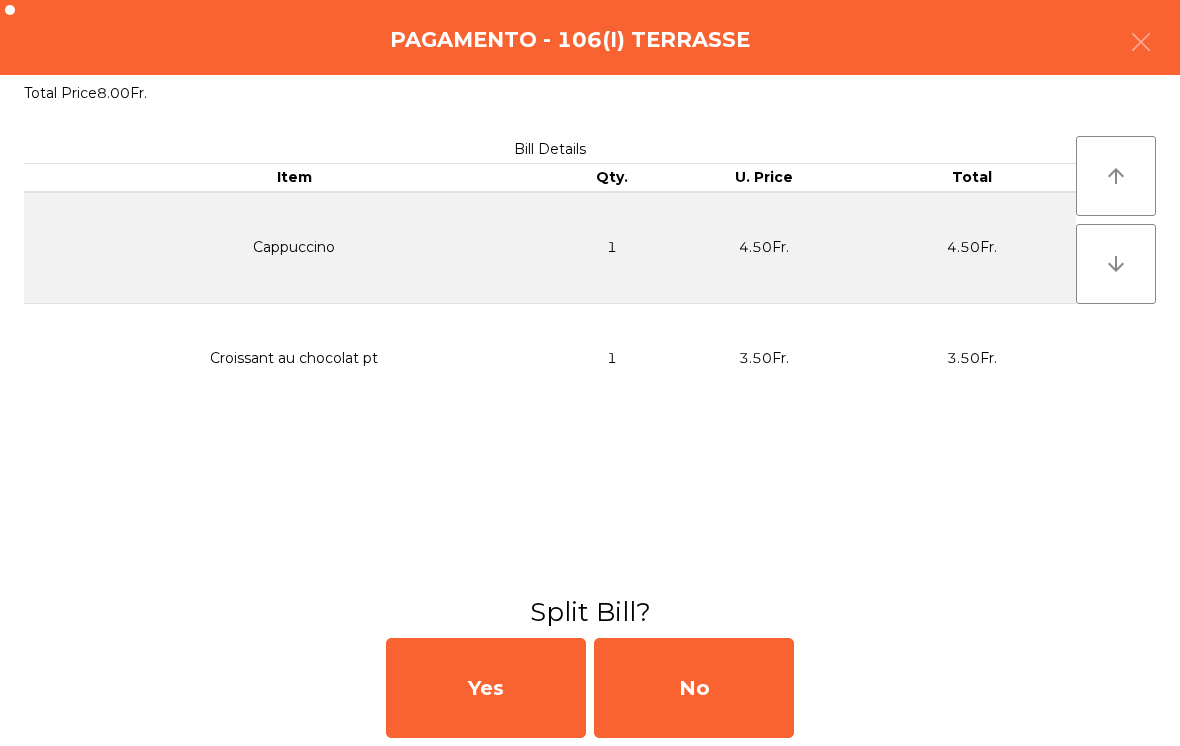click on "No" 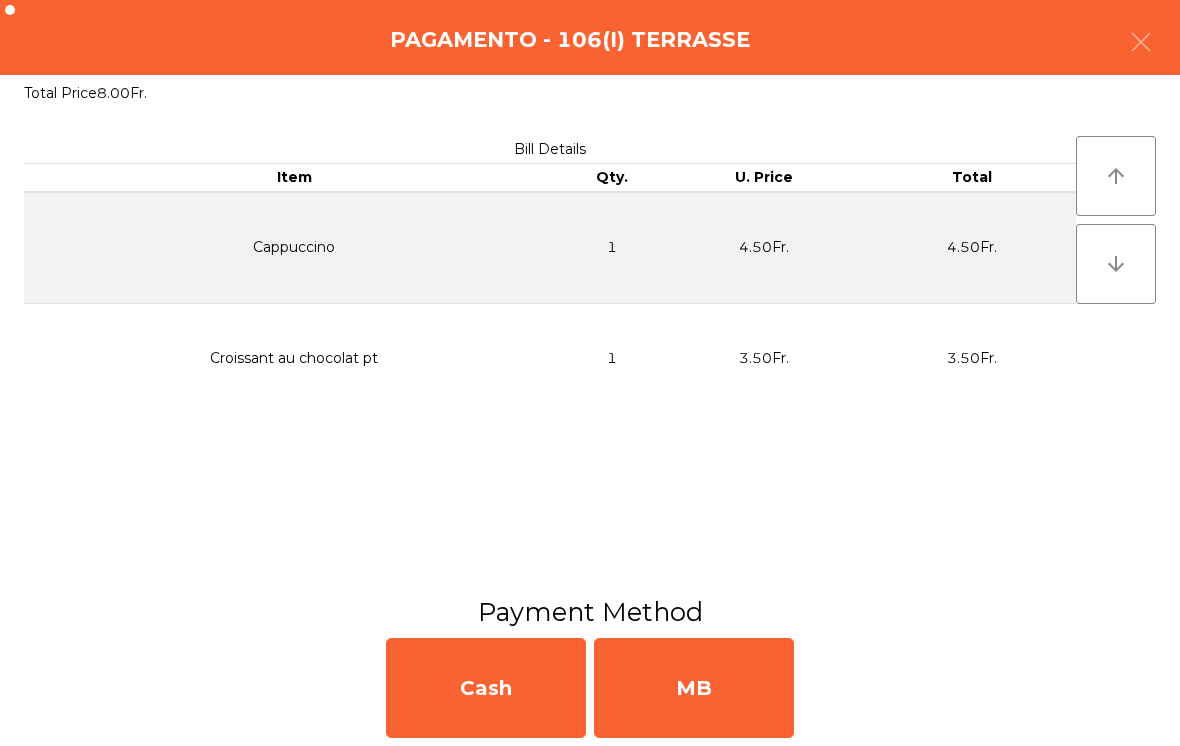 click on "MB" 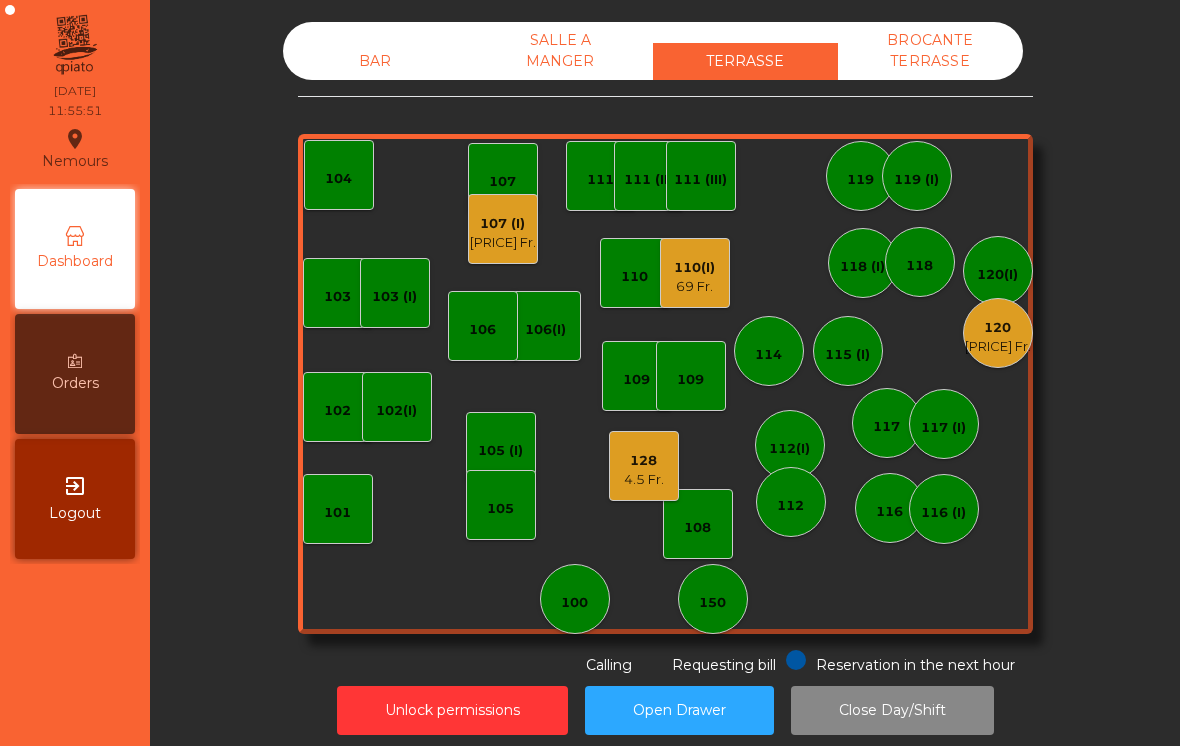 click on "4.5 Fr." 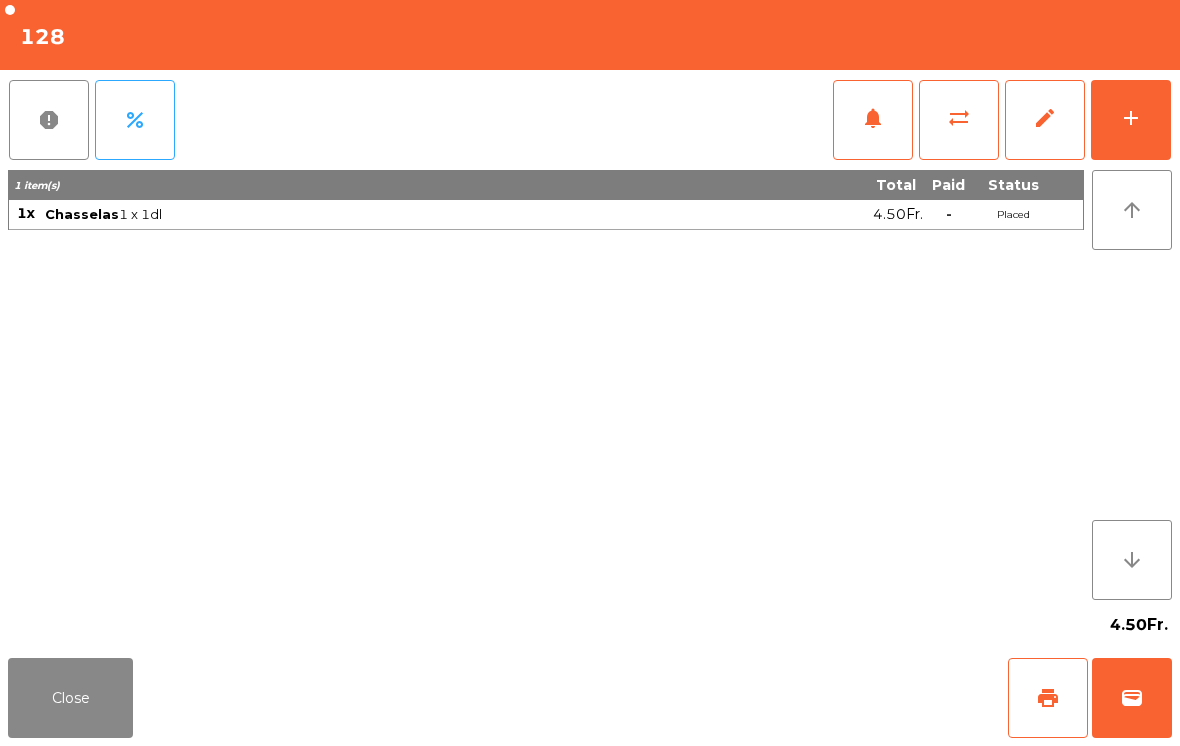 click on "Close" 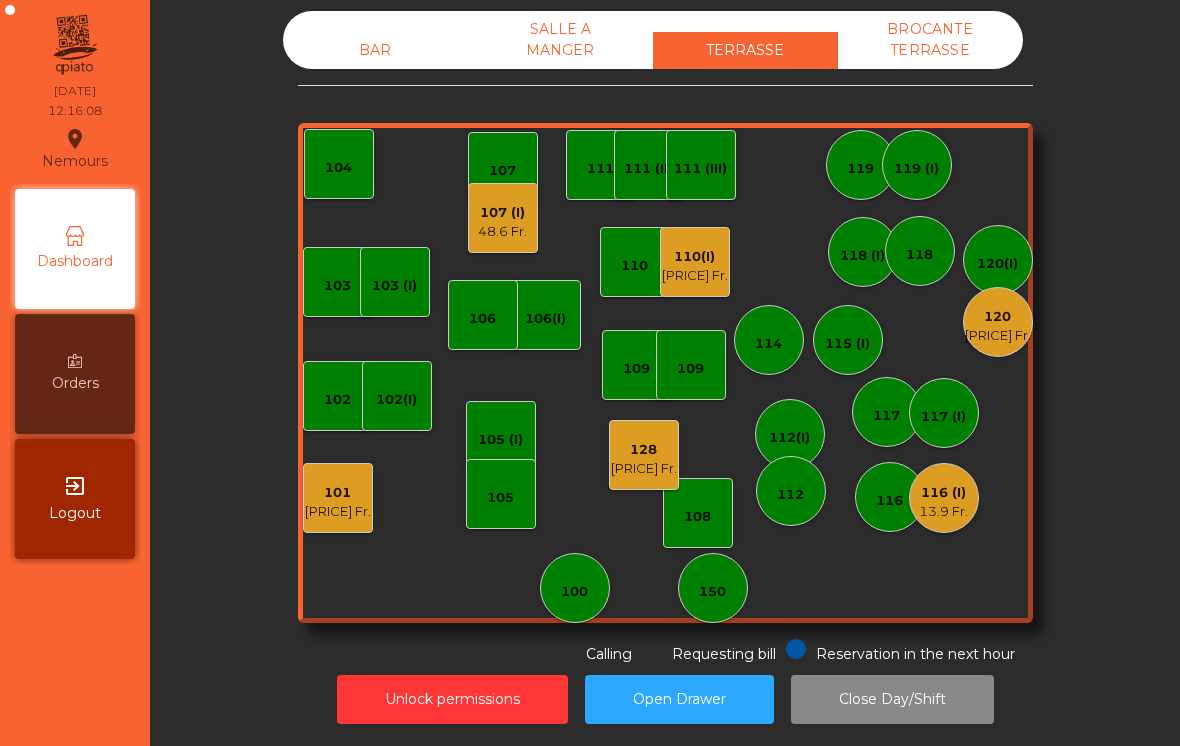 scroll, scrollTop: 10, scrollLeft: 0, axis: vertical 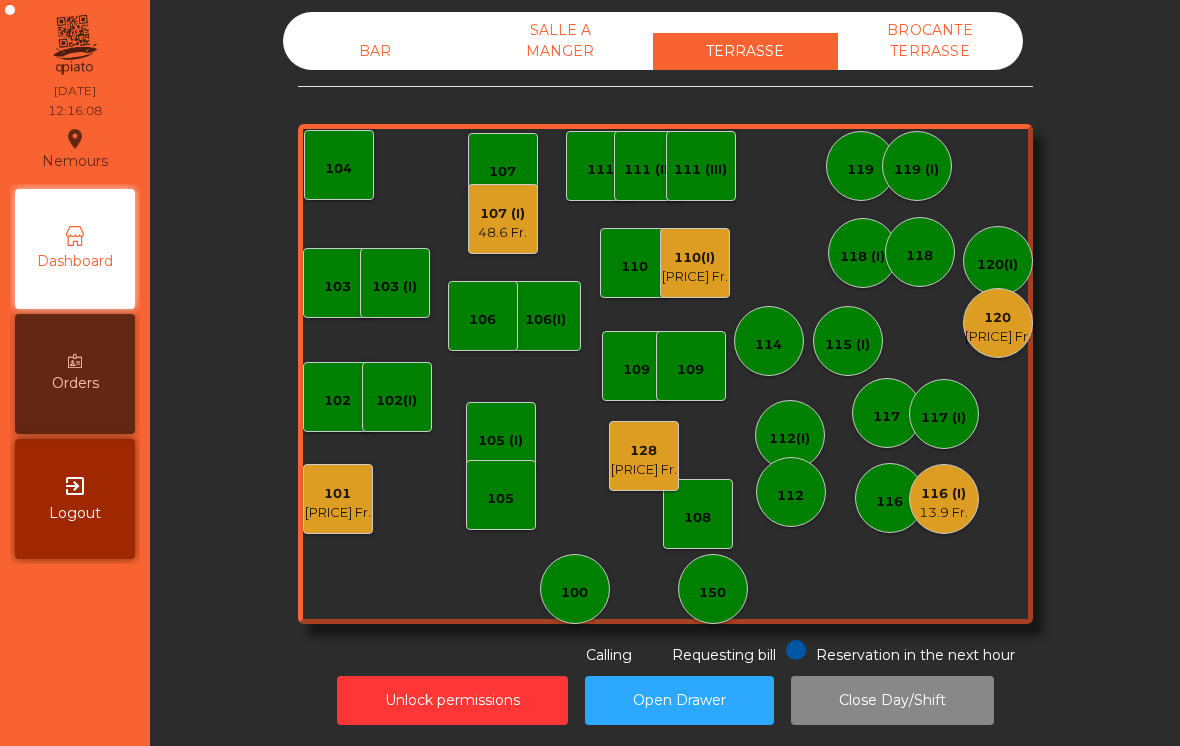 click on "120" 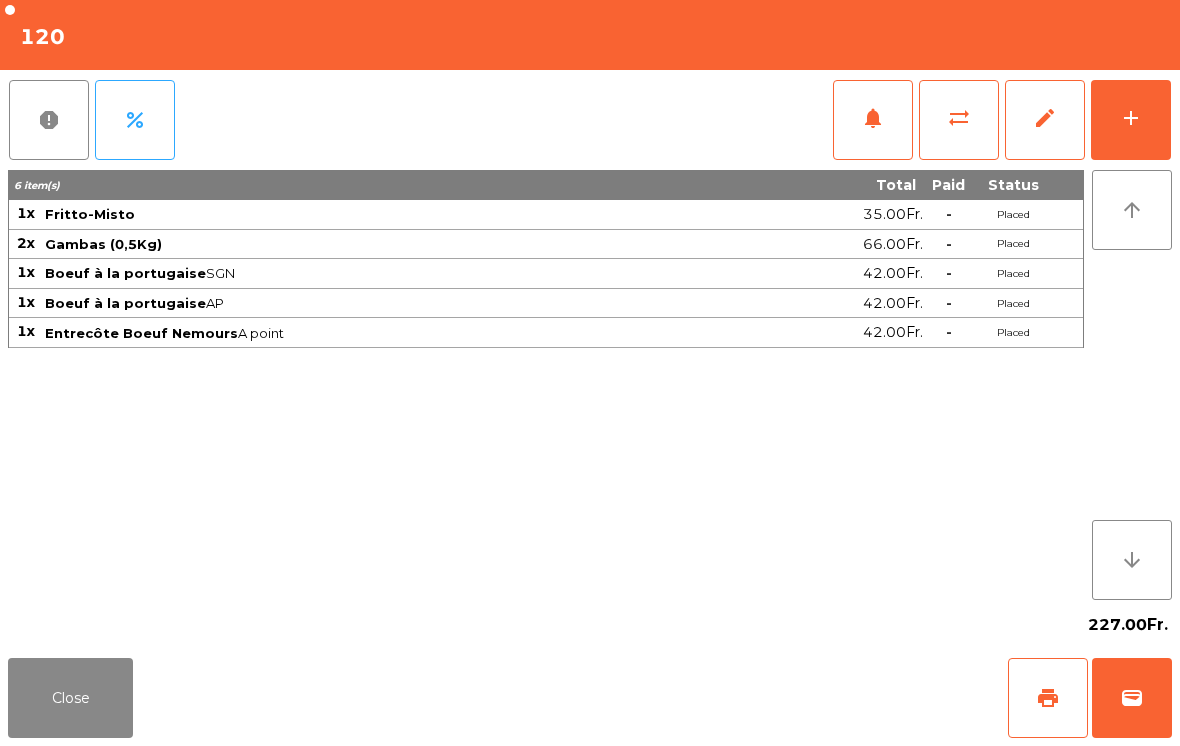 click on "add" 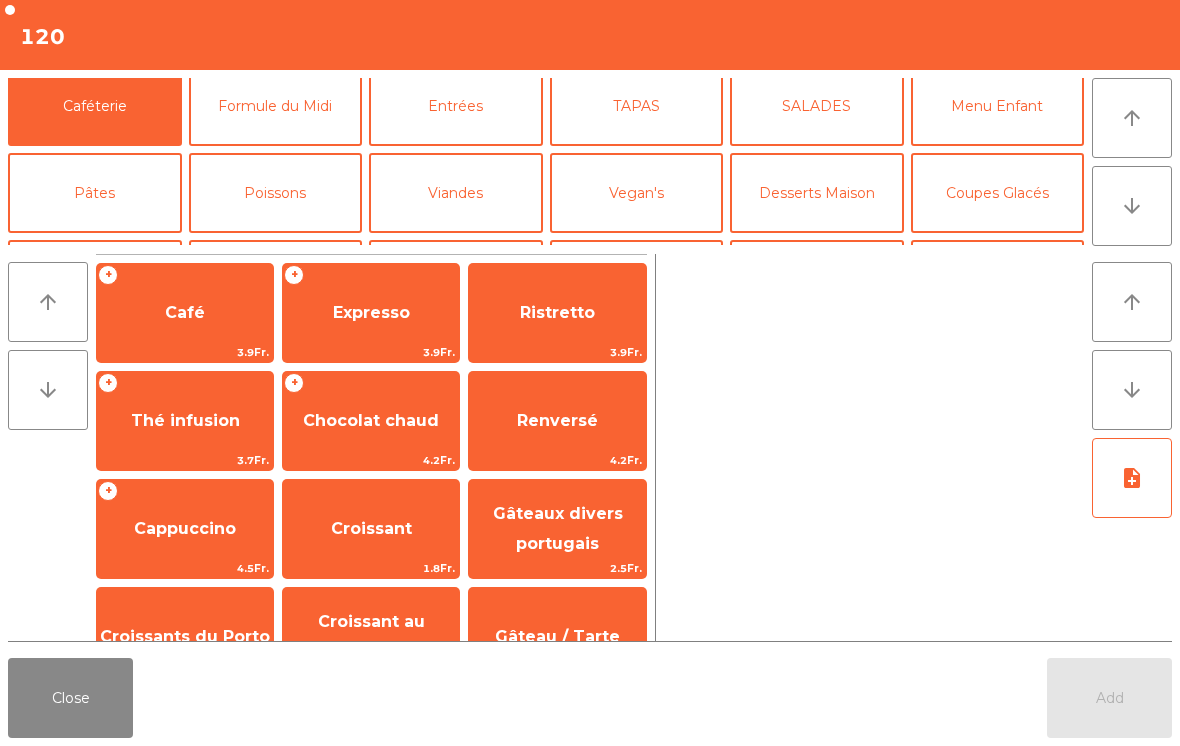 scroll, scrollTop: 115, scrollLeft: 0, axis: vertical 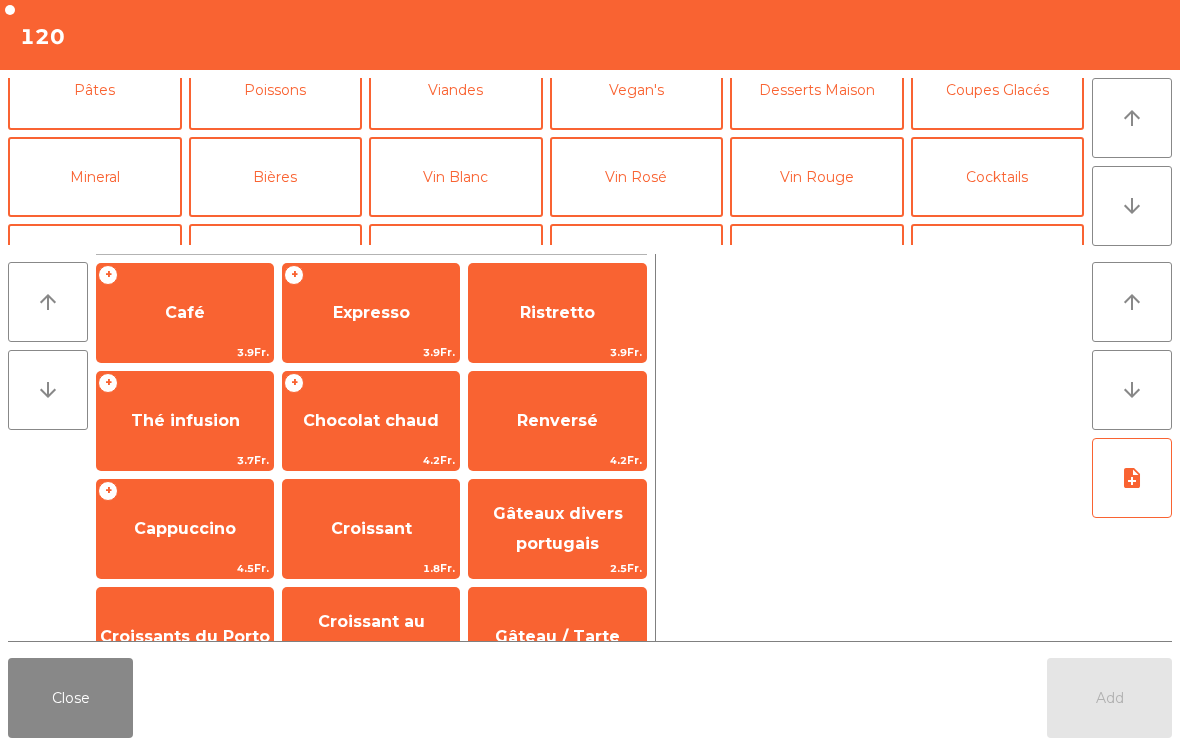 click on "Mineral" 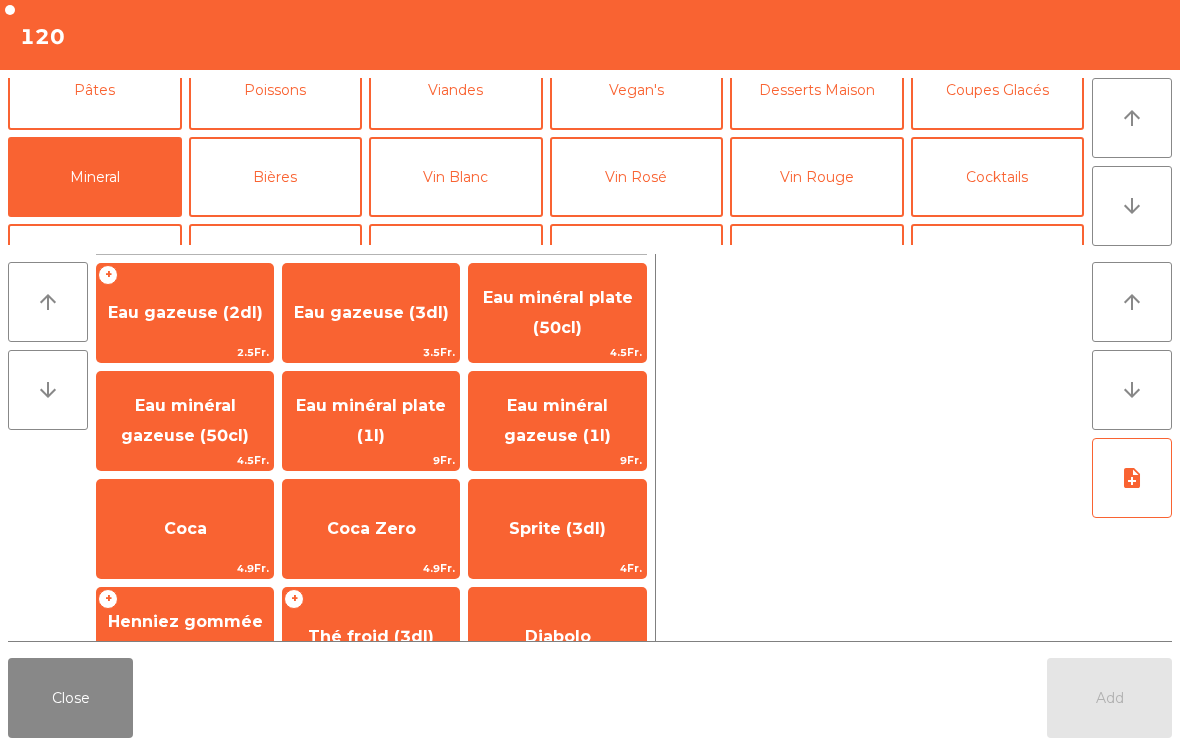 click on "Coca" 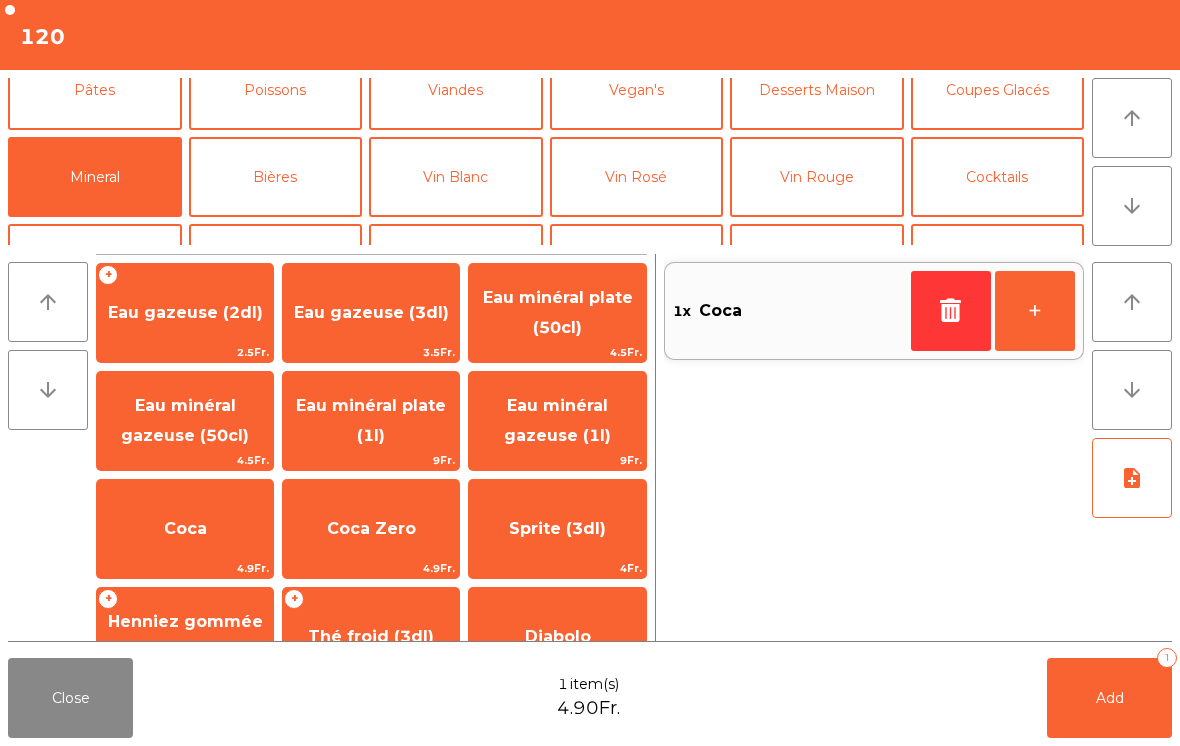 click on "Bières" 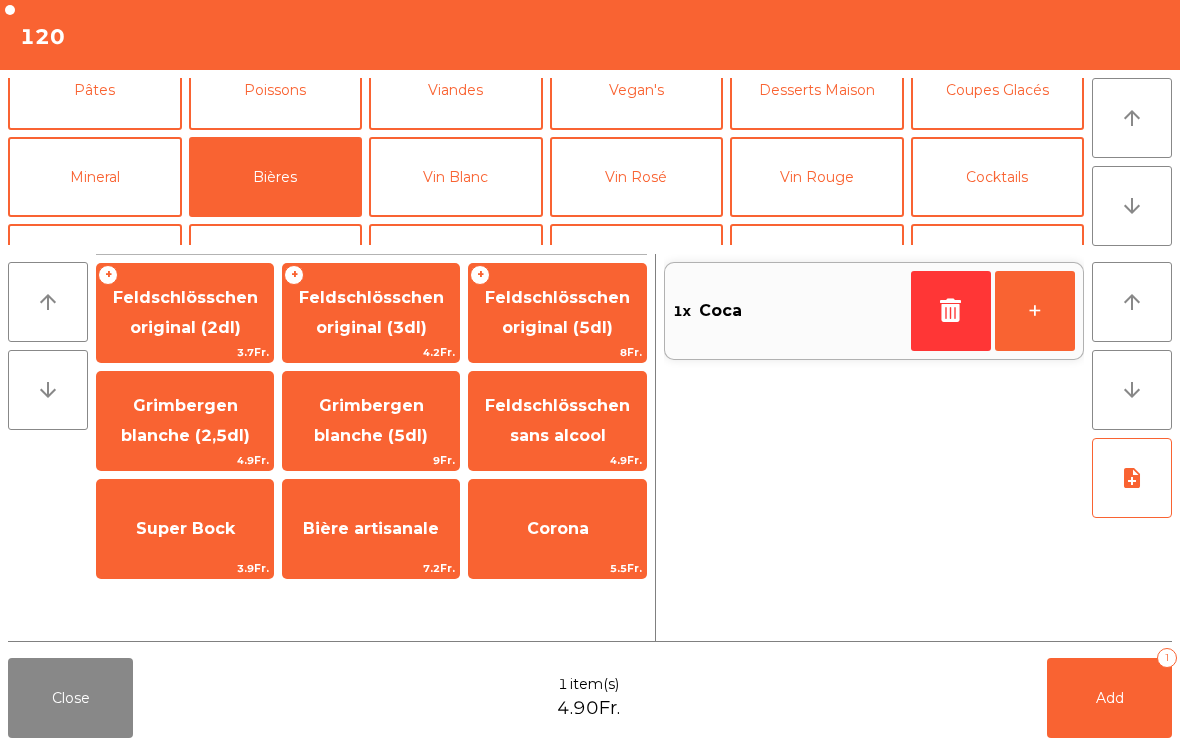click on "Feldschlösschen original (3dl)" 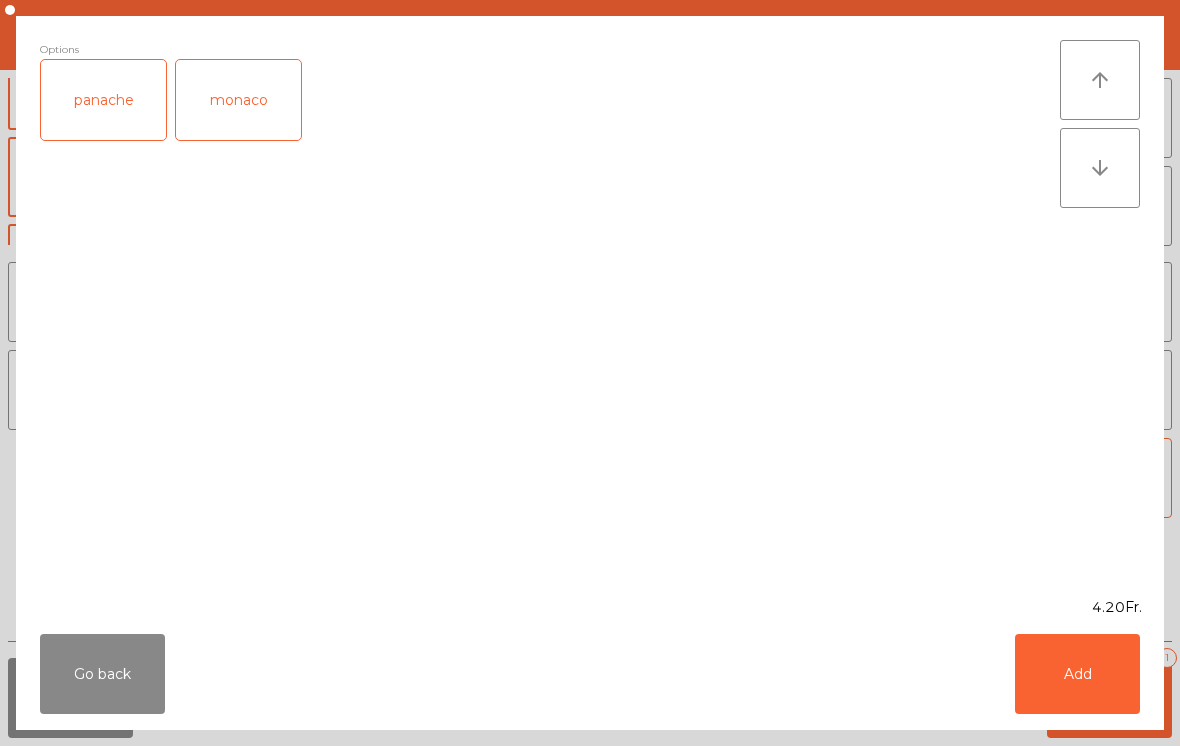click on "panache" 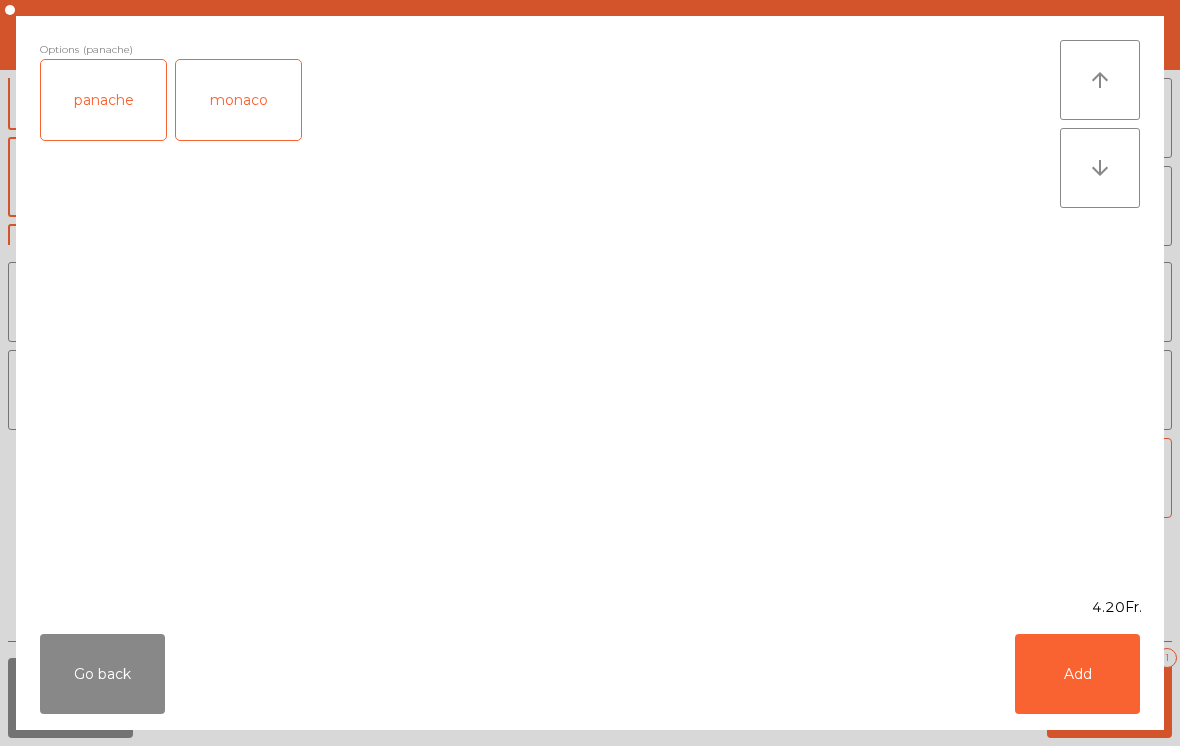 click on "Add" 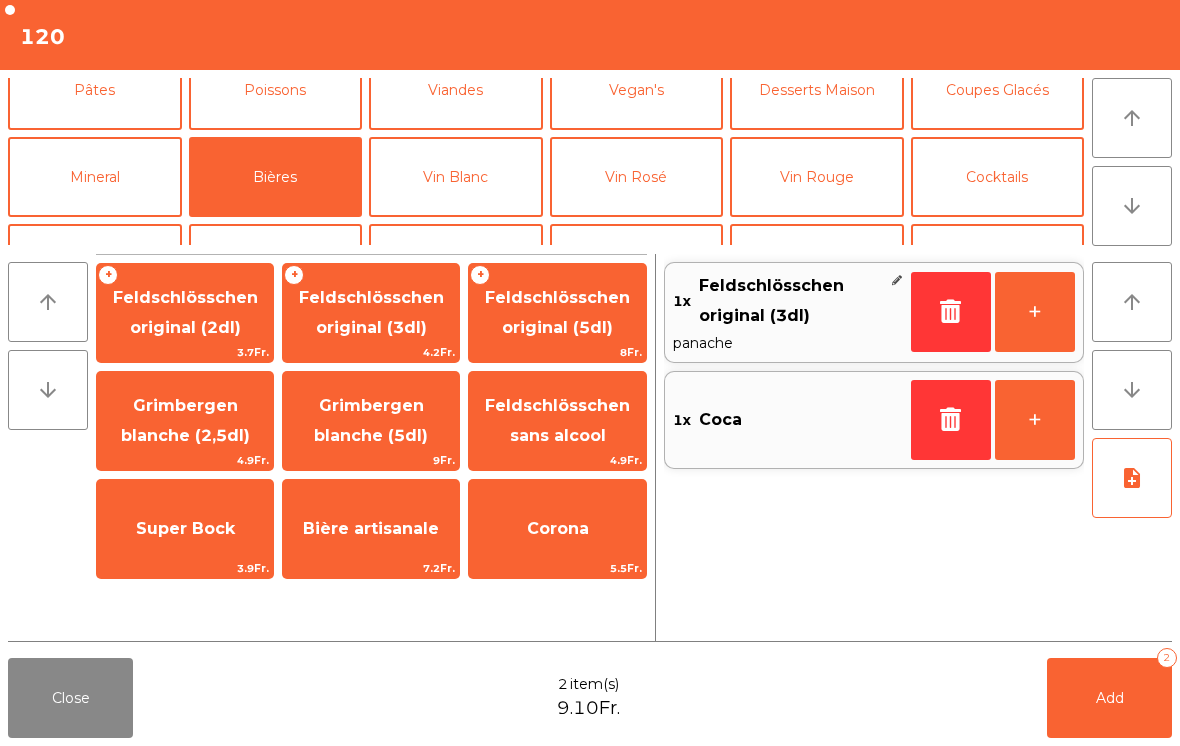 click on "+" 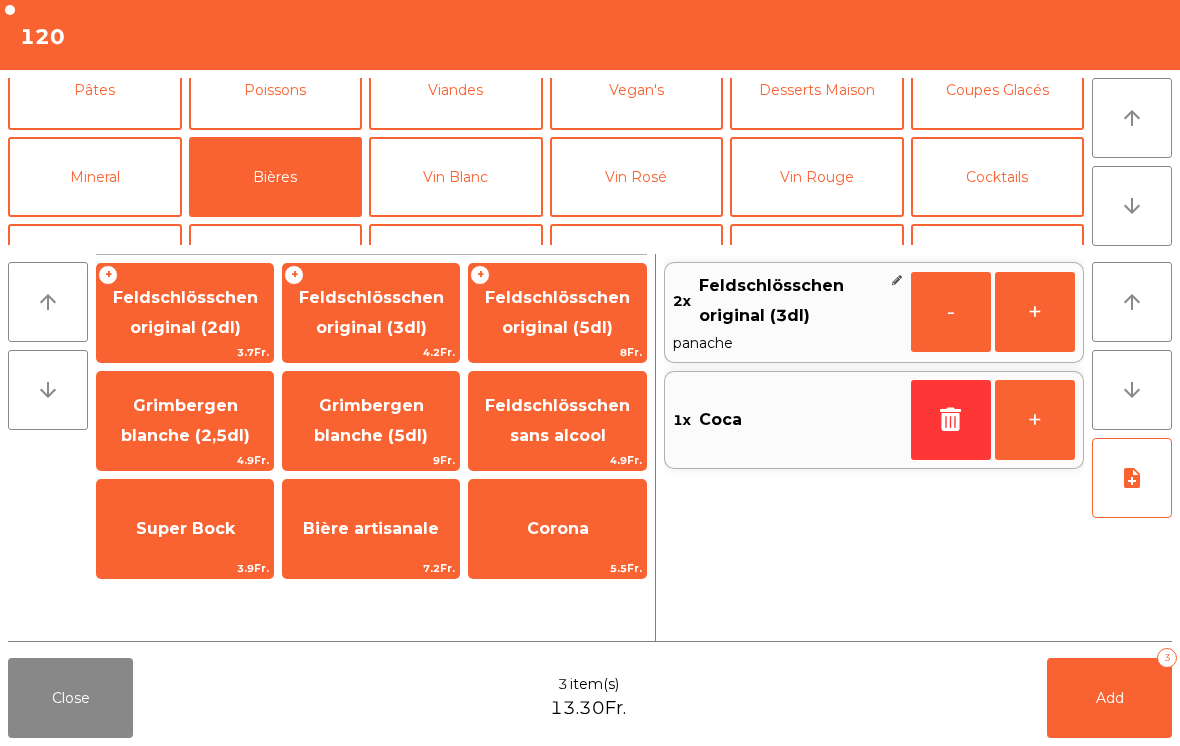 click on "Grimbergen blanche (5dl)" 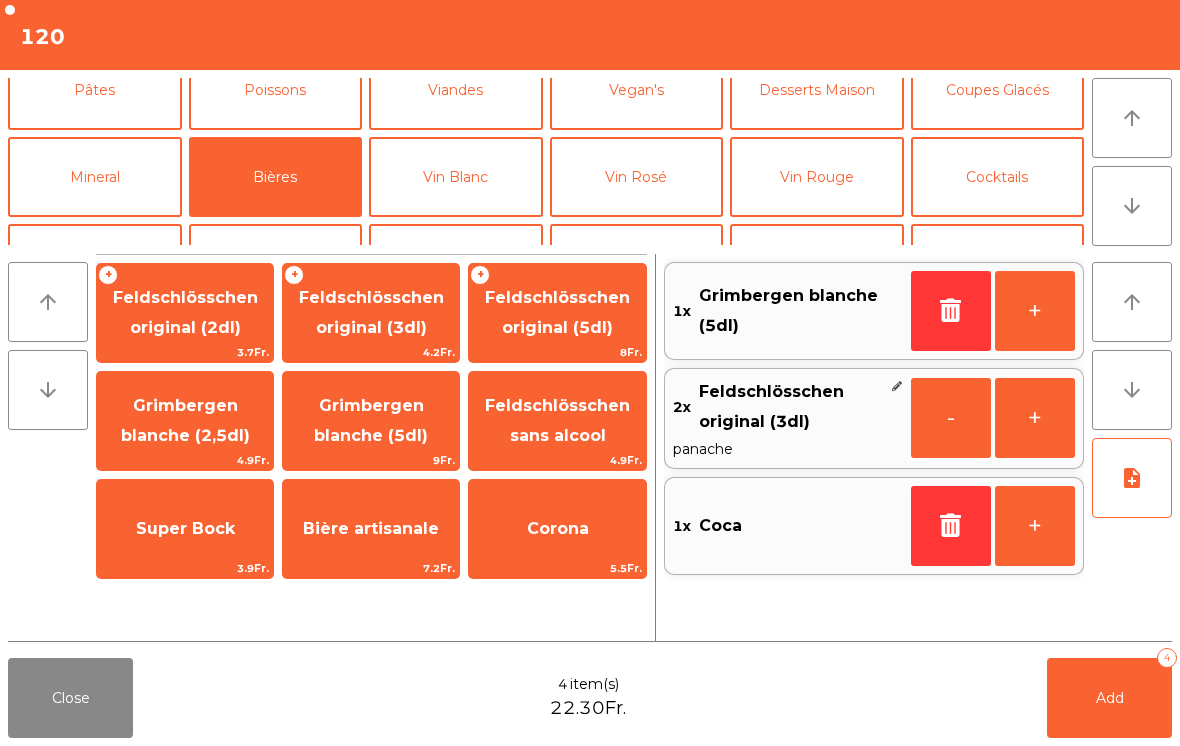 click on "Add" 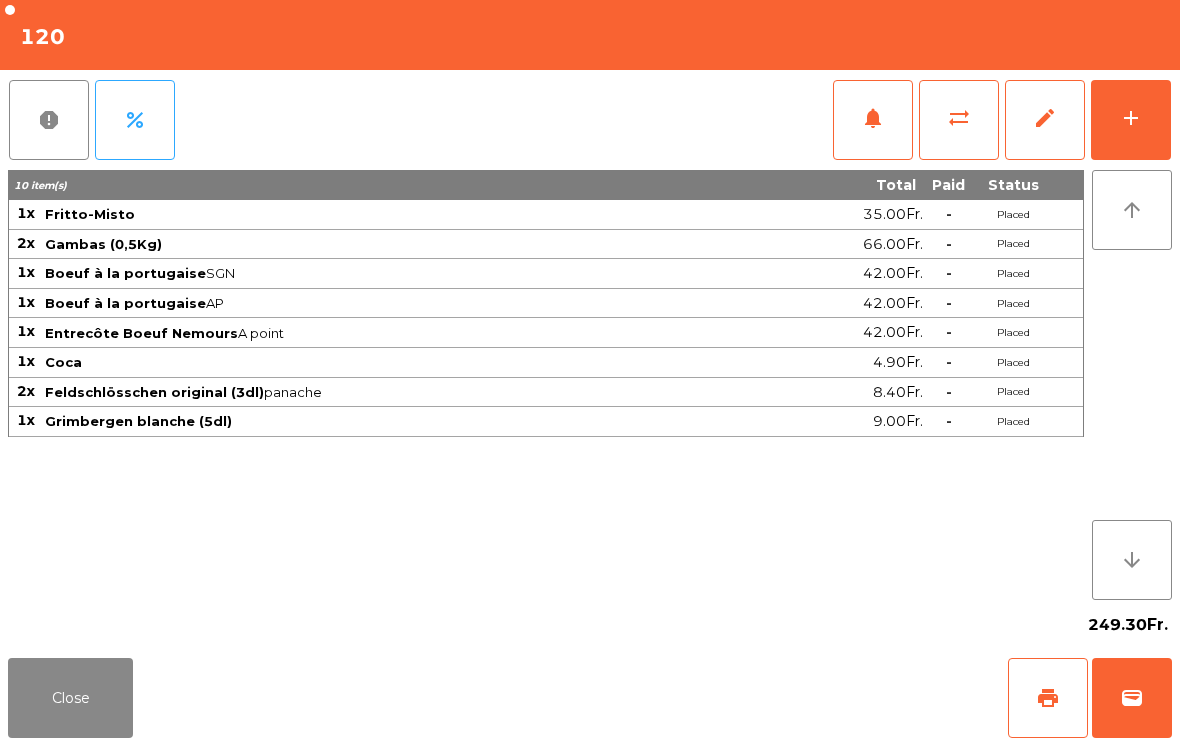 click on "Close" 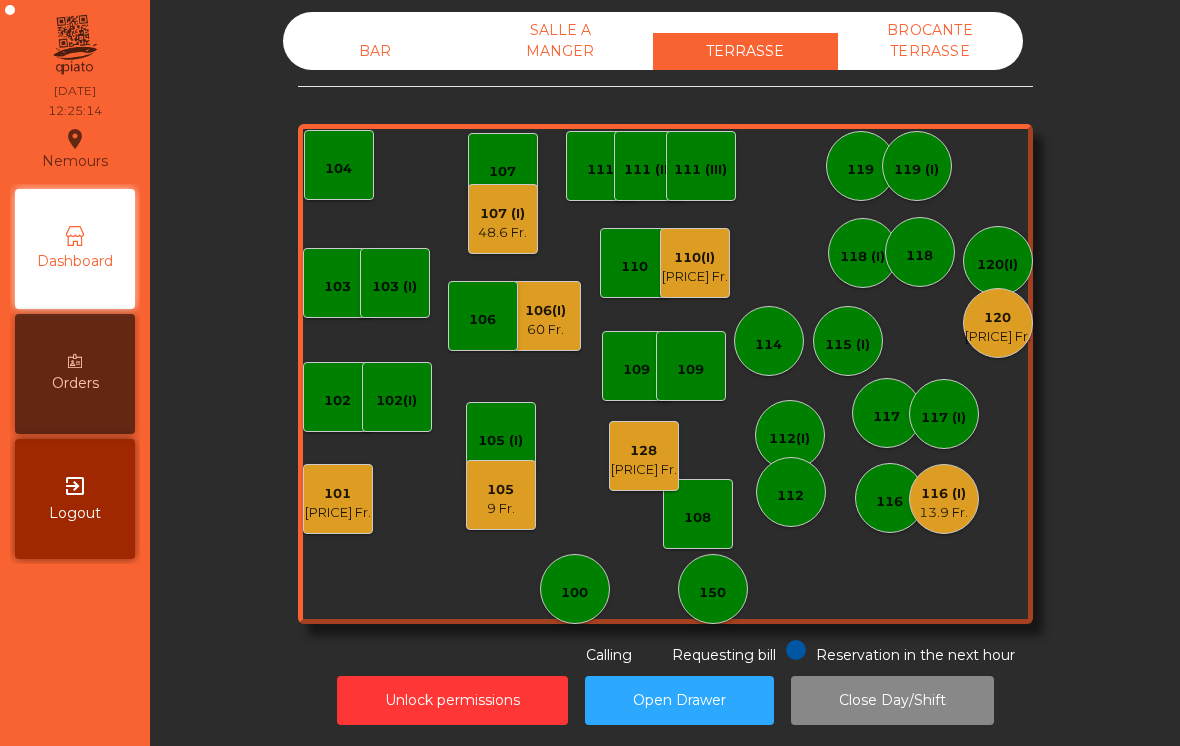 click on "48.6 Fr." 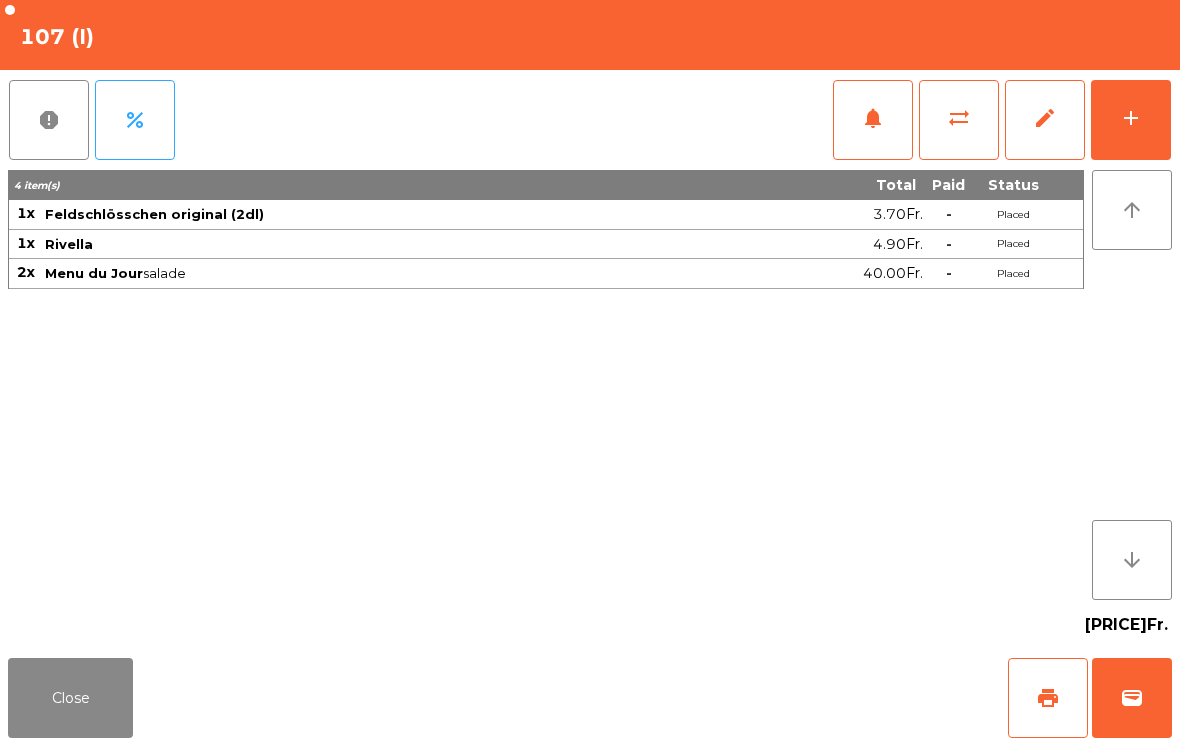 click on "add" 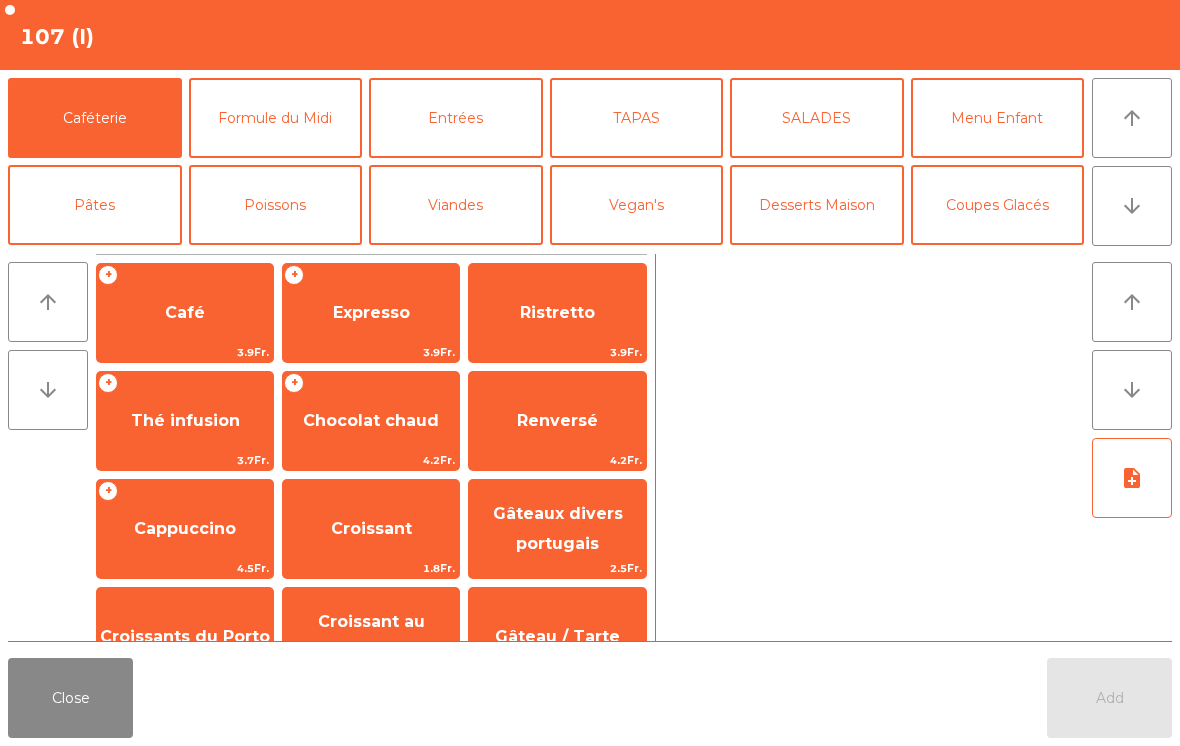 click on "arrow_downward" 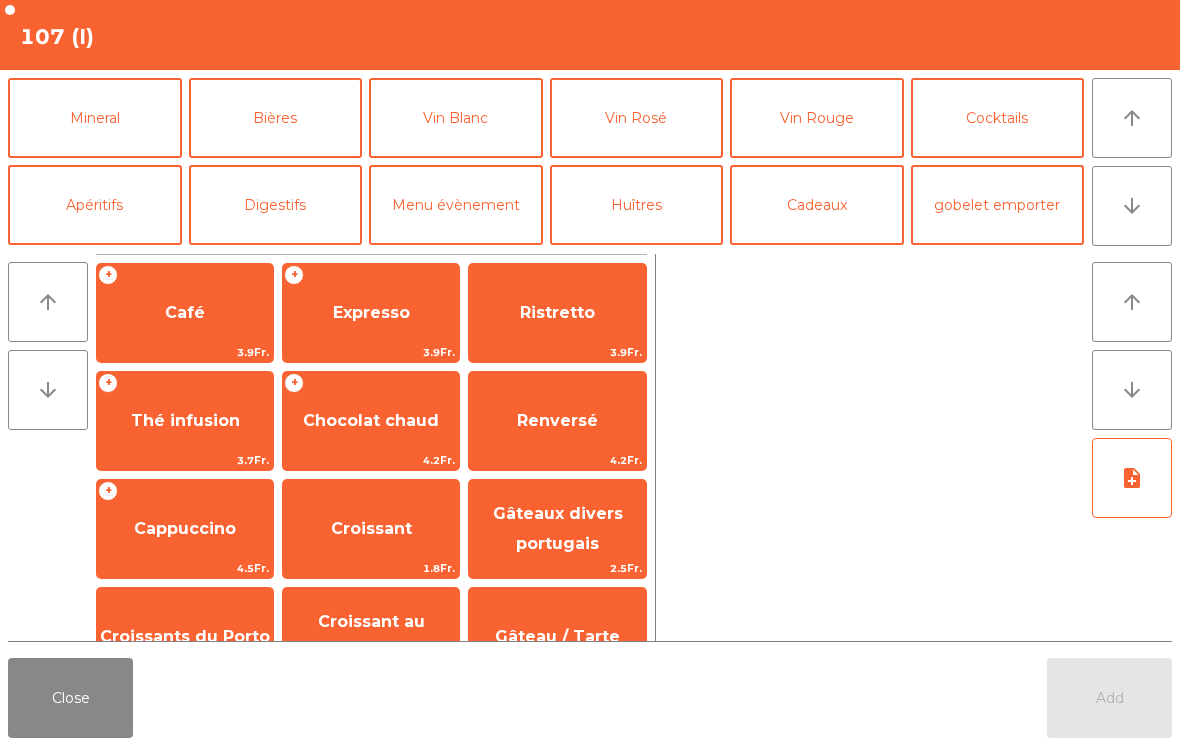 click on "Mineral" 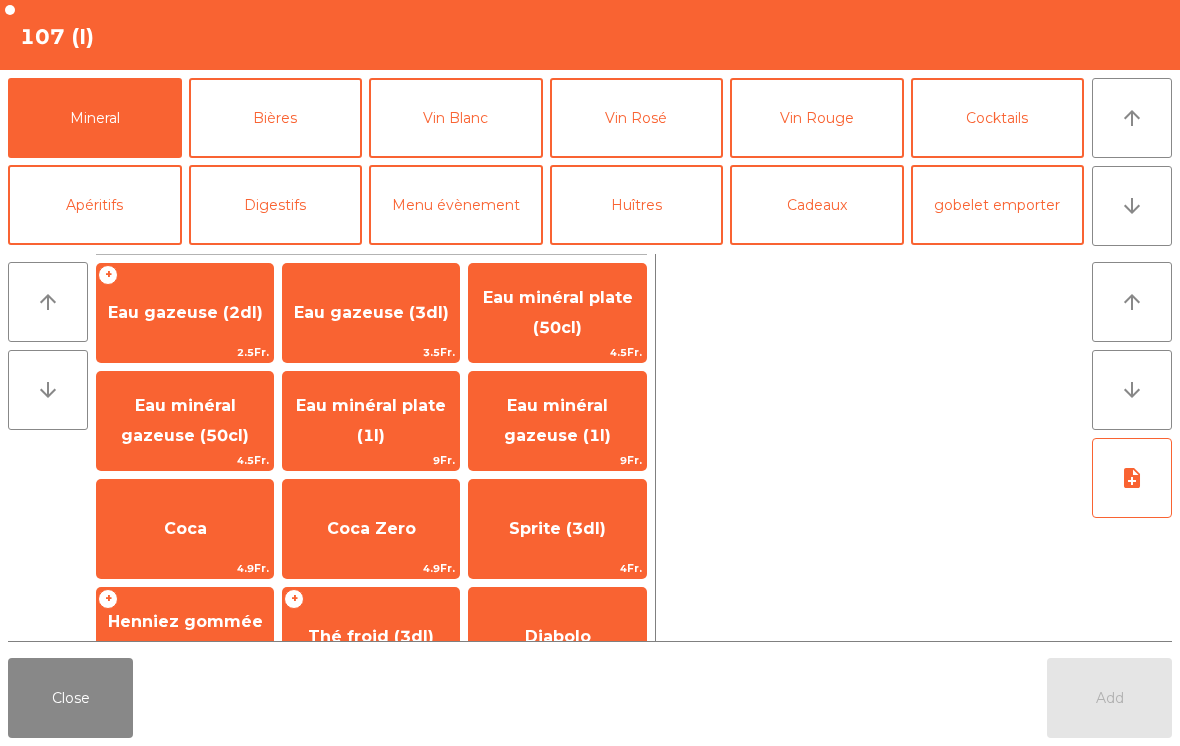 click on "Eau minéral plate (50cl)" 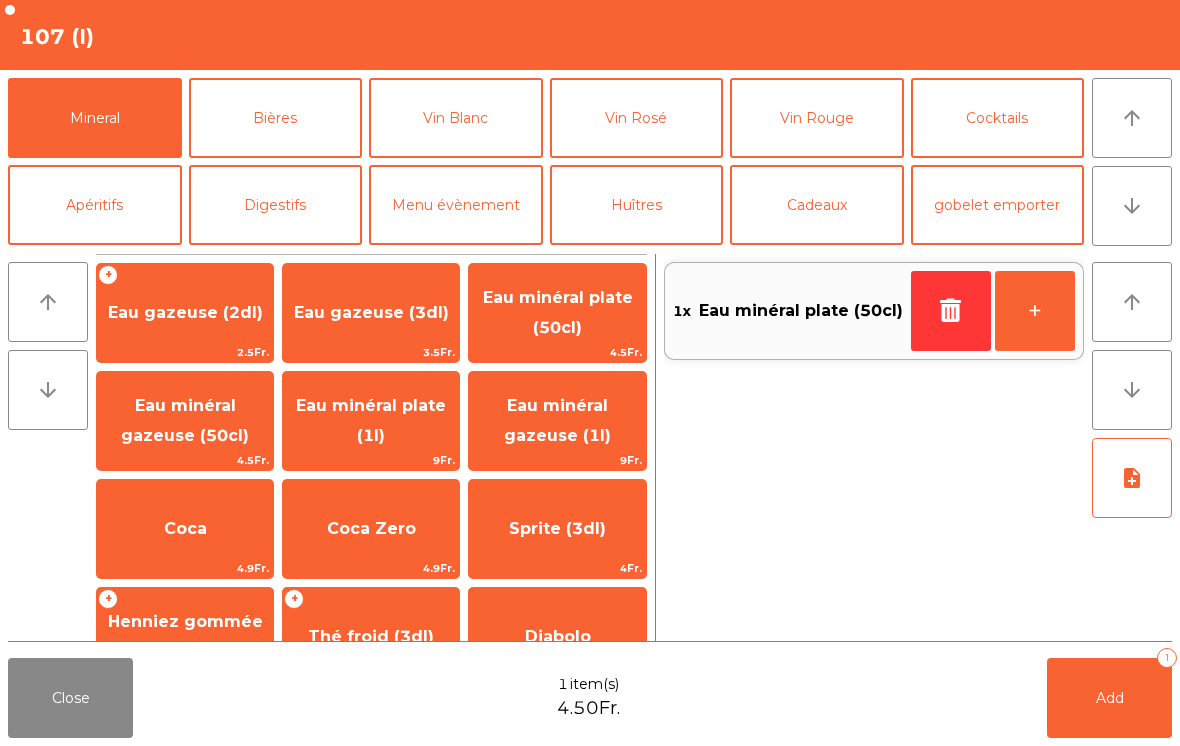 click 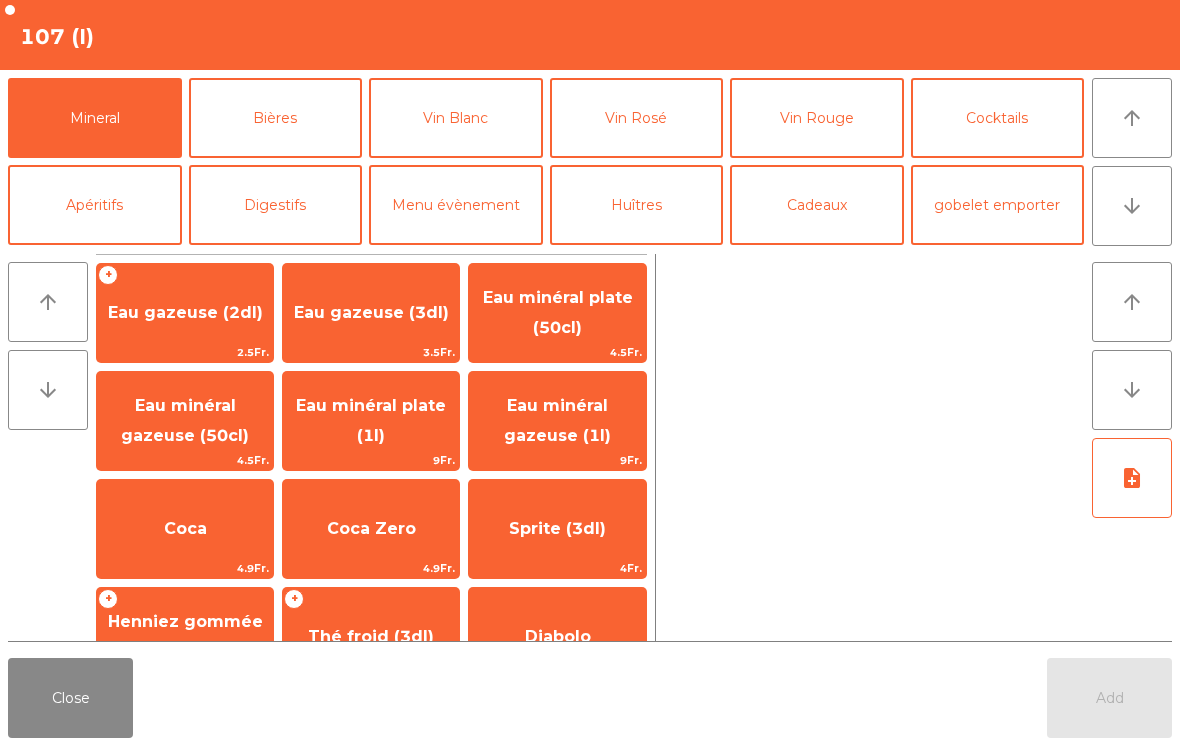 click on "Eau minéral gazeuse (50cl)" 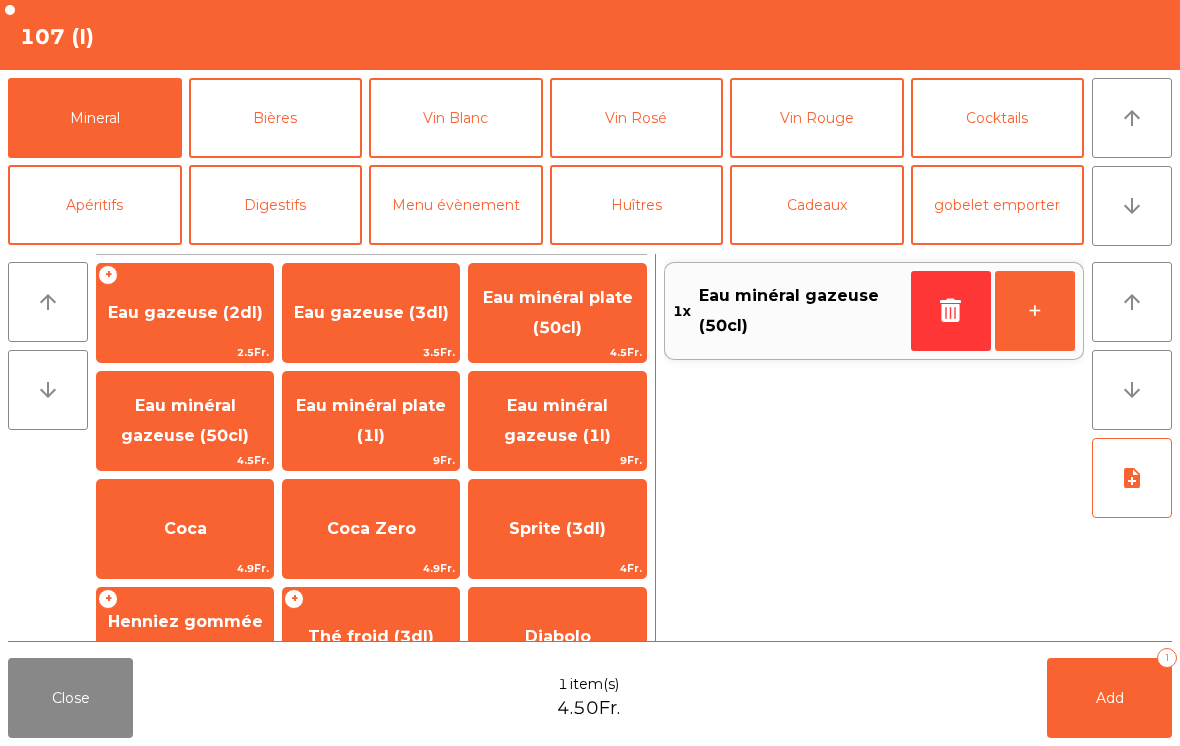 click on "Add" 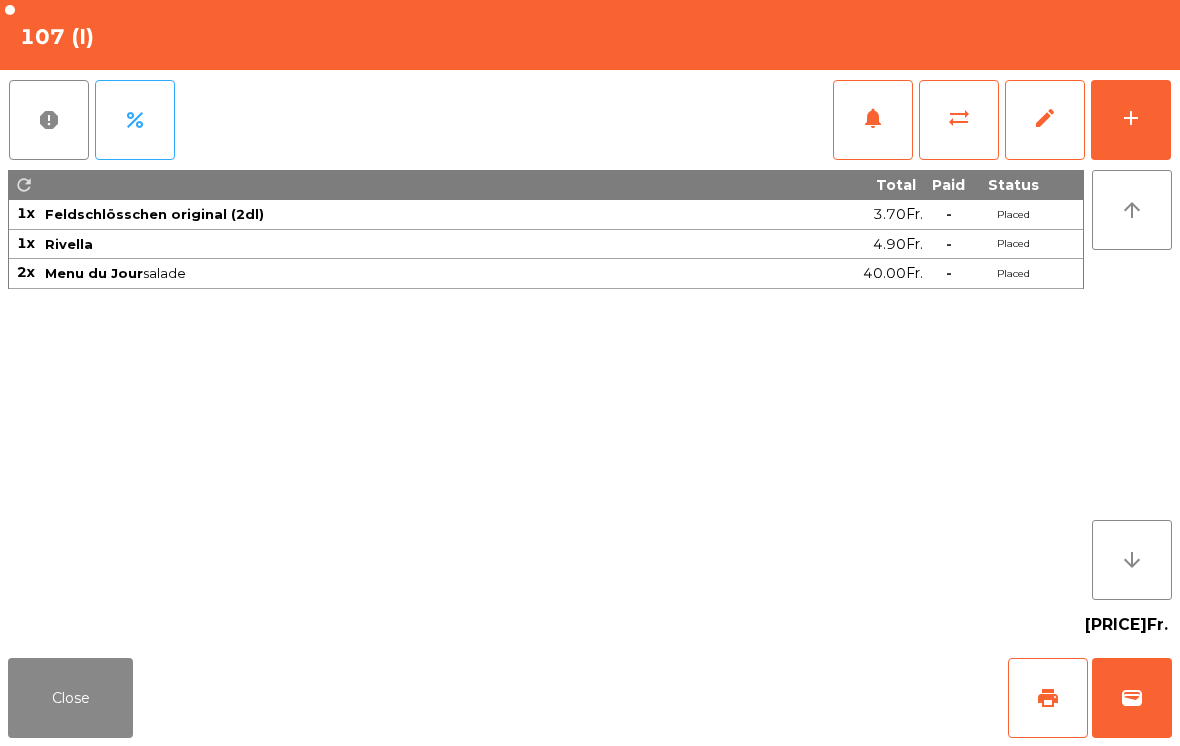 click on "Close" 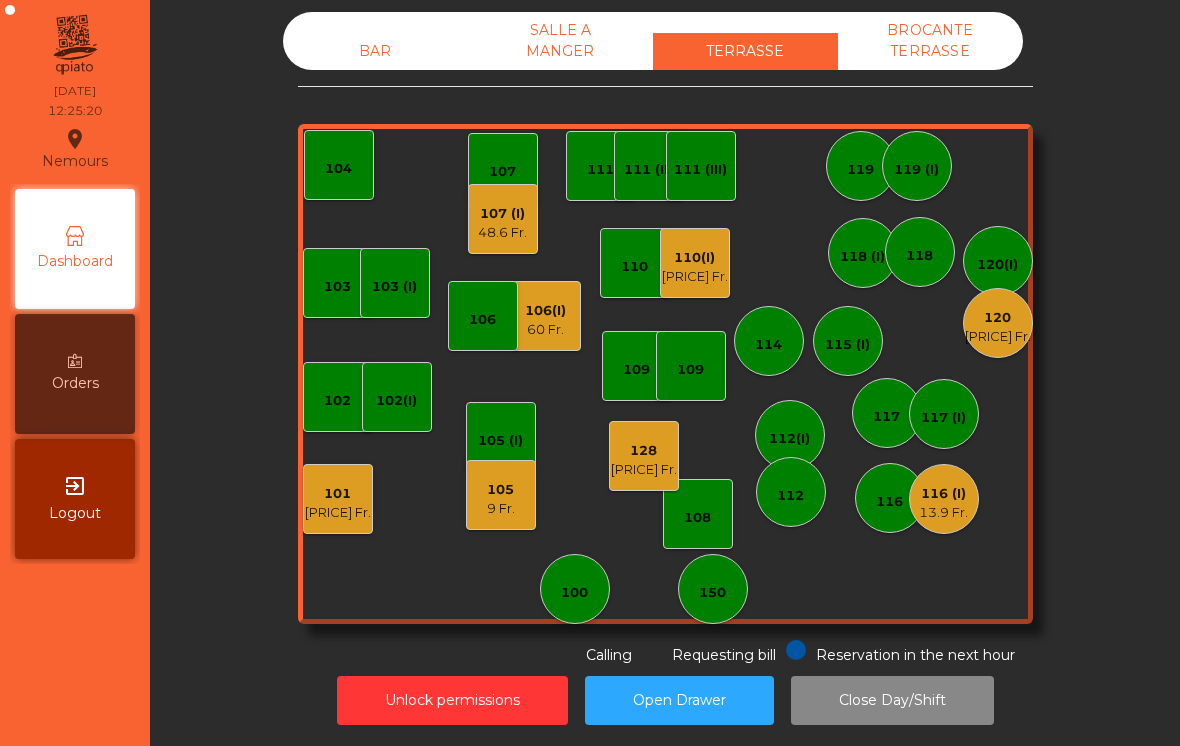 click on "110(I)" 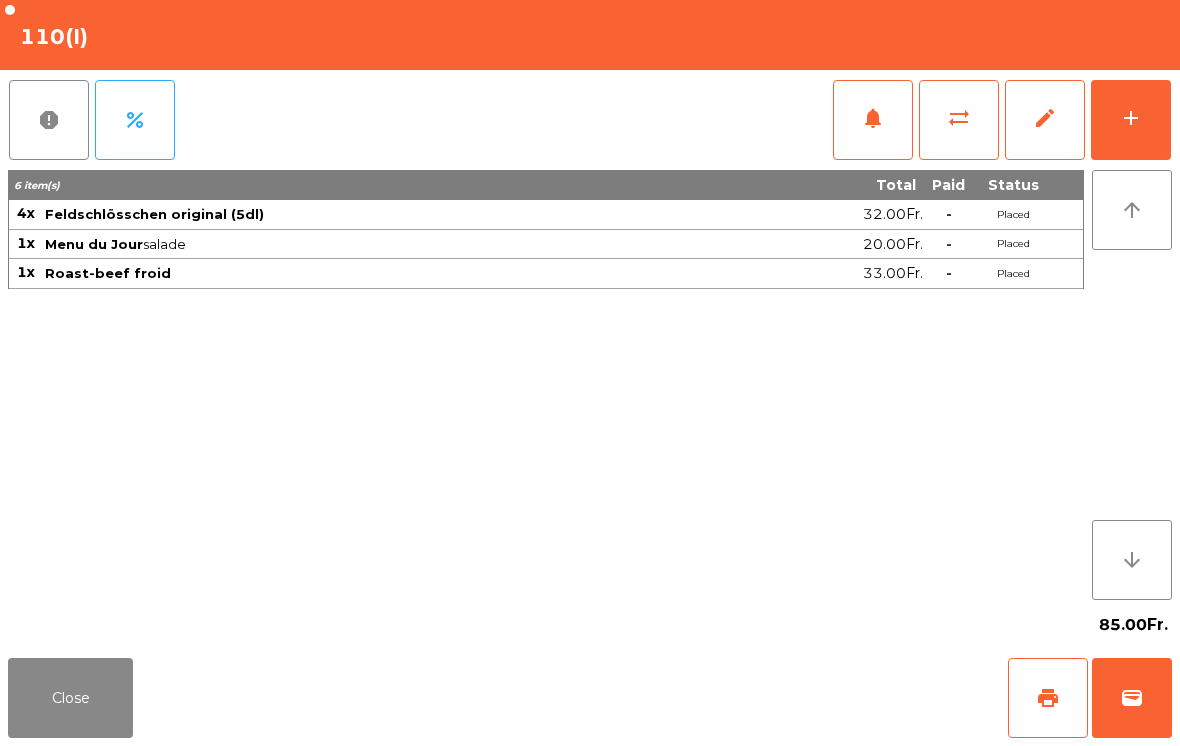 click on "add" 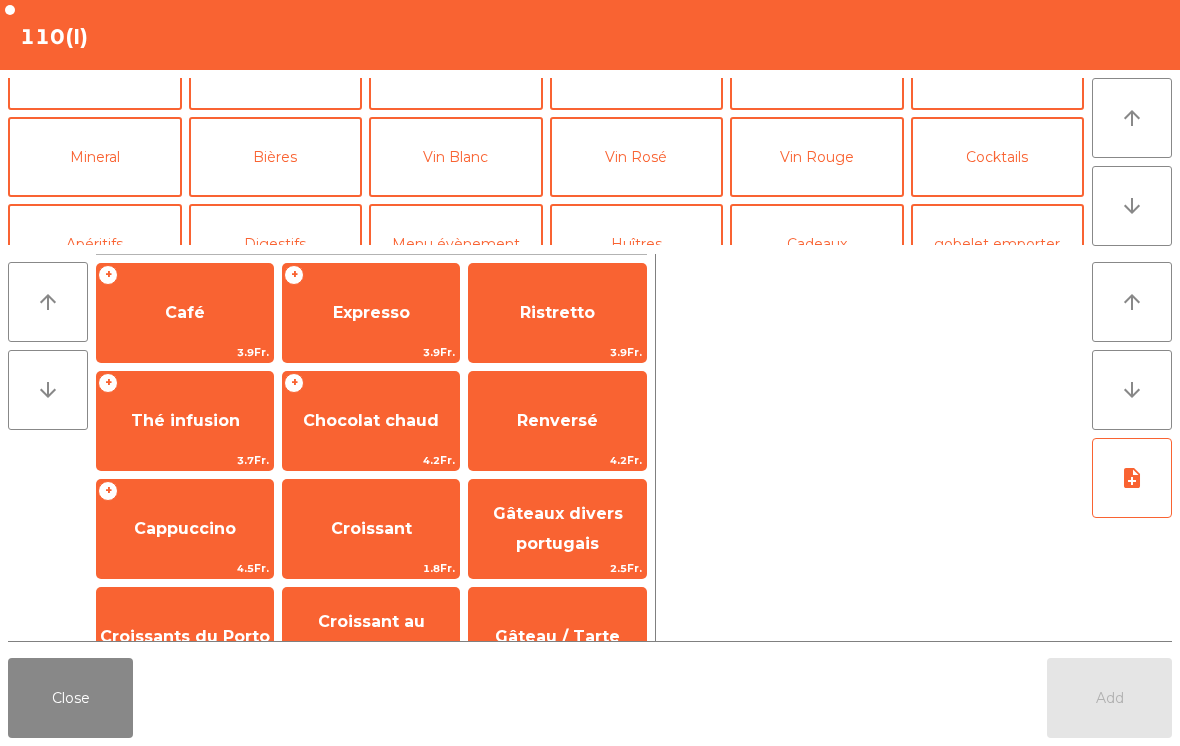 click on "Bières" 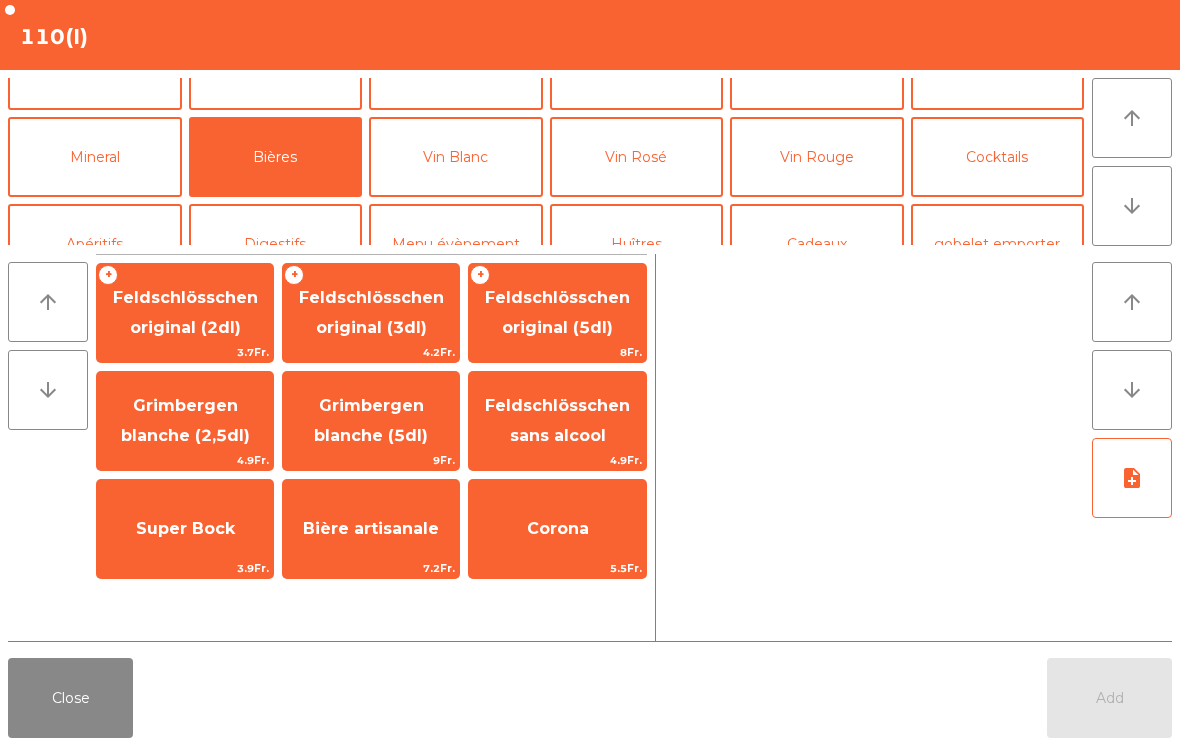scroll, scrollTop: 137, scrollLeft: 0, axis: vertical 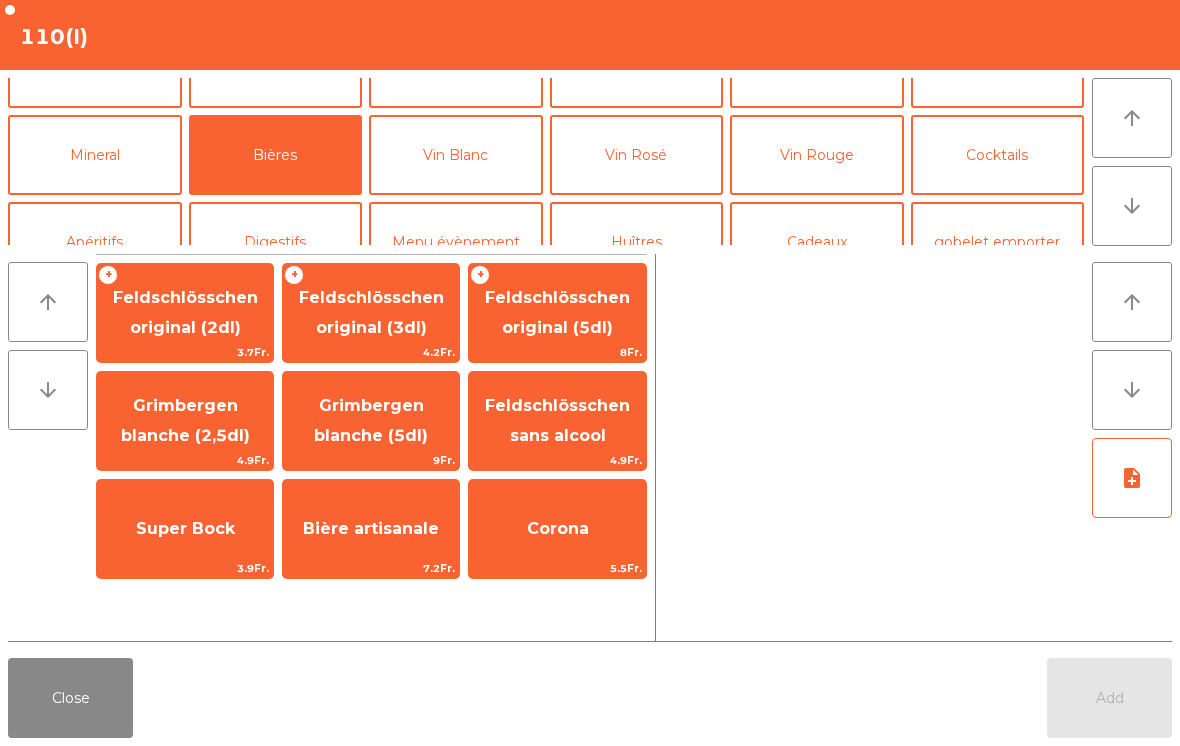 click on "Feldschlösschen original (5dl)" 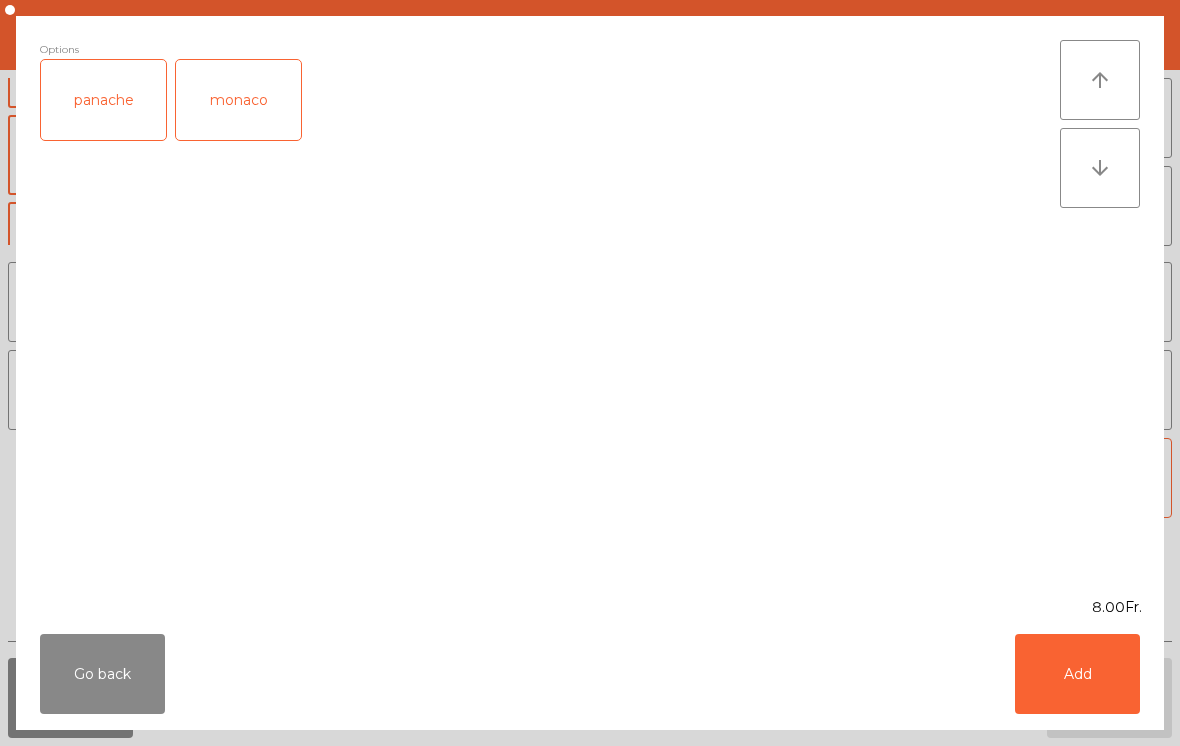 click on "Add" 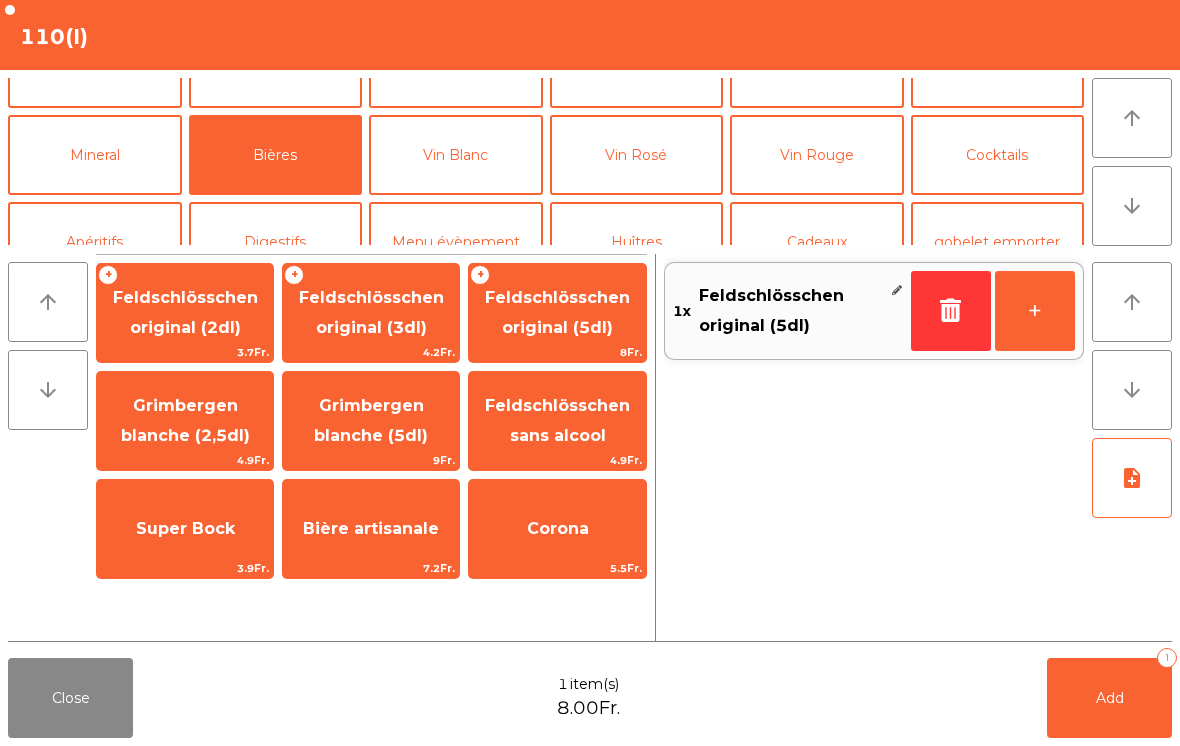 click on "Add   1" 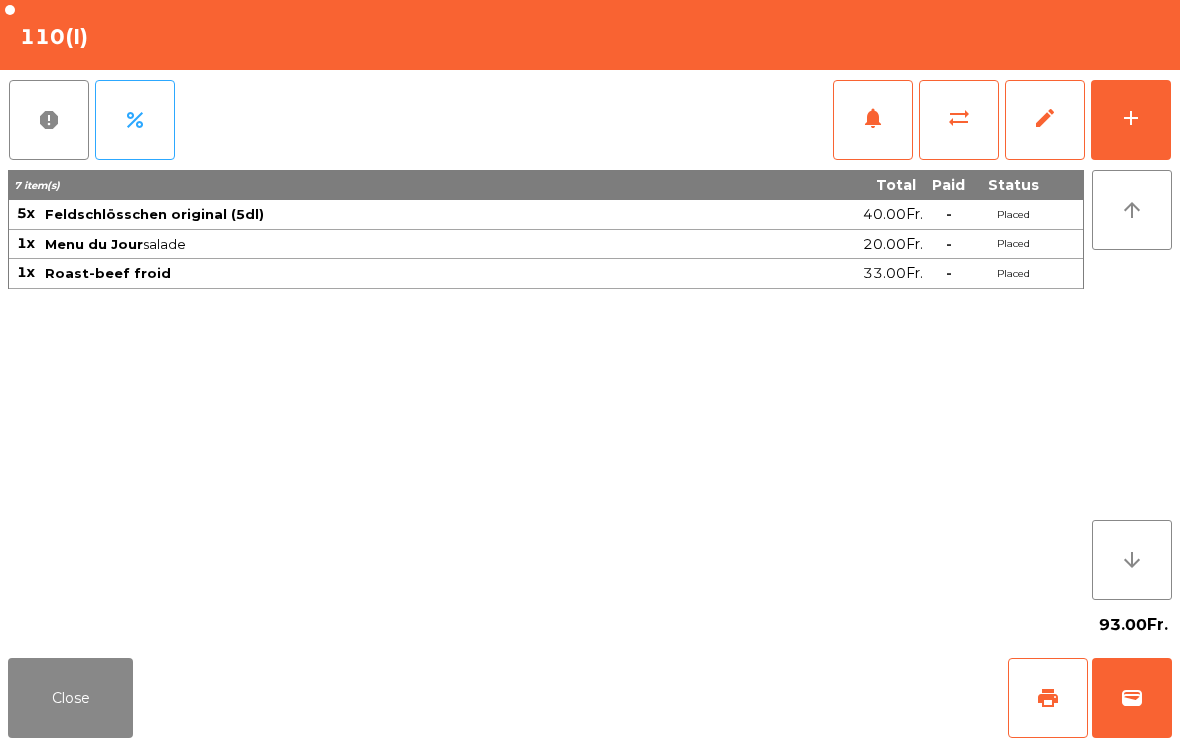 click on "Close" 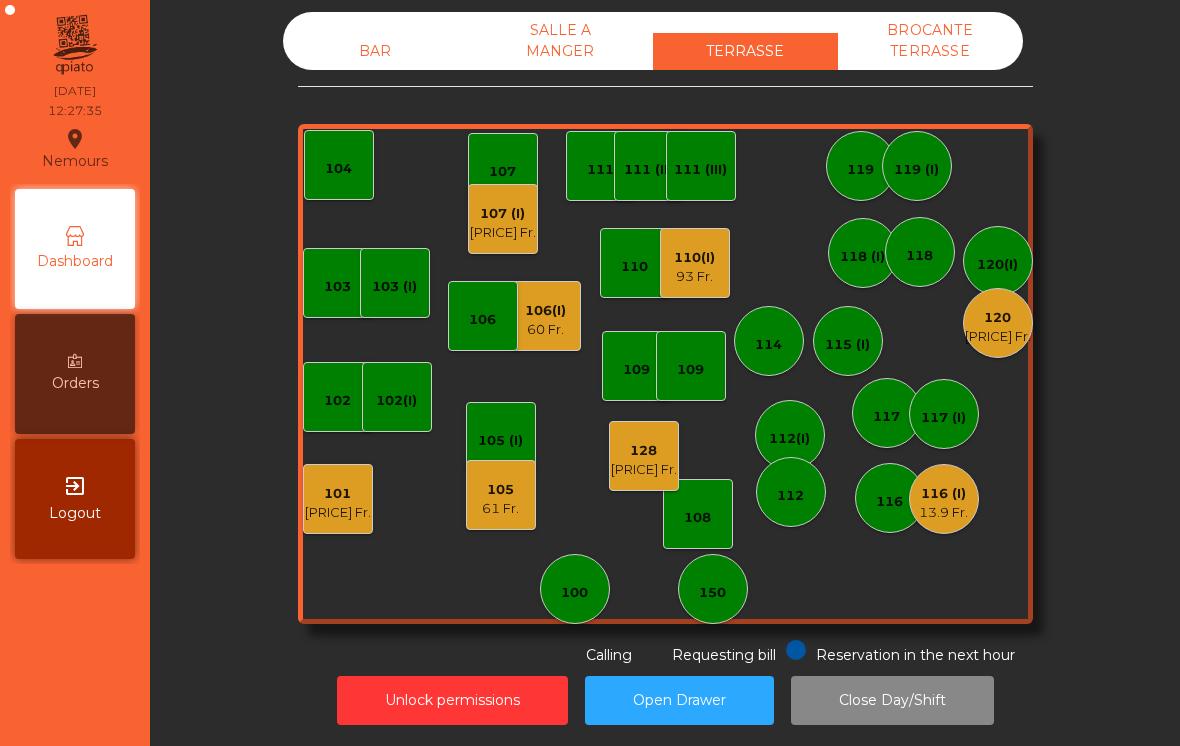 click on "116 (I)   [PRICE] Fr." 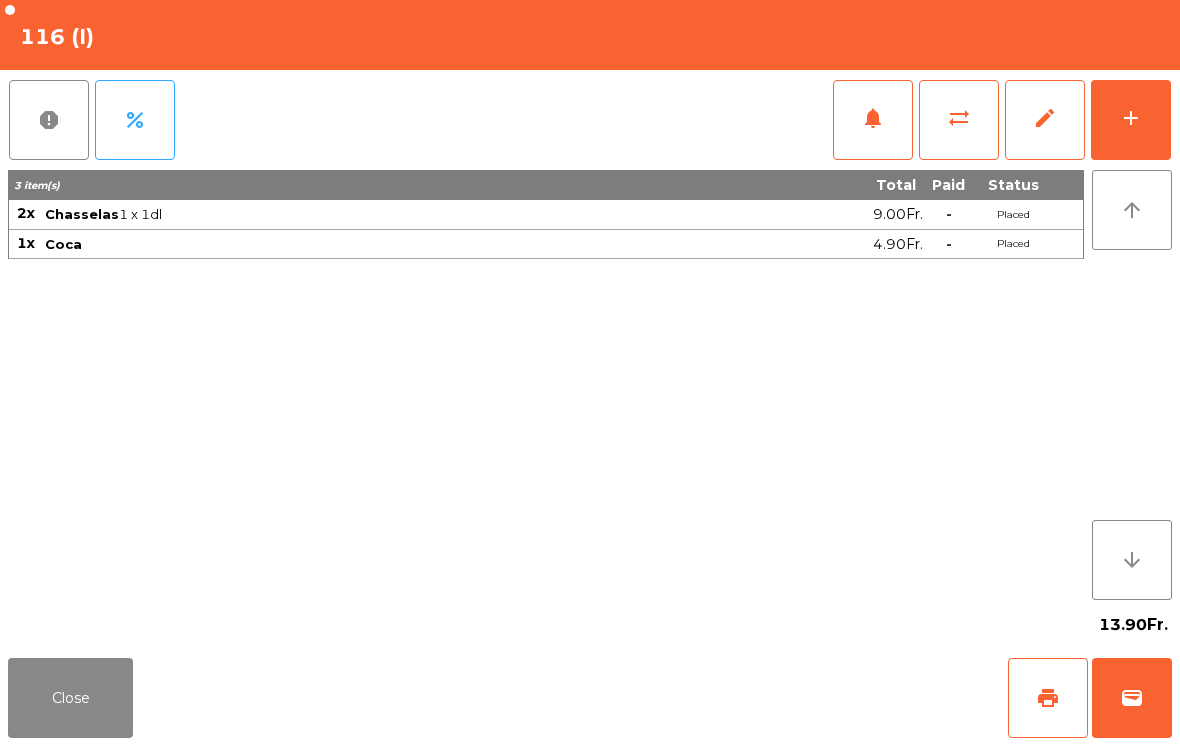 click on "add" 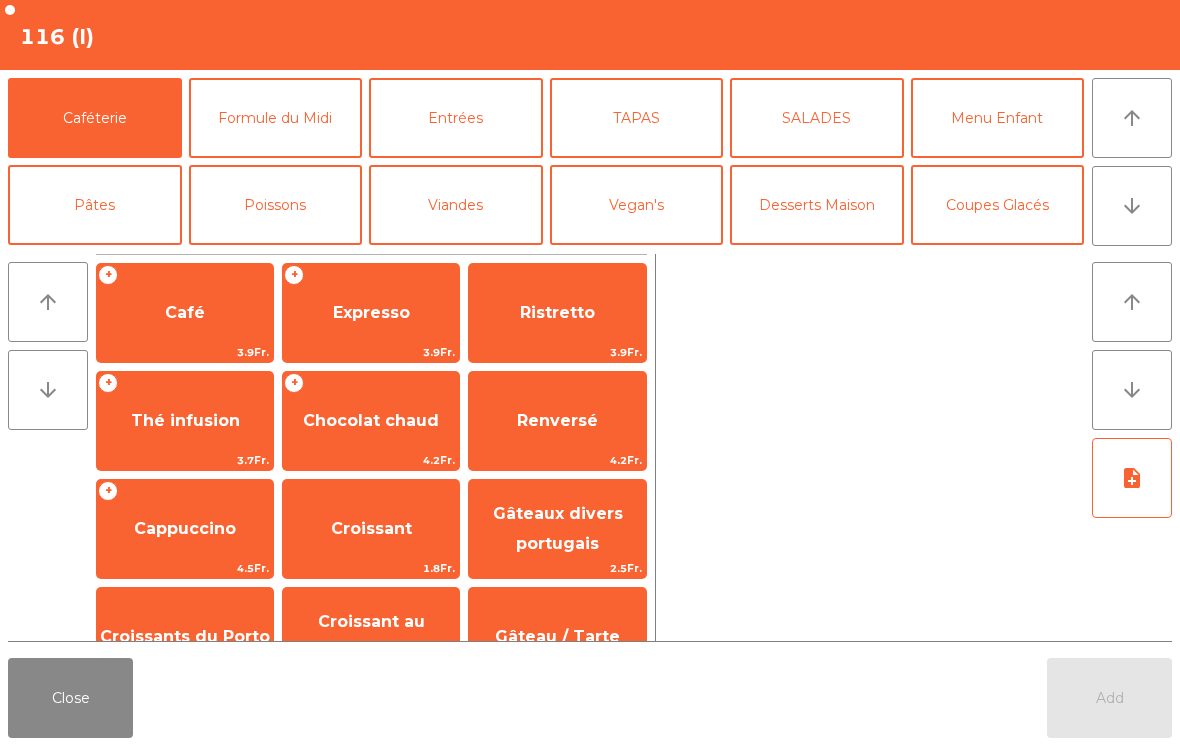 click on "arrow_downward" 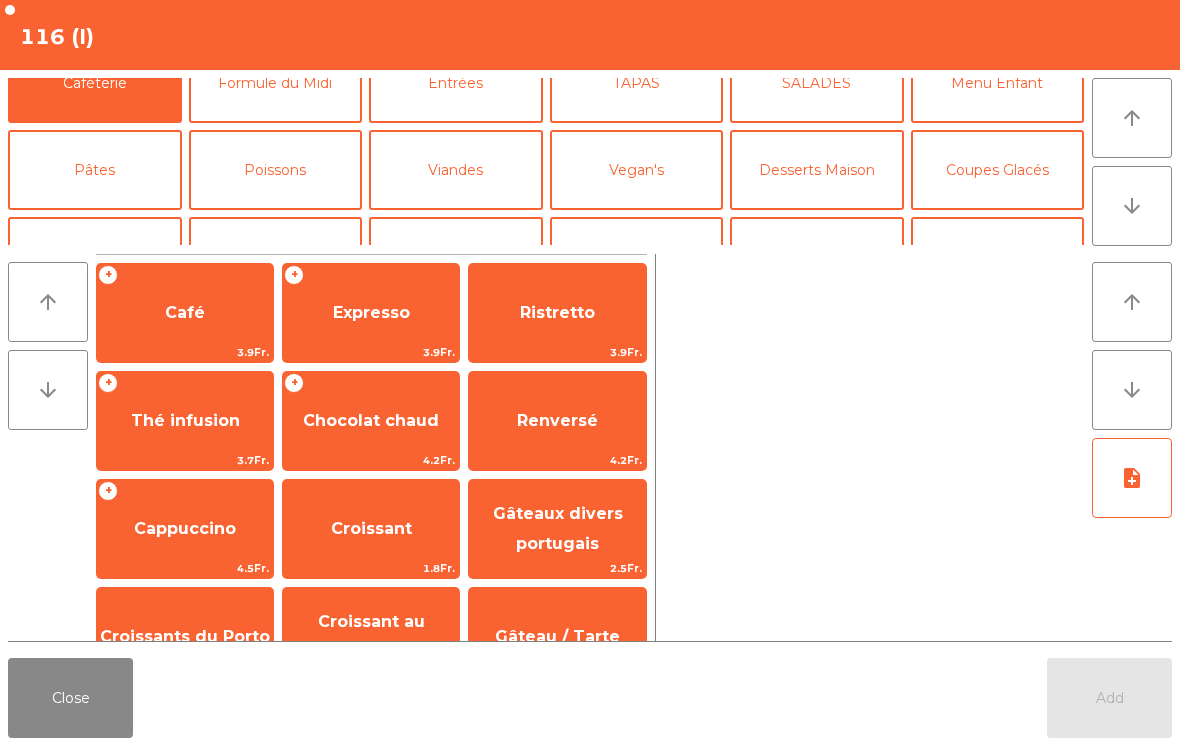 scroll, scrollTop: 174, scrollLeft: 0, axis: vertical 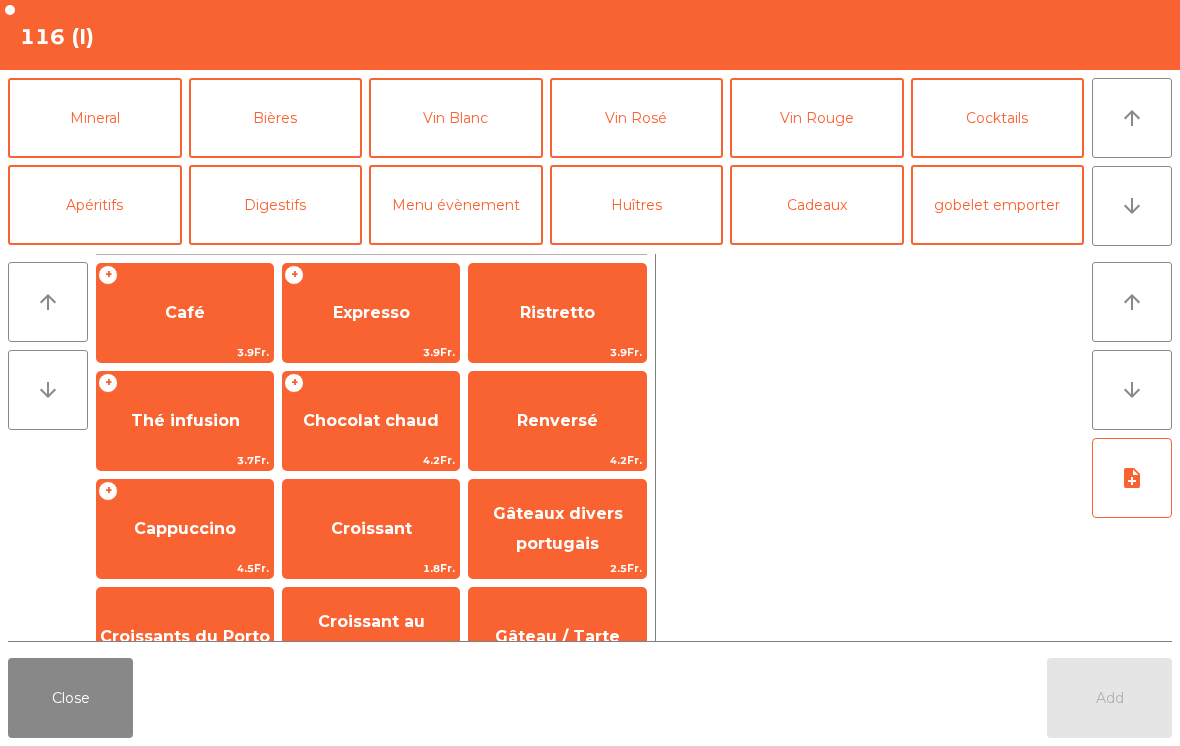 click on "Vin Blanc" 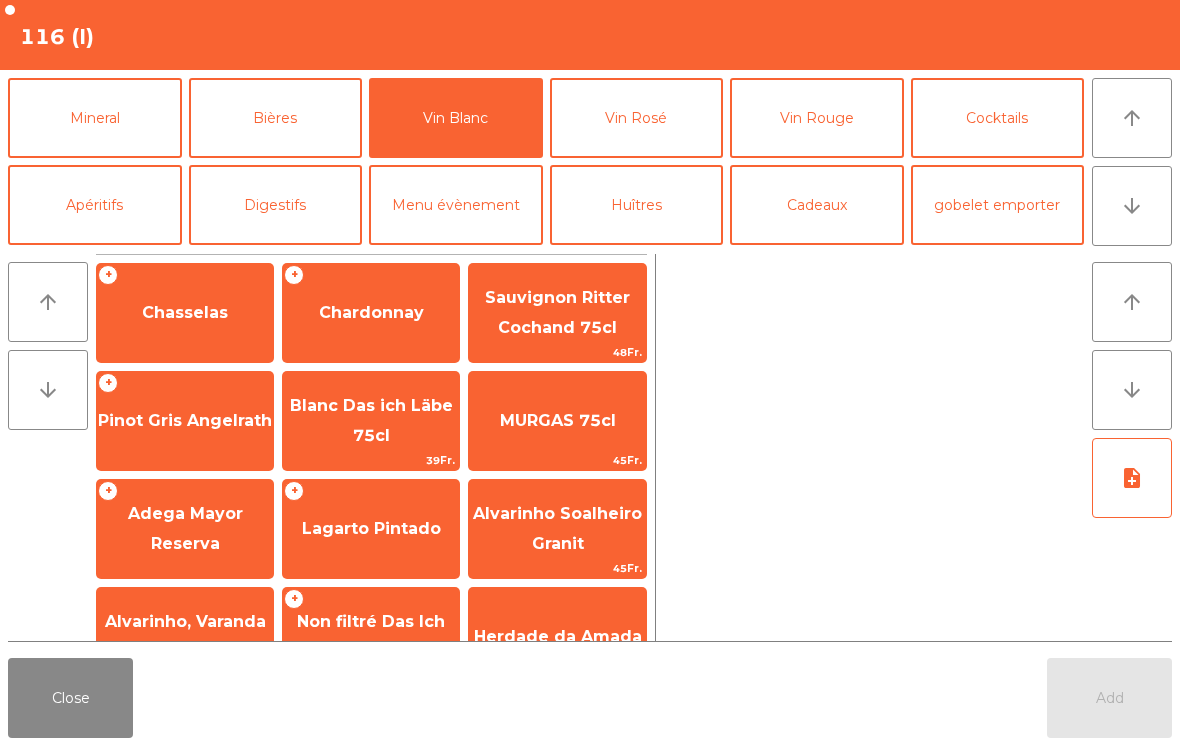 click on "Chasselas" 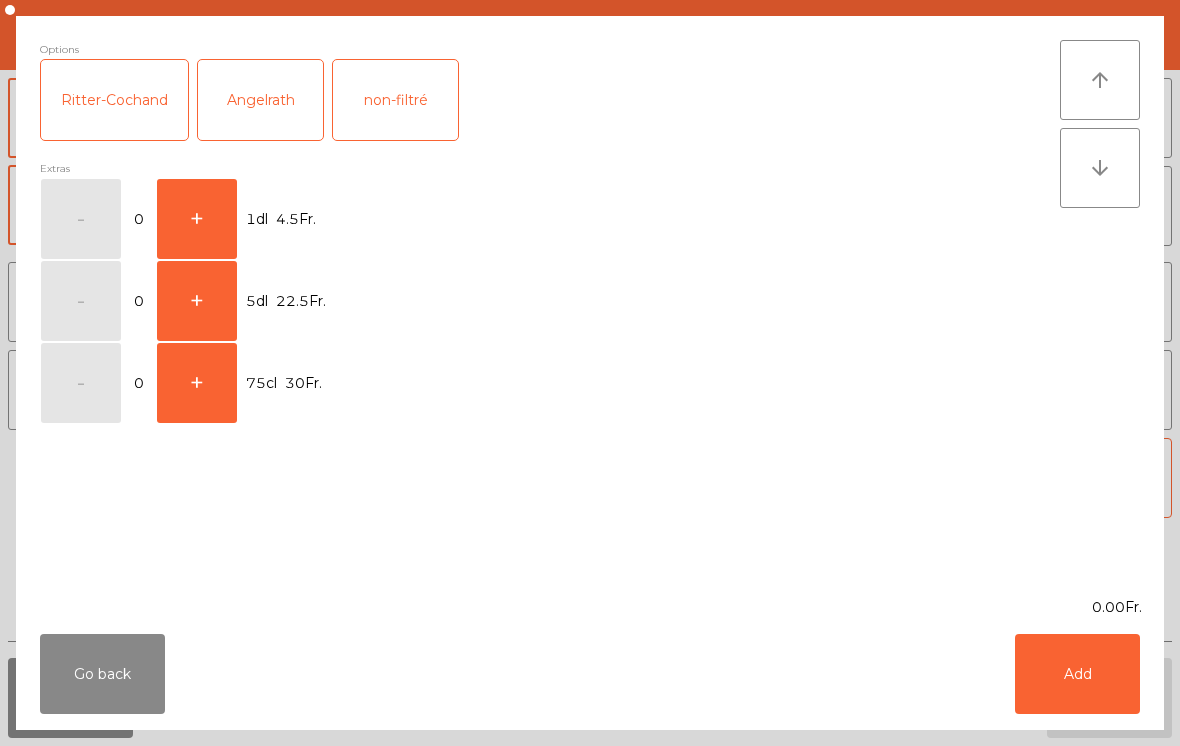 click on "+" 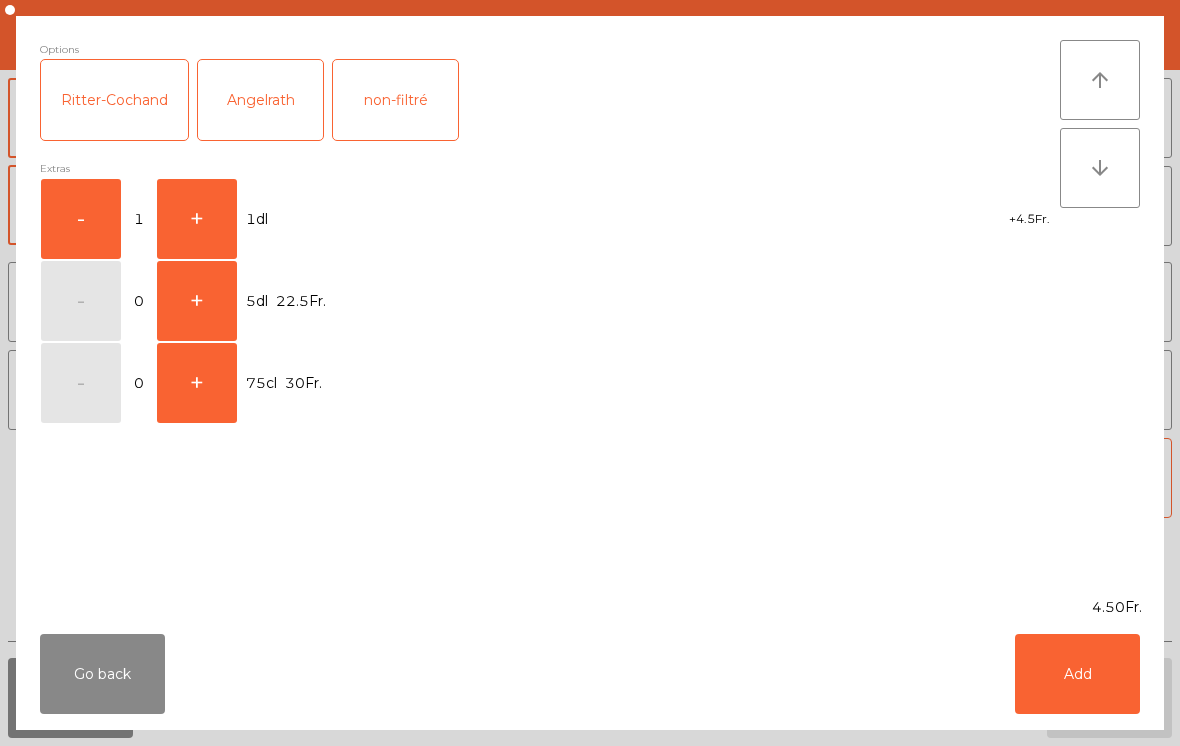 click on "Add" 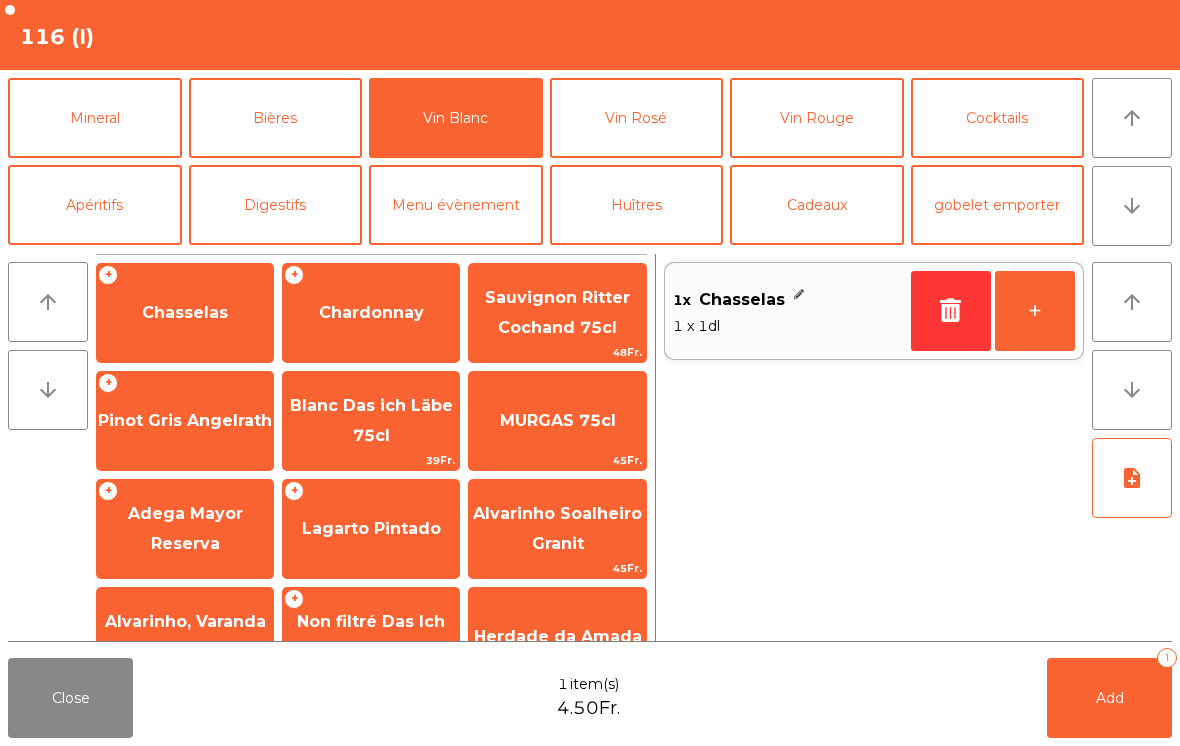 click on "+" 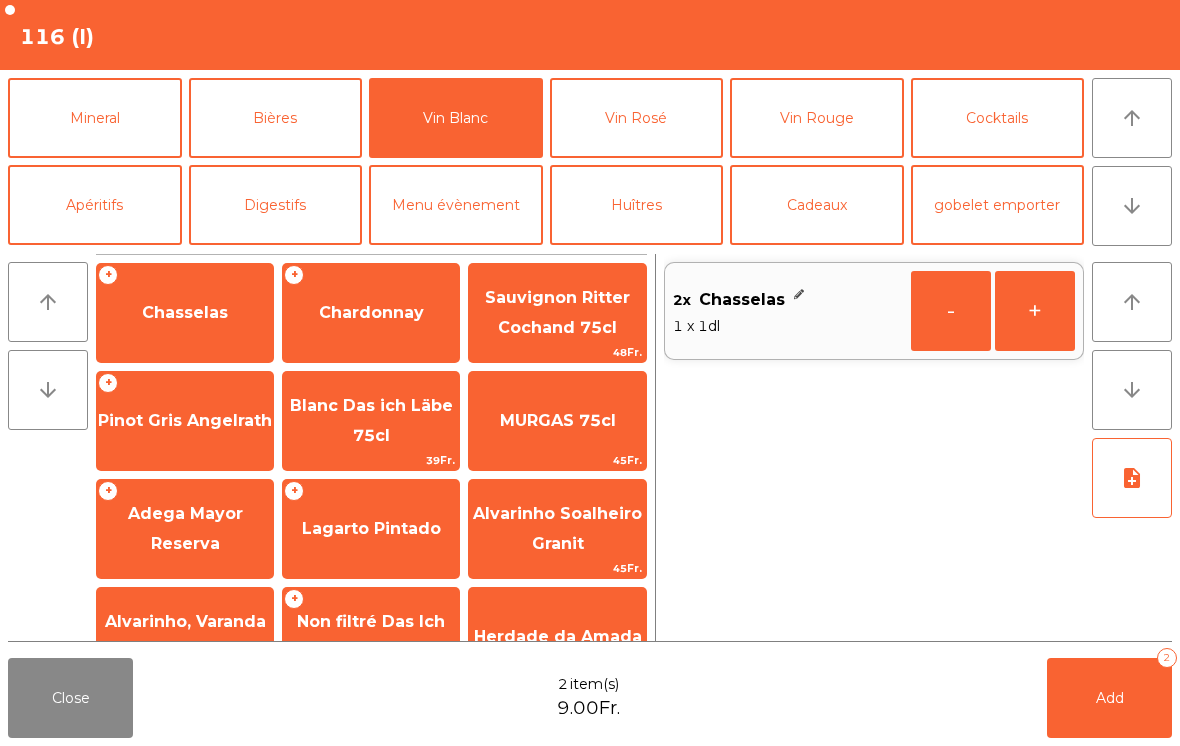 click on "Add" 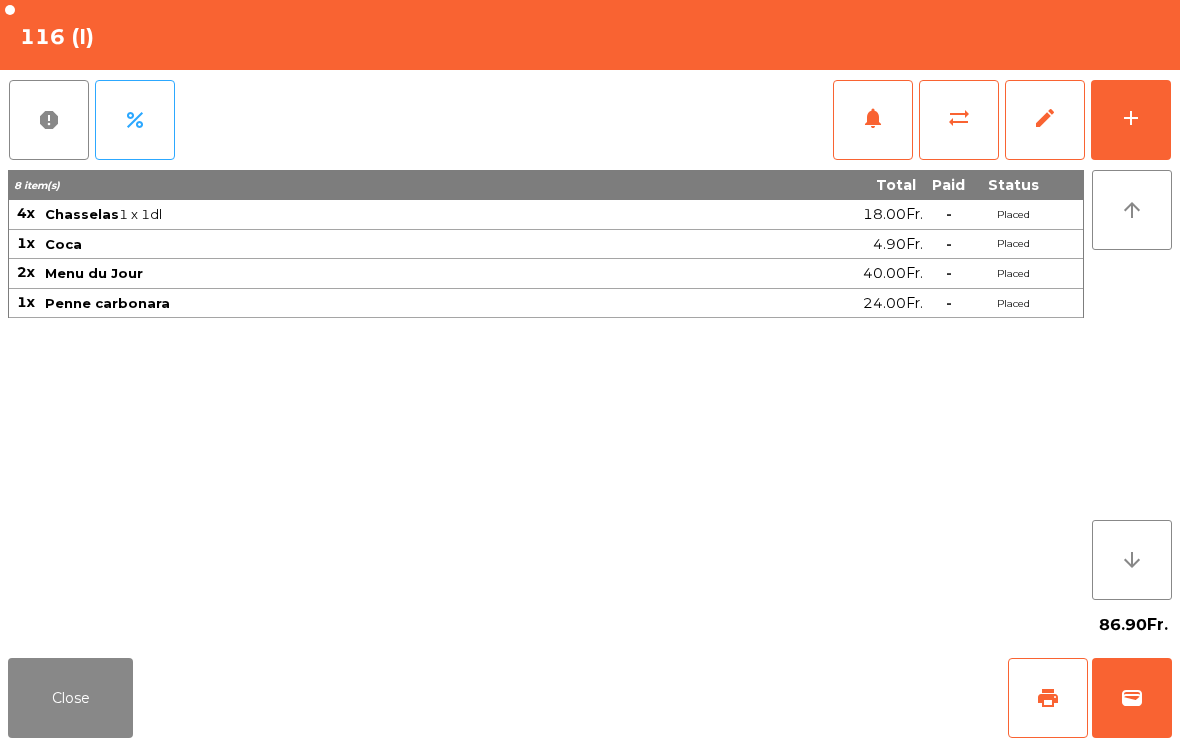 click on "Close" 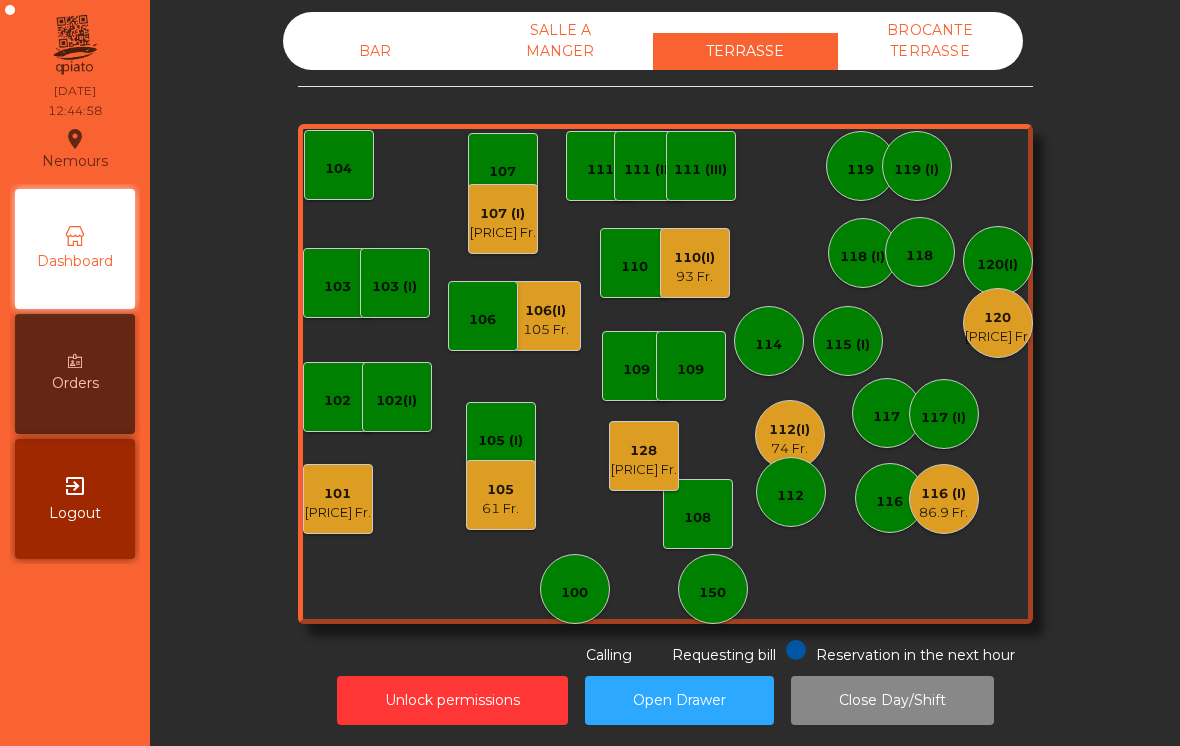 click on "[PRICE] Fr." 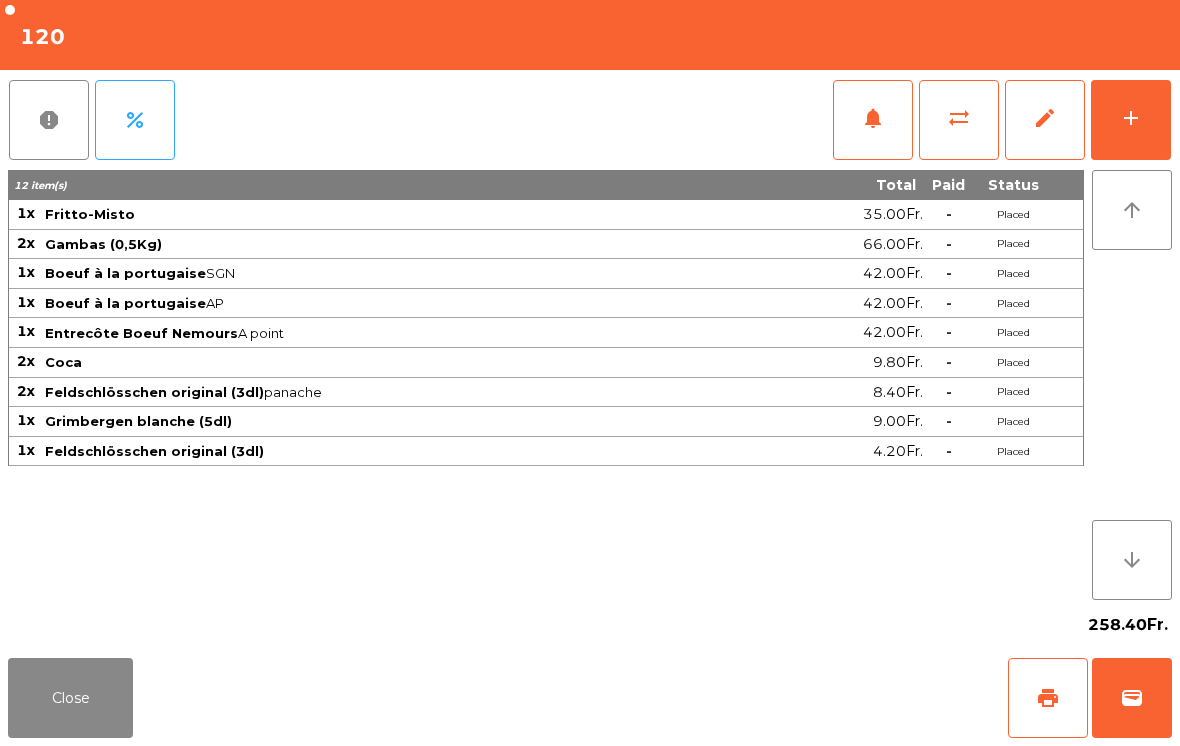 click on "Close" 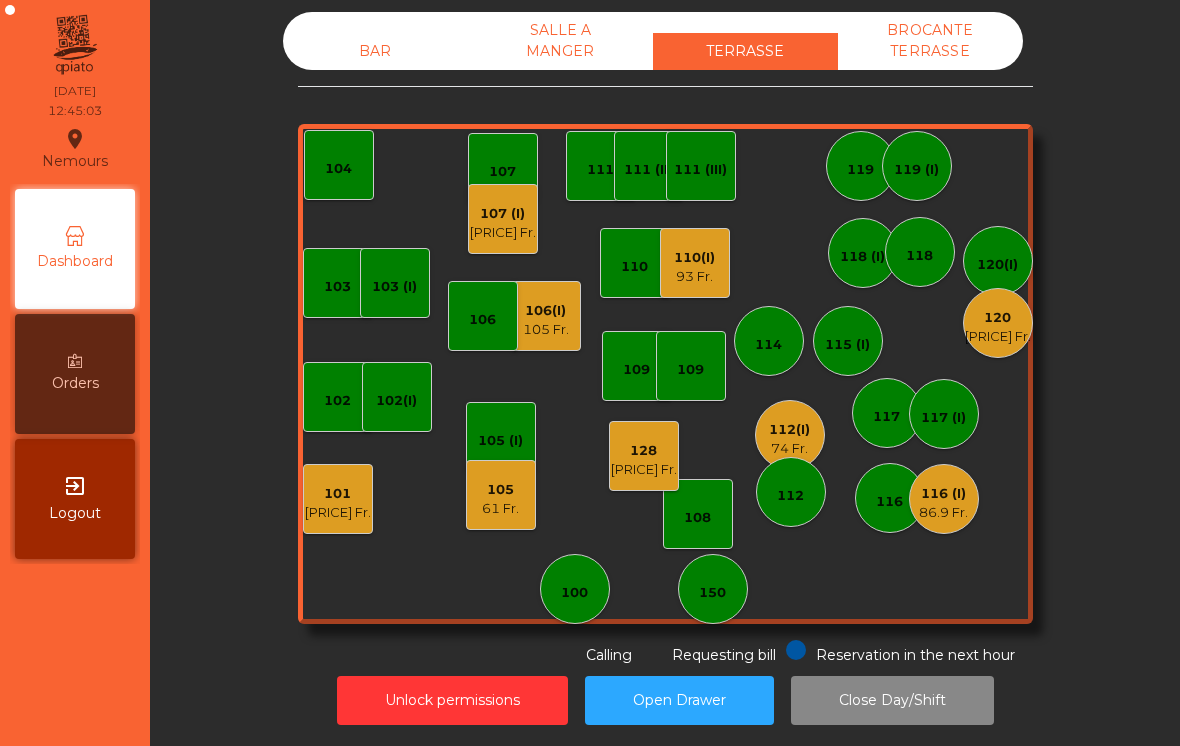 click on "110(I)" 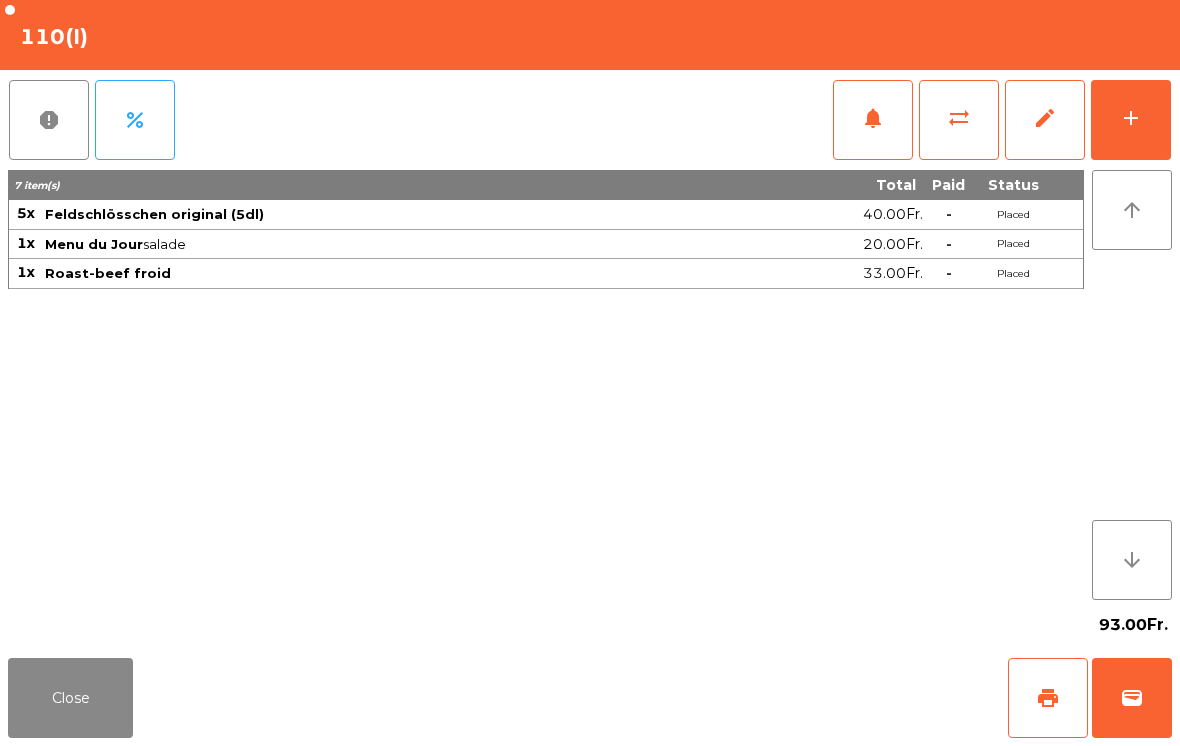 click on "add" 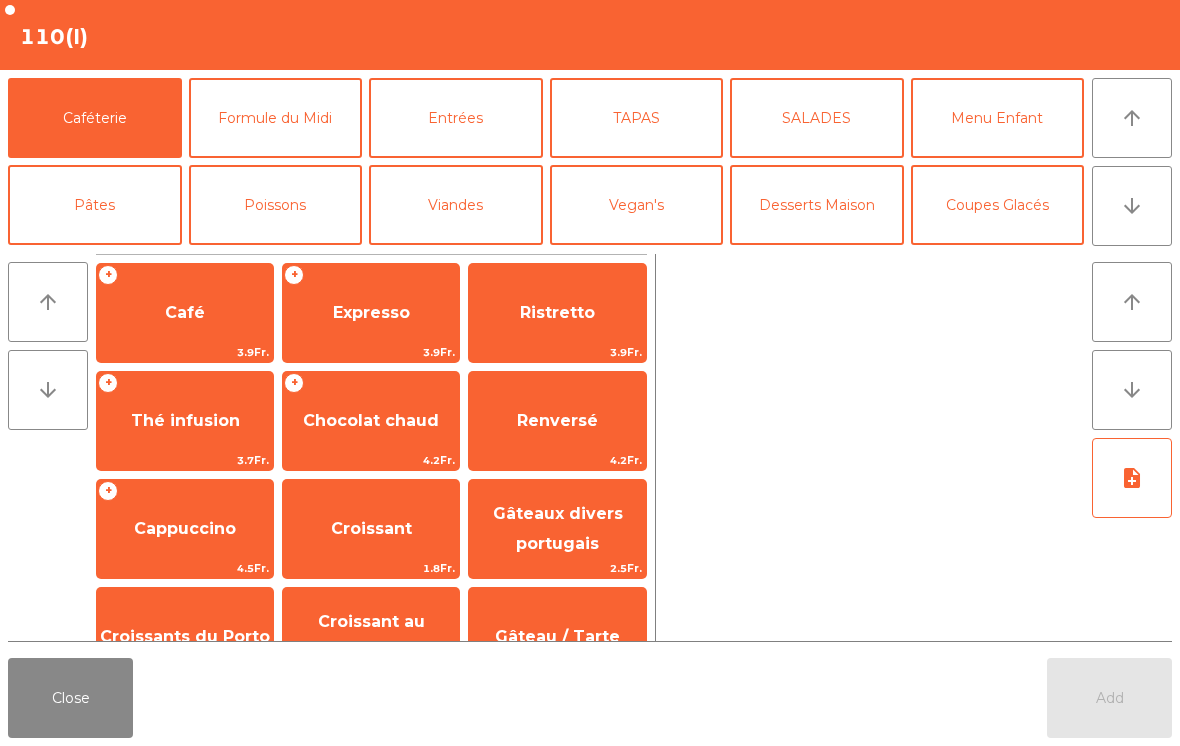 click on "arrow_downward" 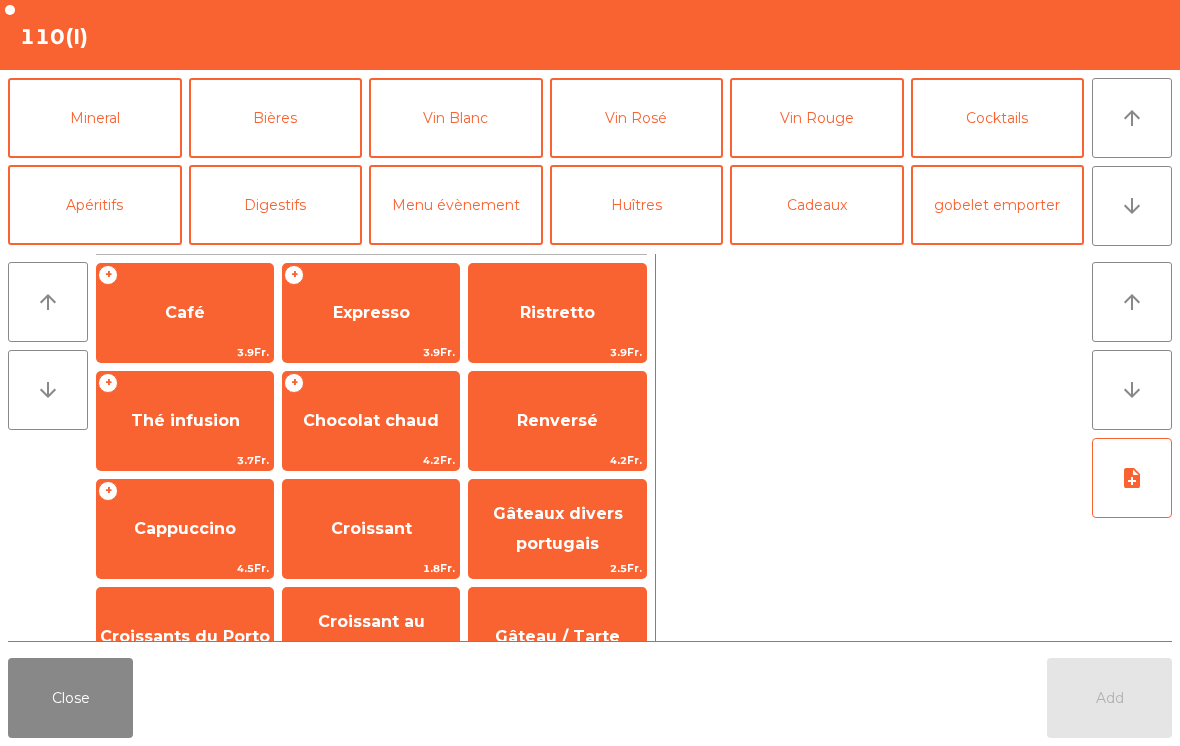click on "Bières" 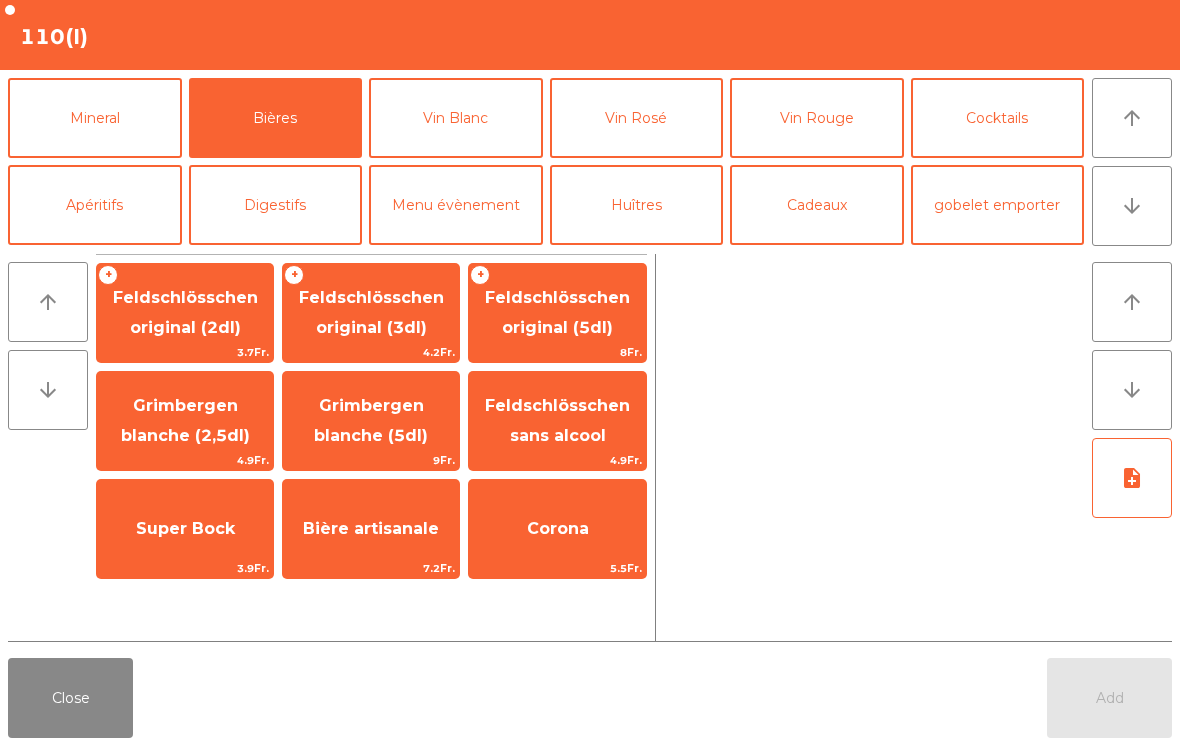 click on "Feldschlösschen original (3dl)" 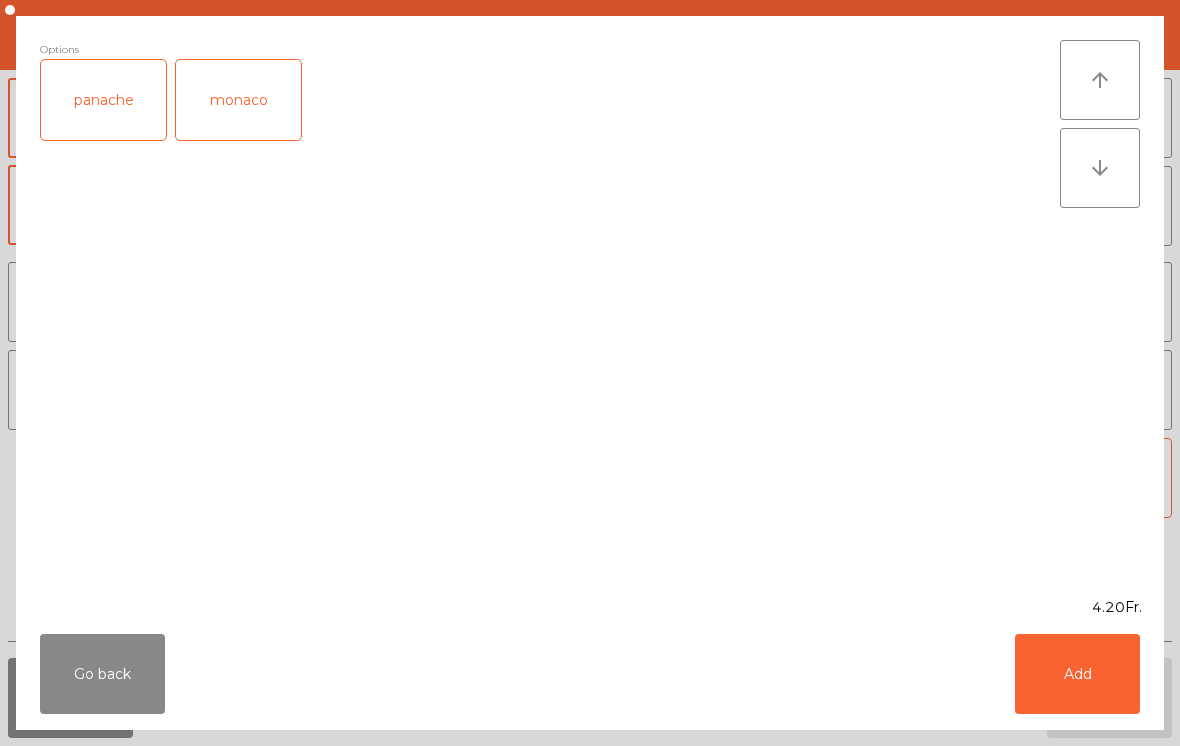 click on "Add" 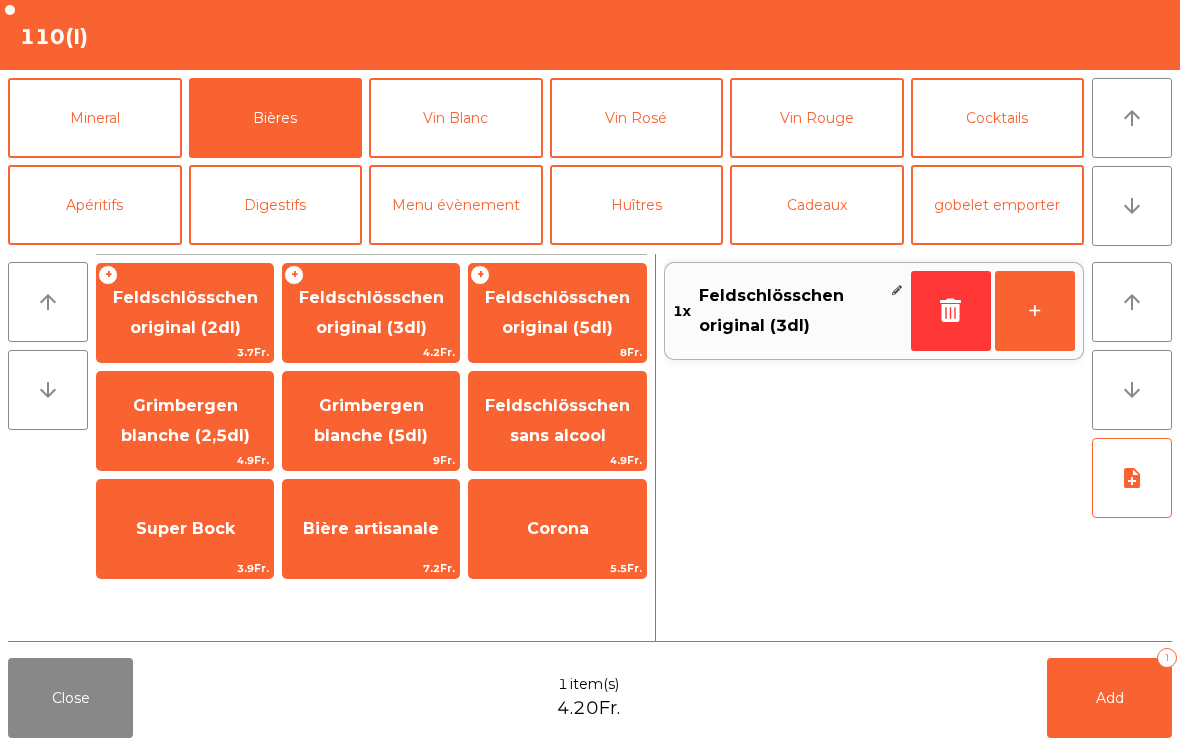 click on "Add" 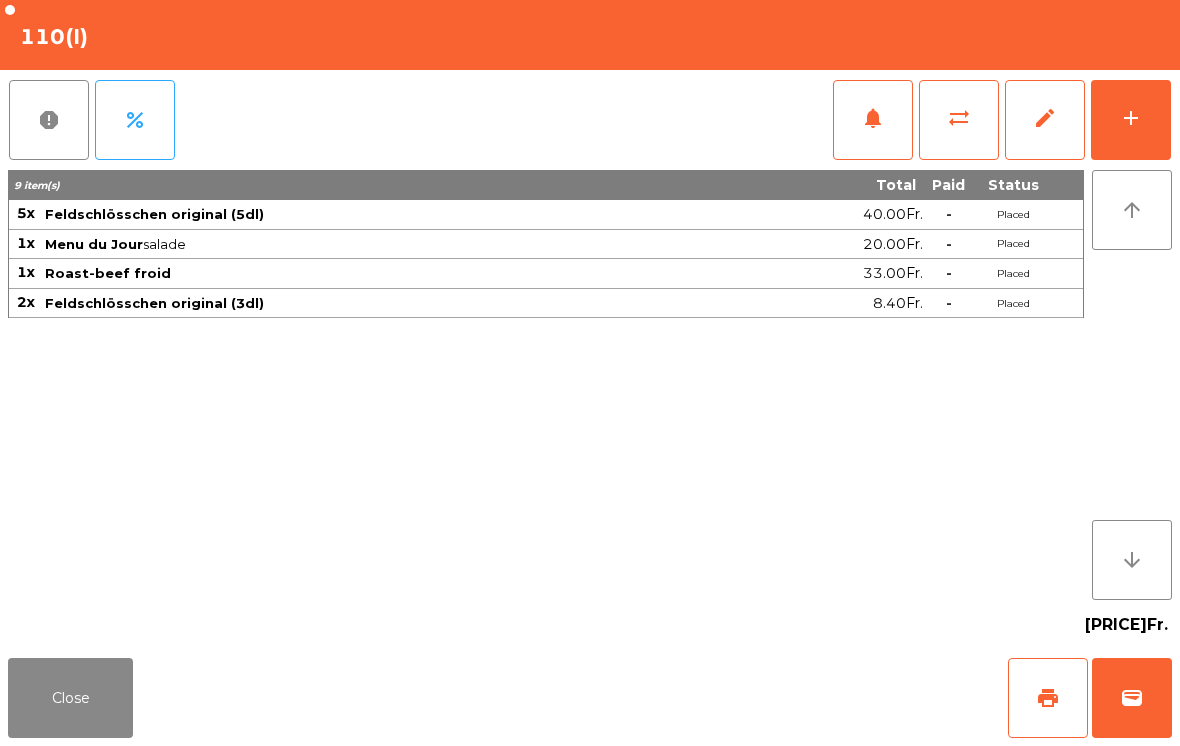 click on "Close" 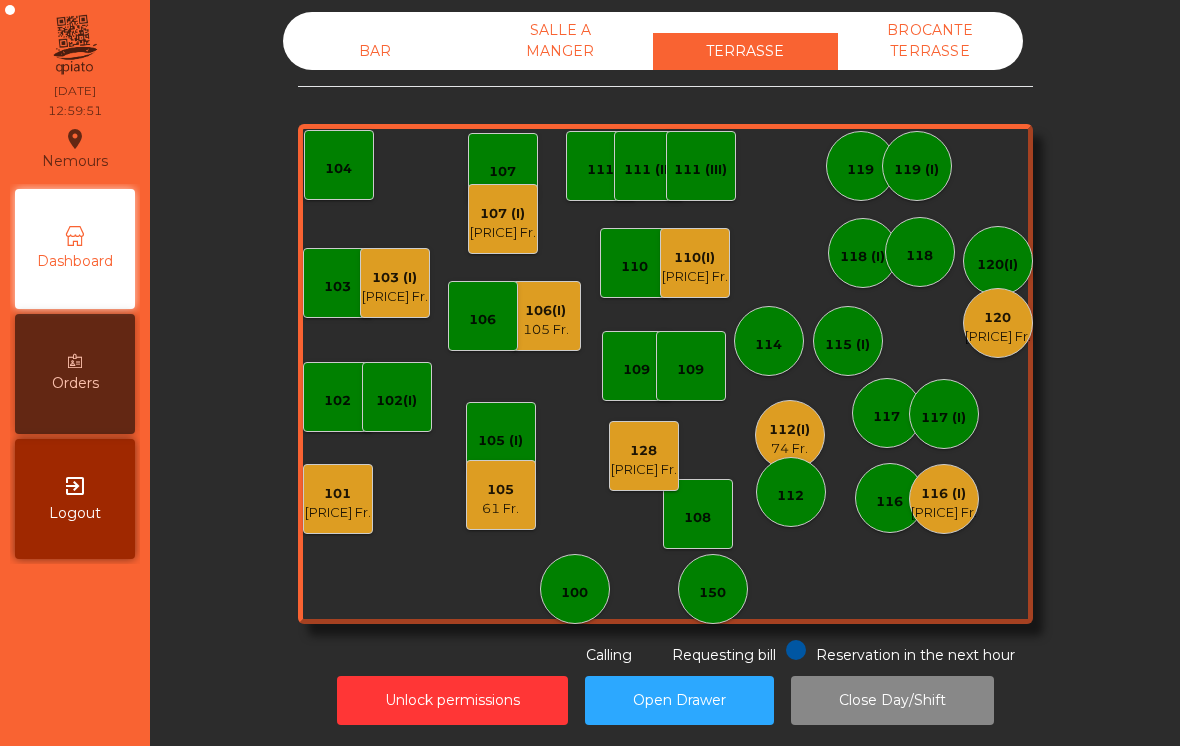 click on "[PRICE] Fr." 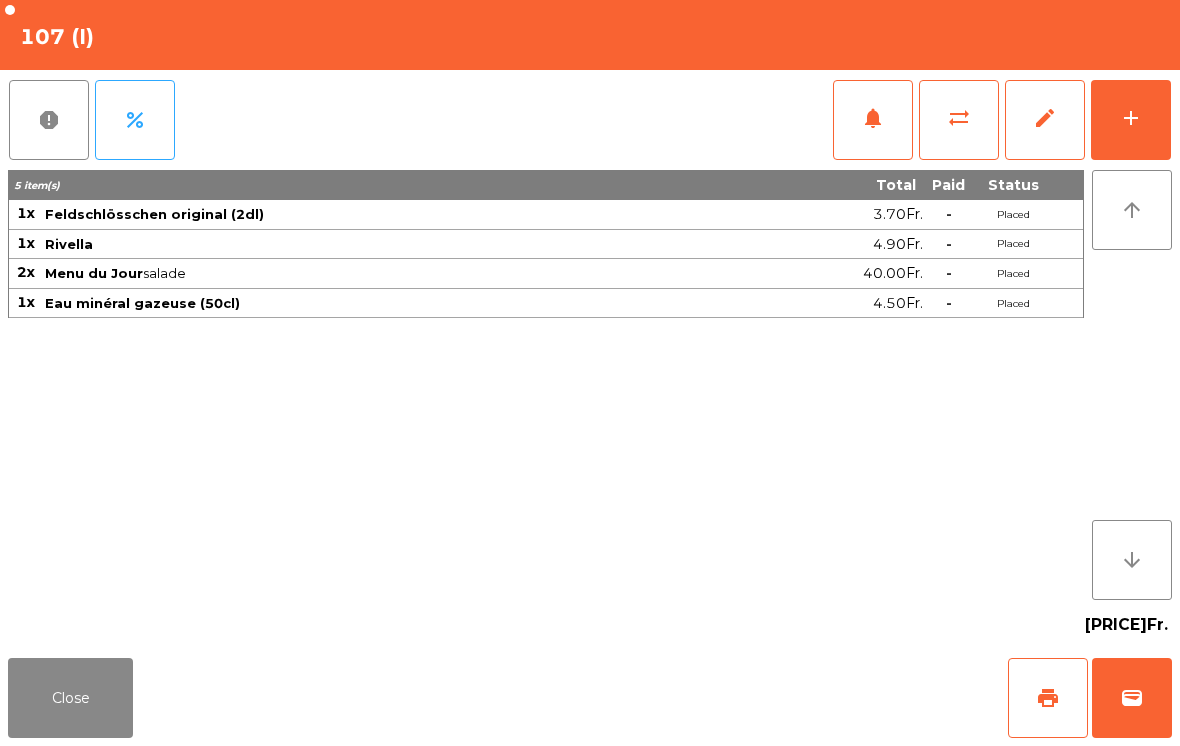 click on "add" 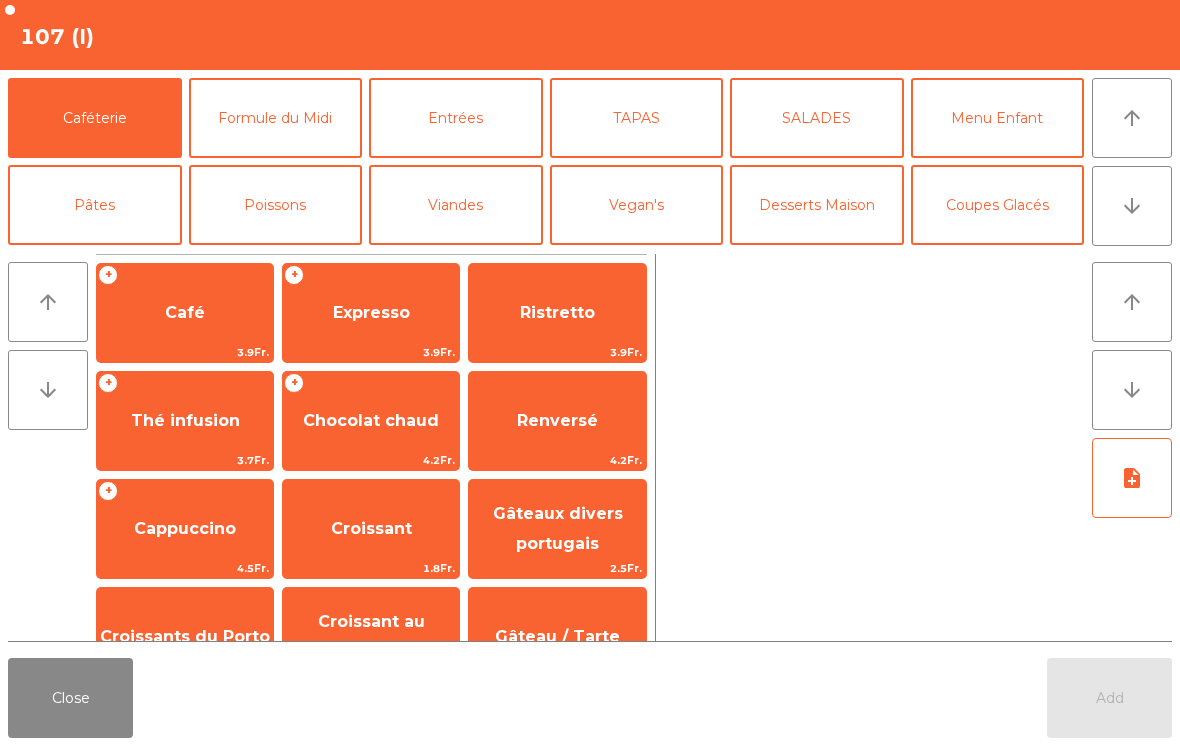click on "Expresso" 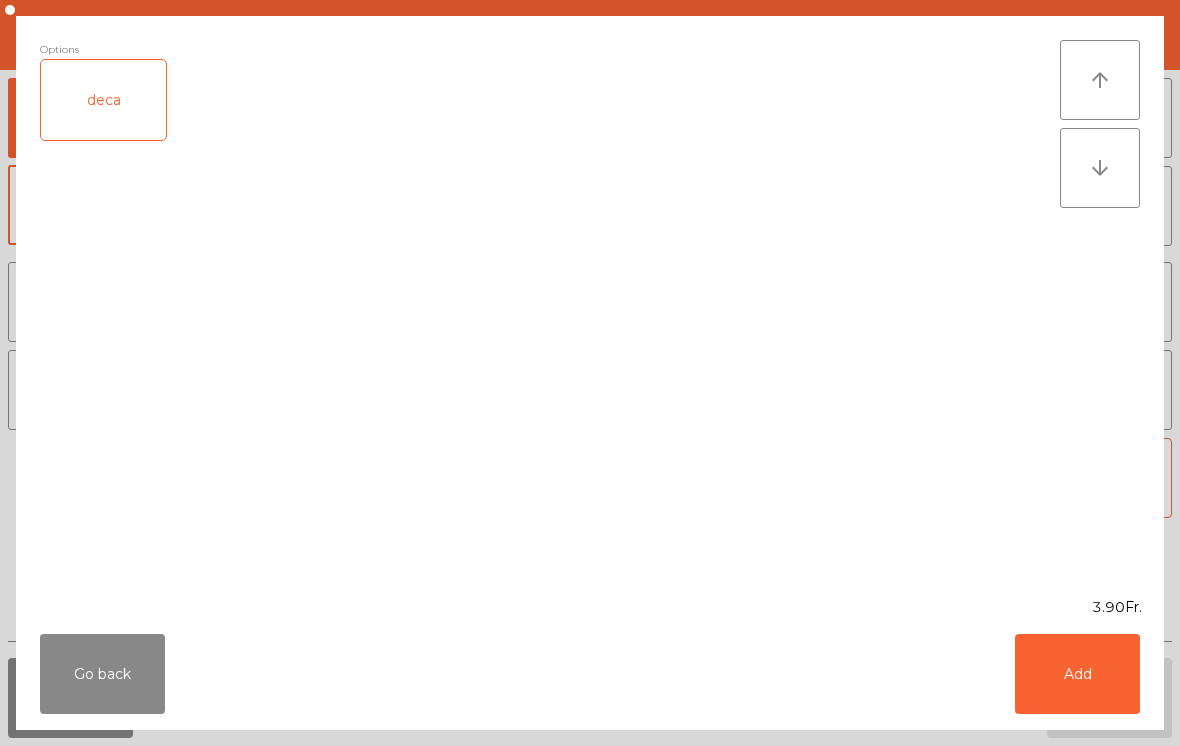 click on "Add" 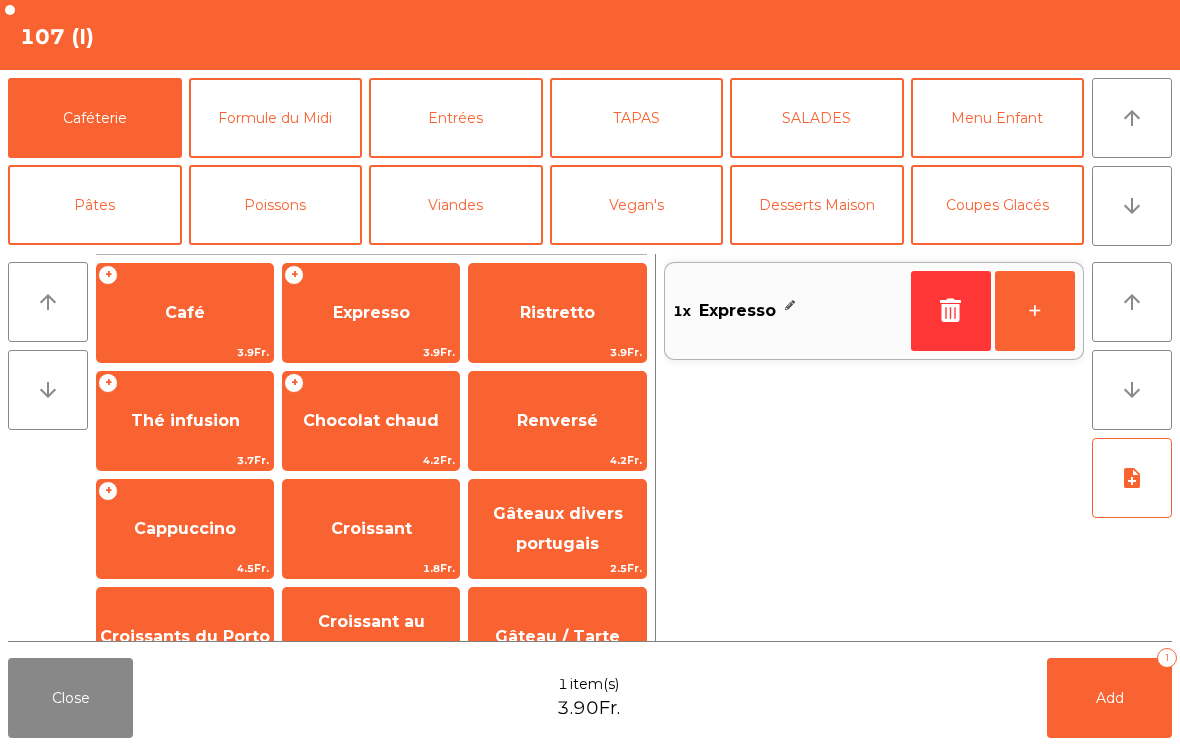 click on "+" 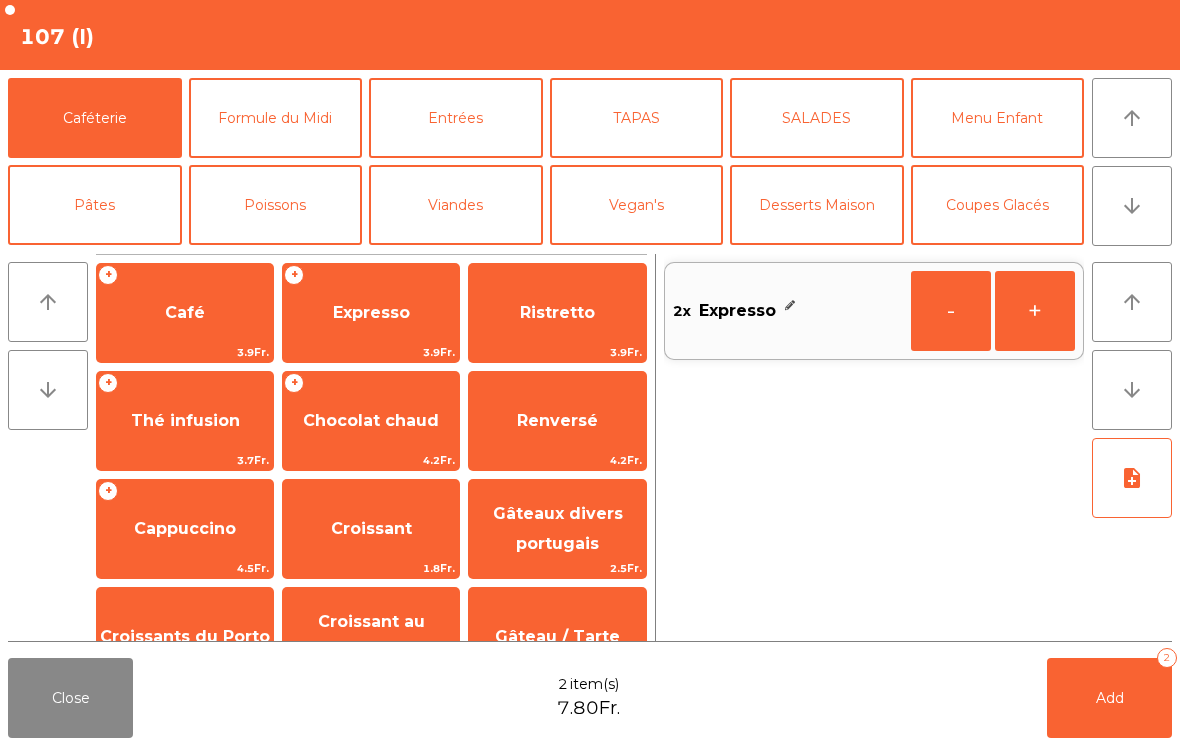 click on "Add   2" 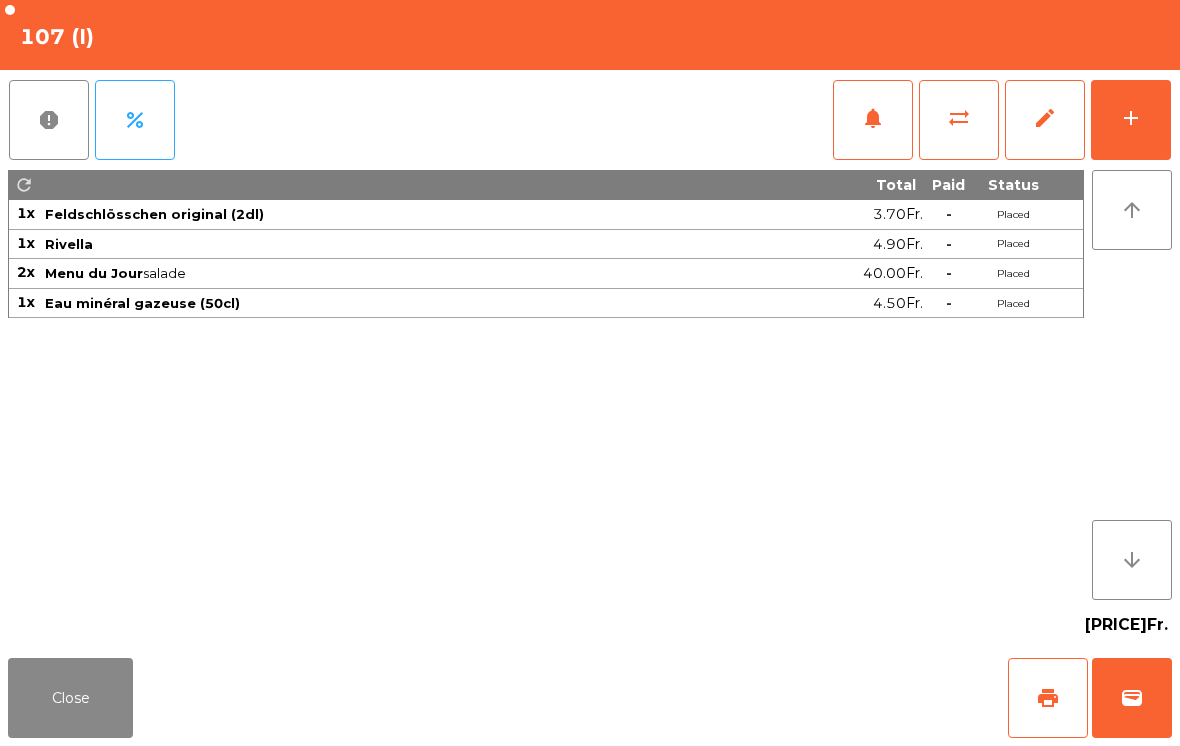 click on "Close" 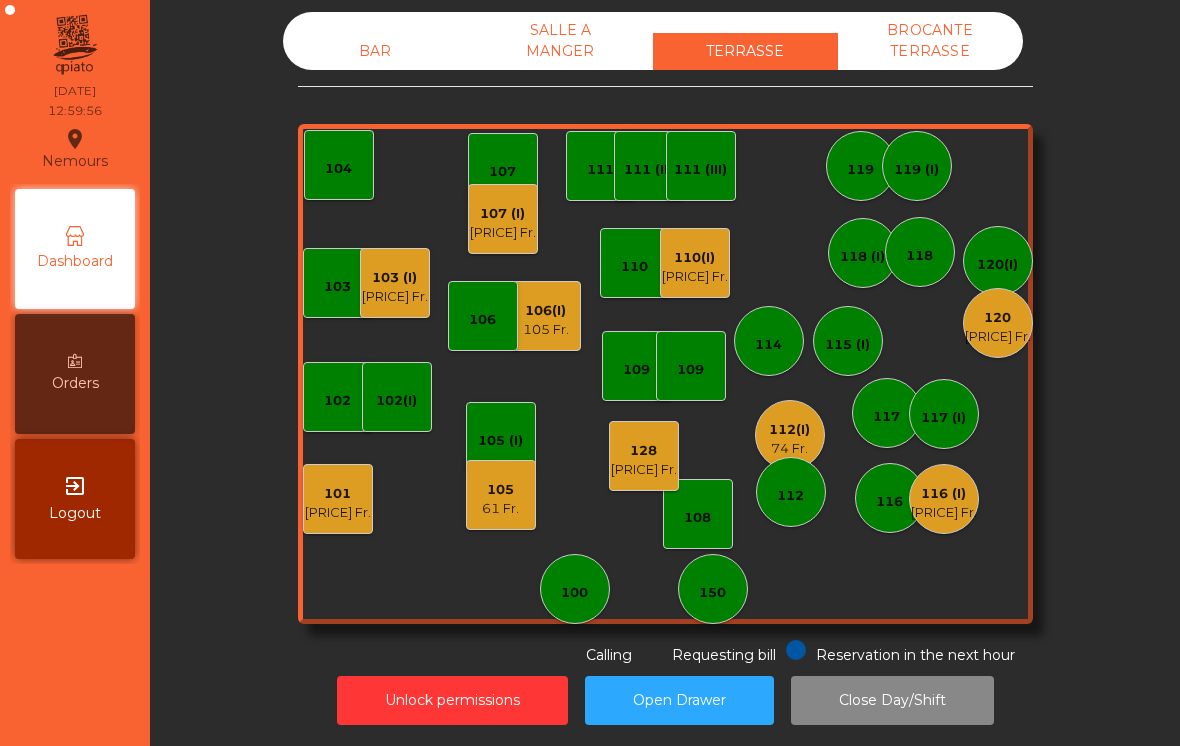 click on "[PRICE] Fr." 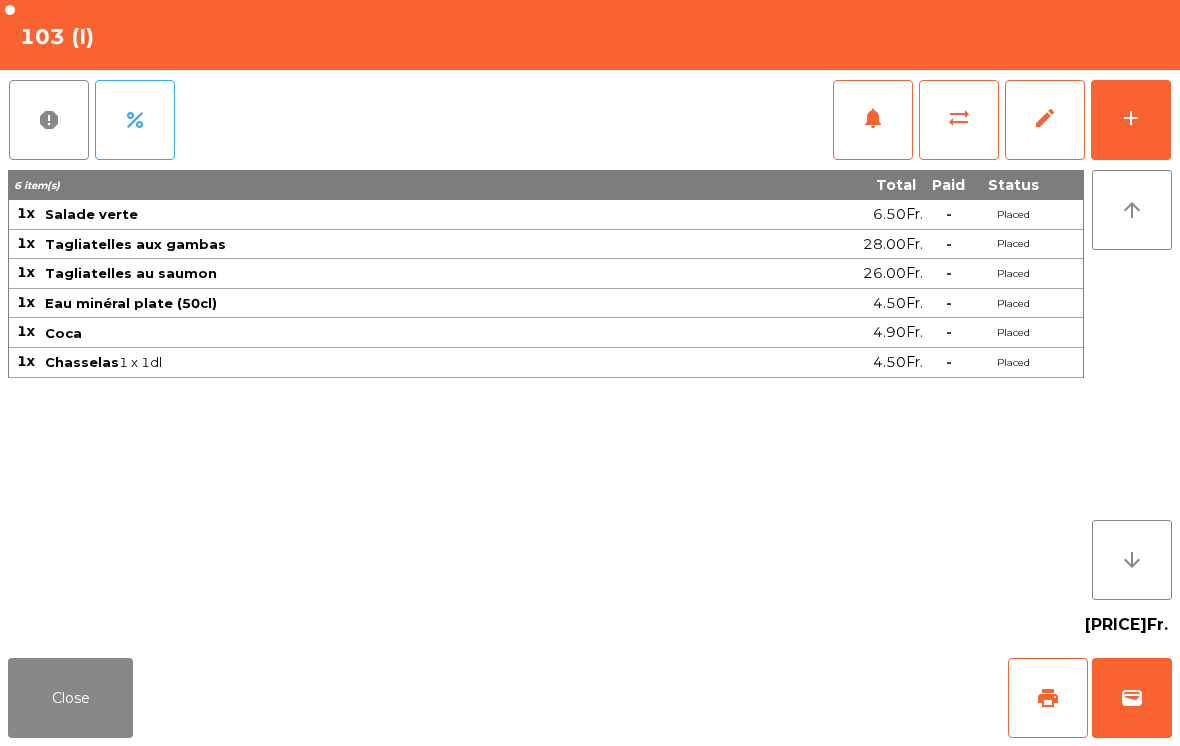click on "Close" 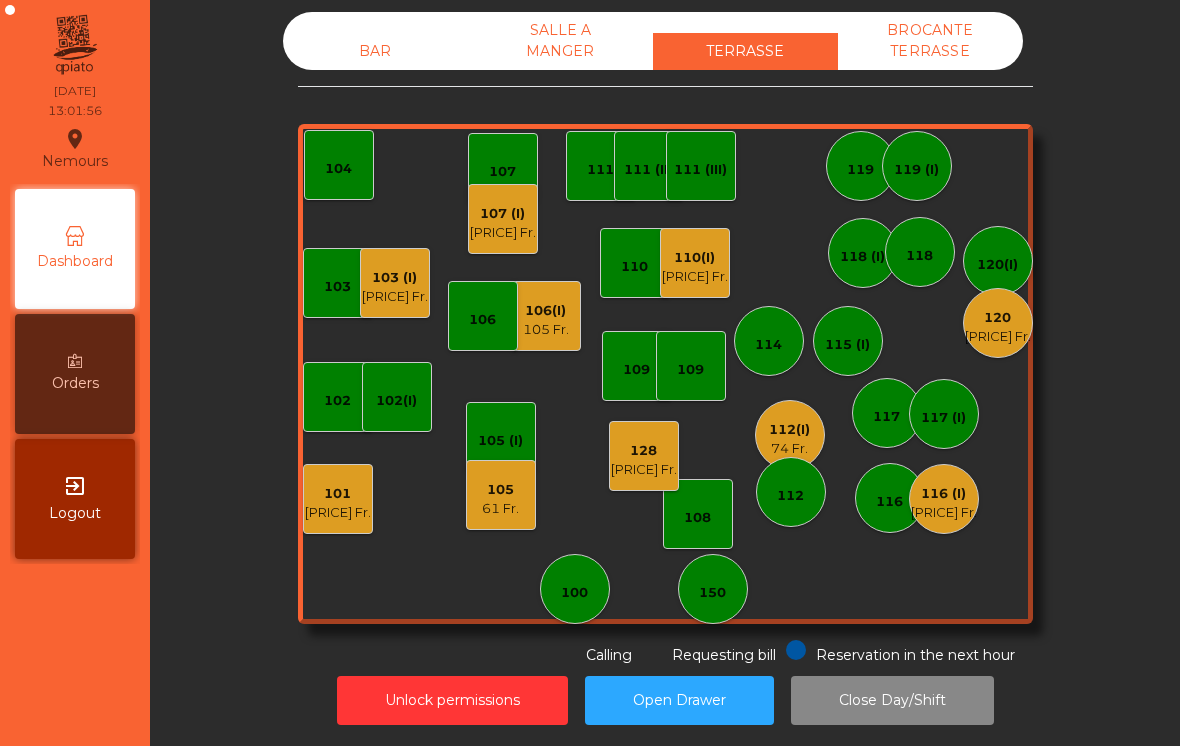 click on "128" 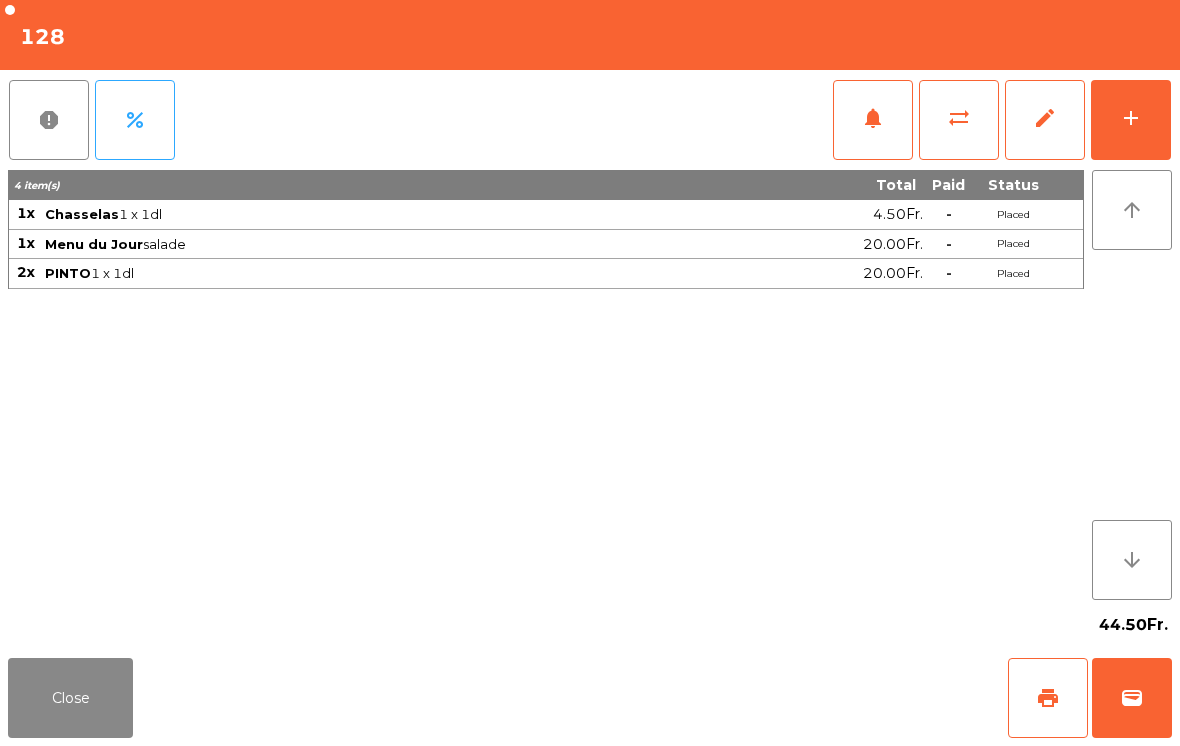 click on "add" 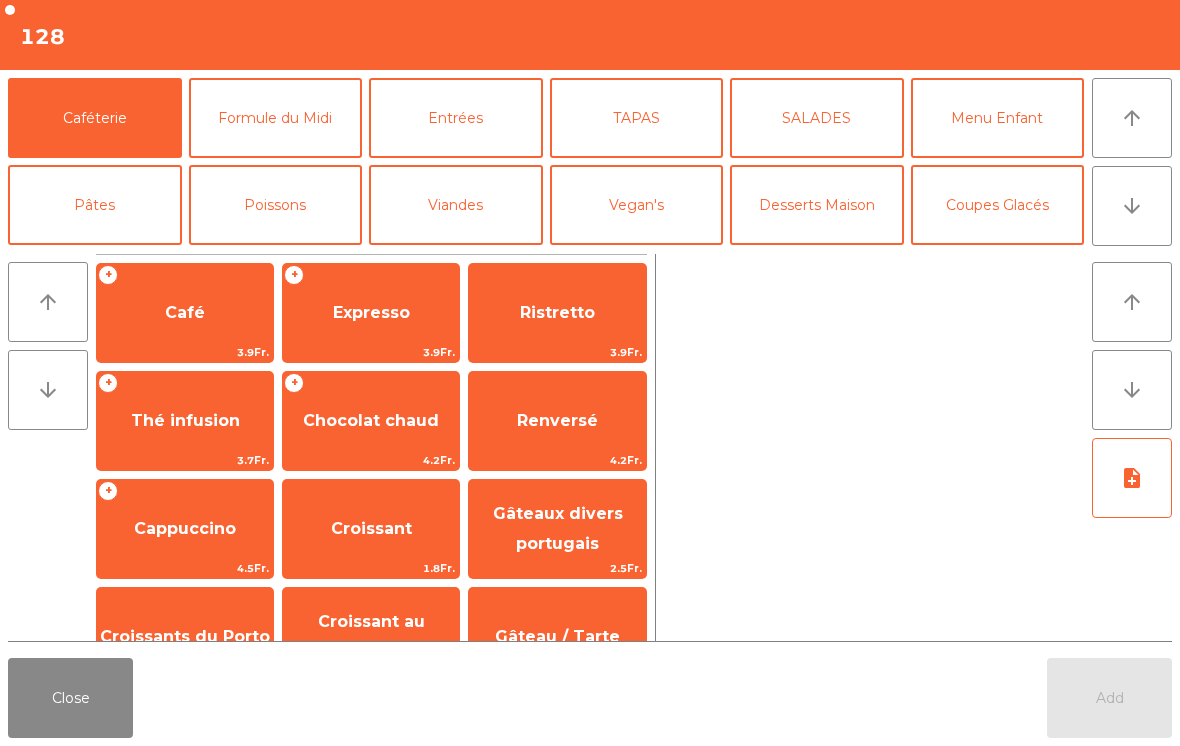 scroll, scrollTop: 128, scrollLeft: 0, axis: vertical 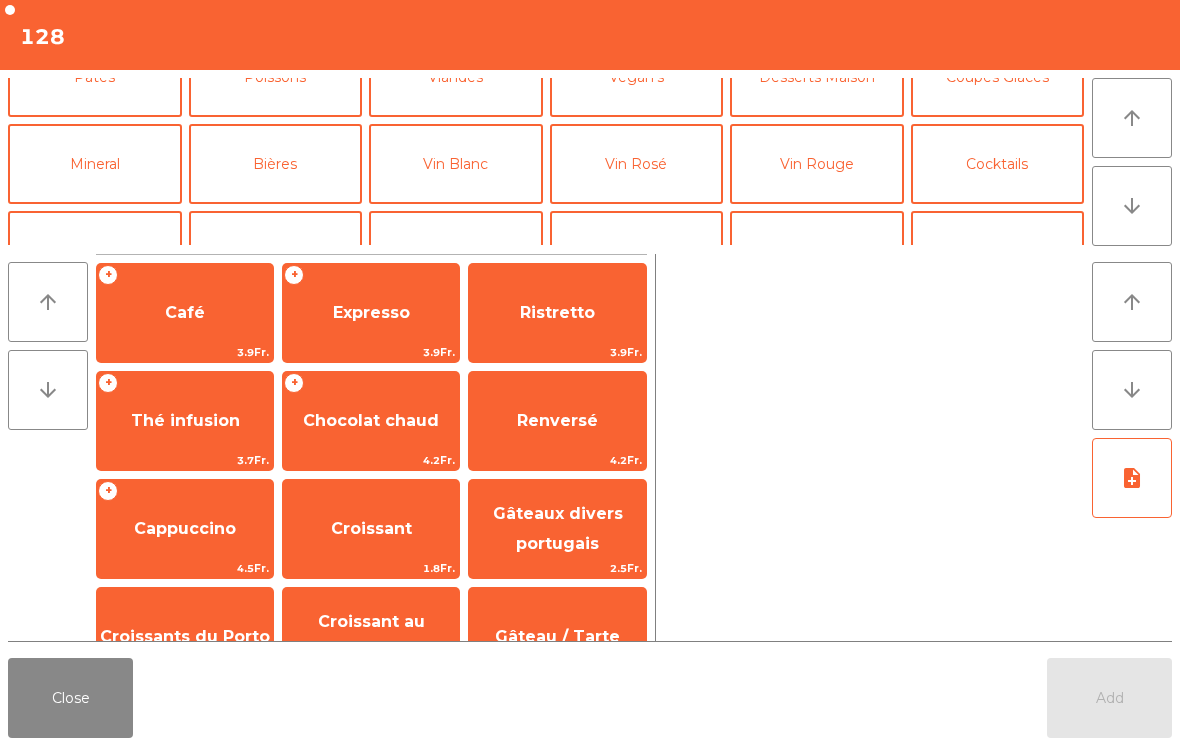 click on "Vin Rouge" 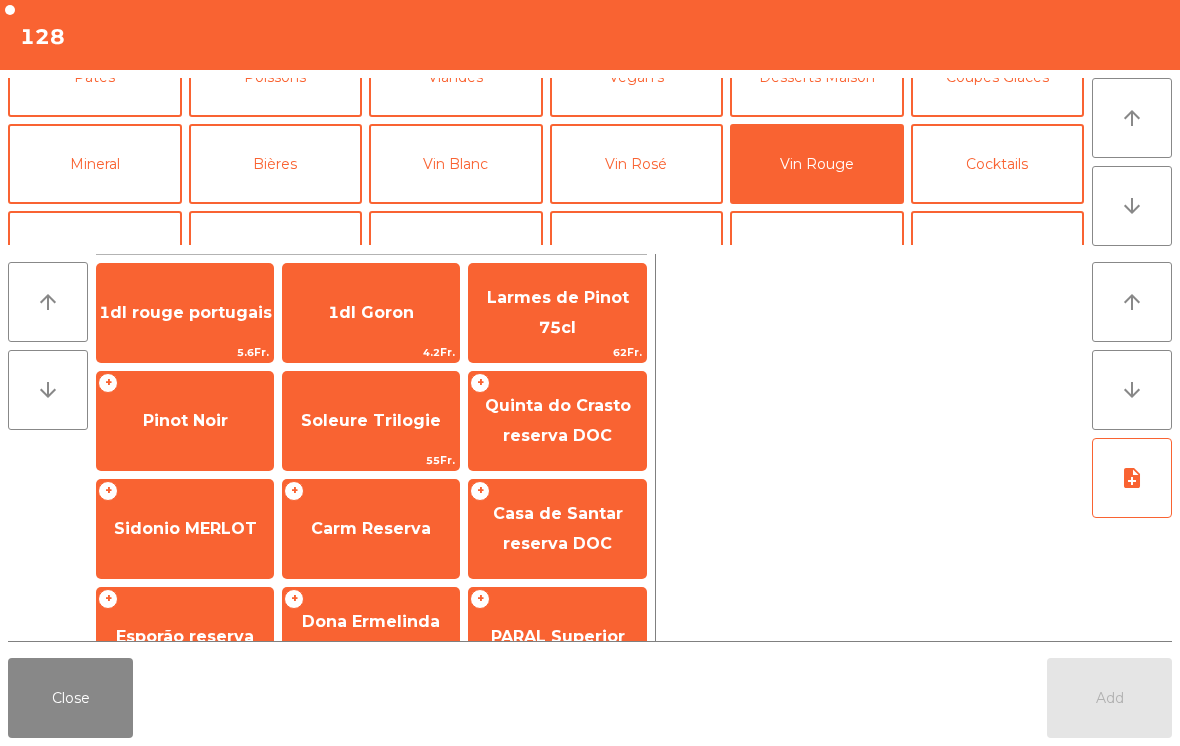 scroll, scrollTop: 296, scrollLeft: 0, axis: vertical 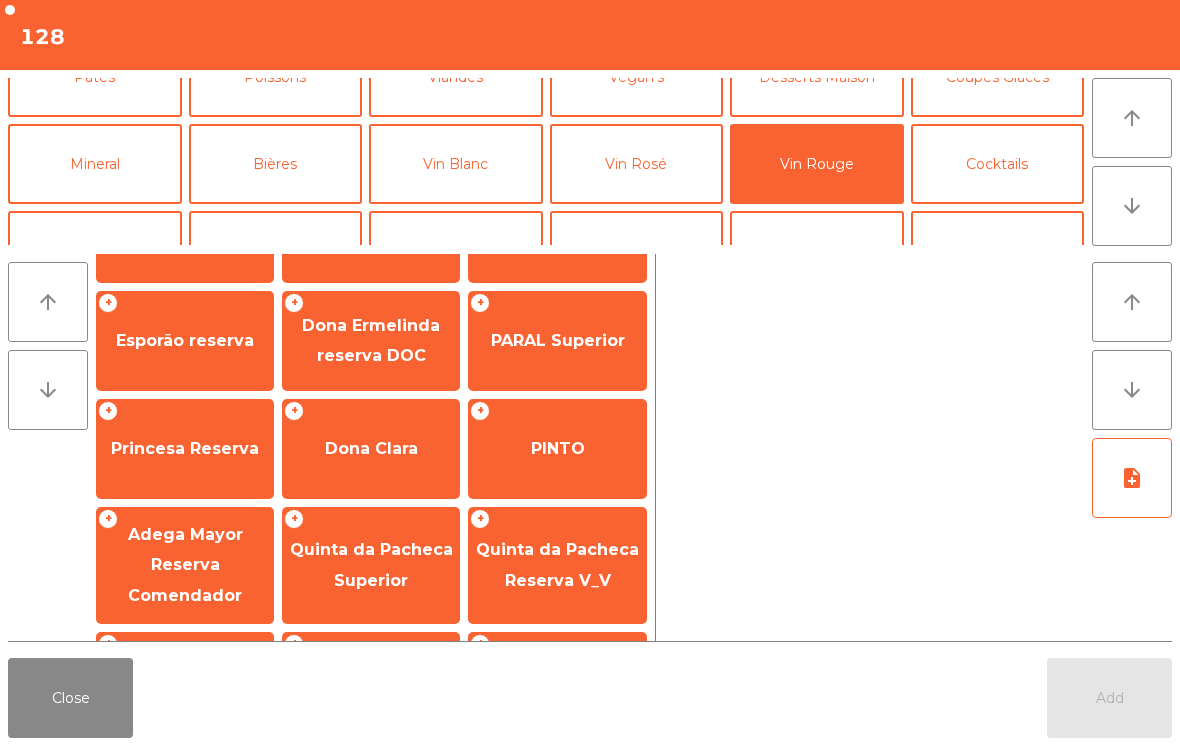 click on "PINTO" 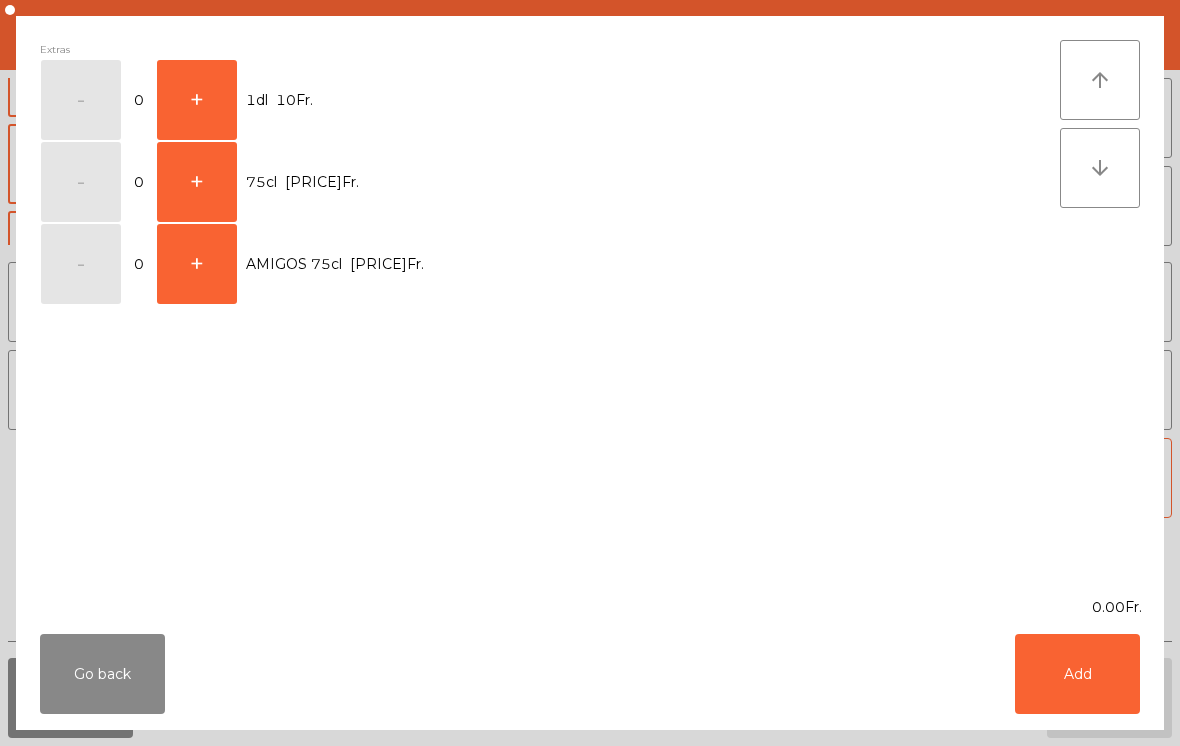 click on "+" 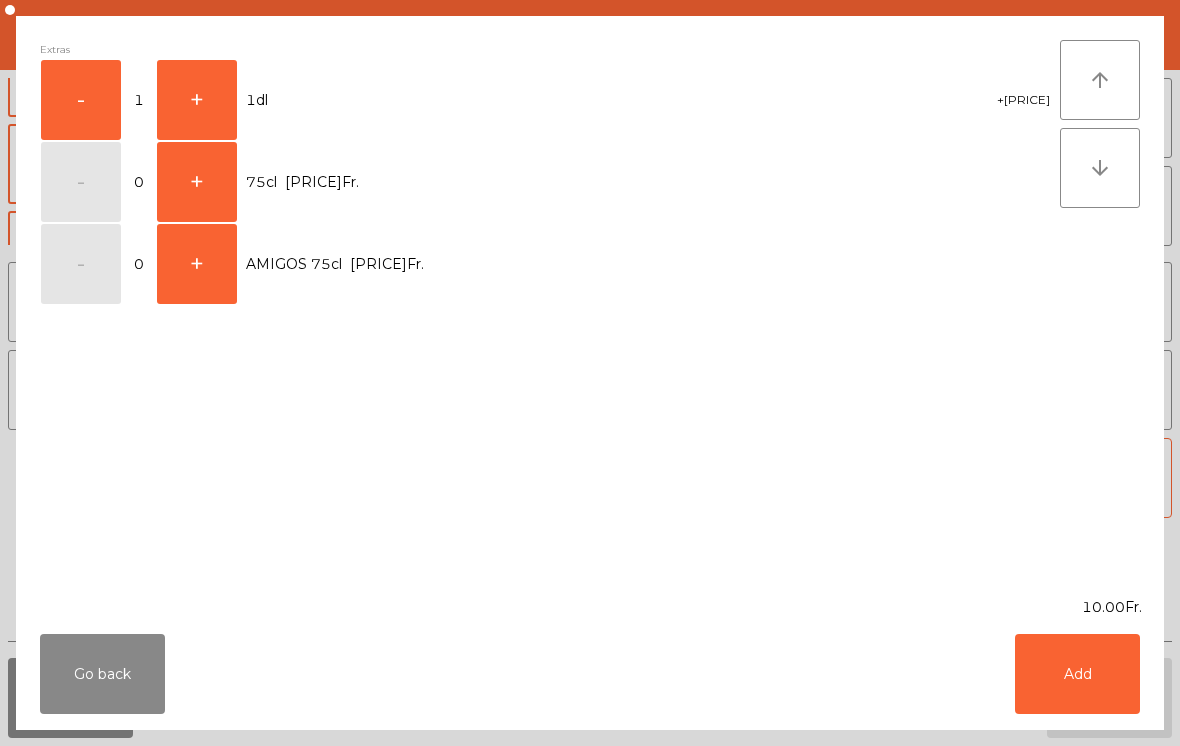 click on "Add" 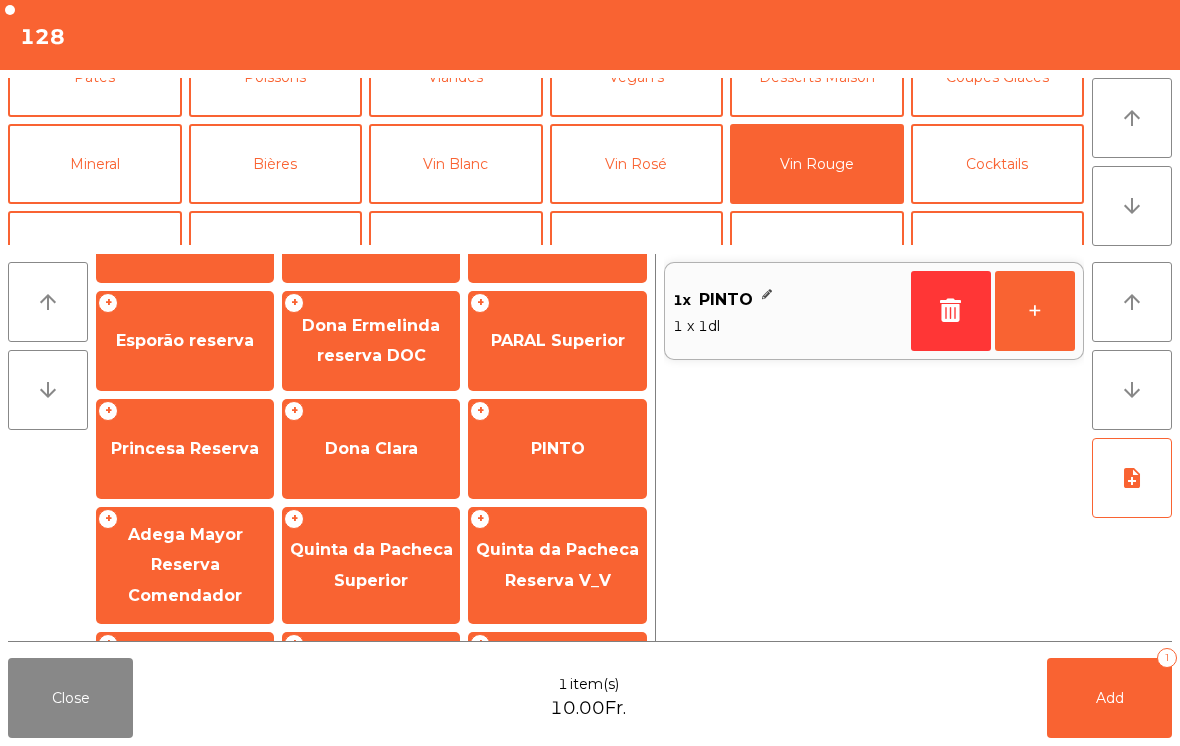 click on "Add   1" 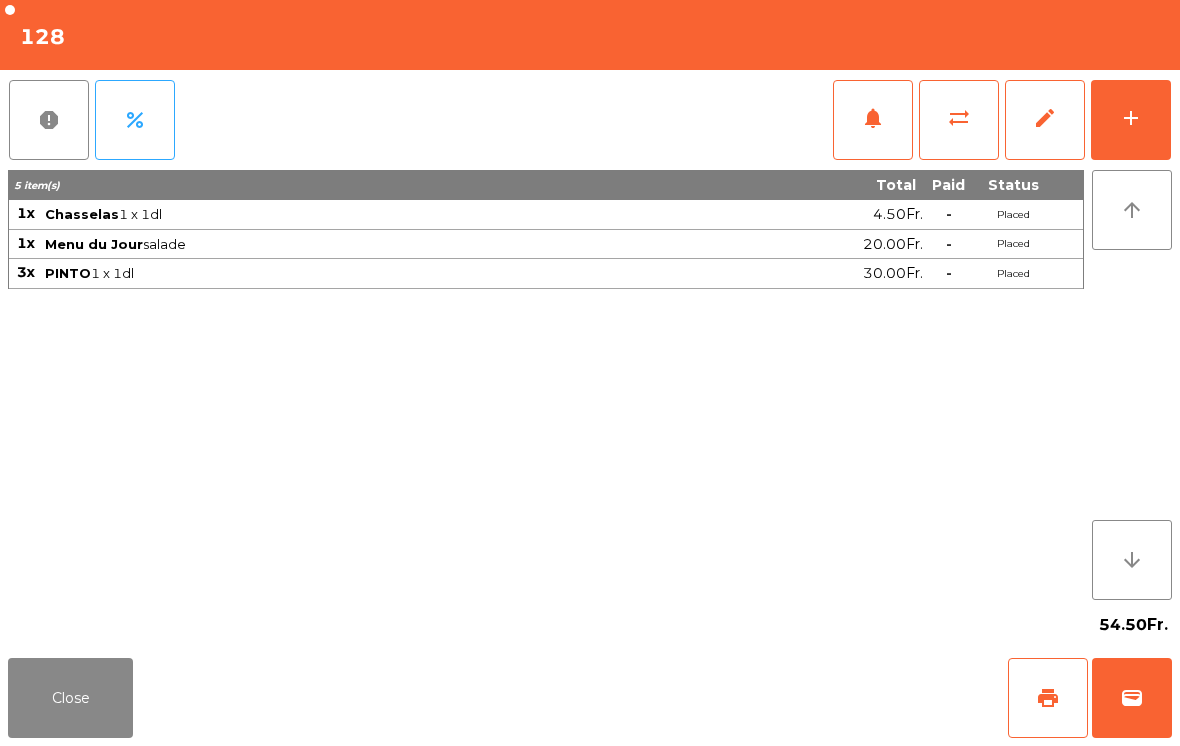 click on "Close" 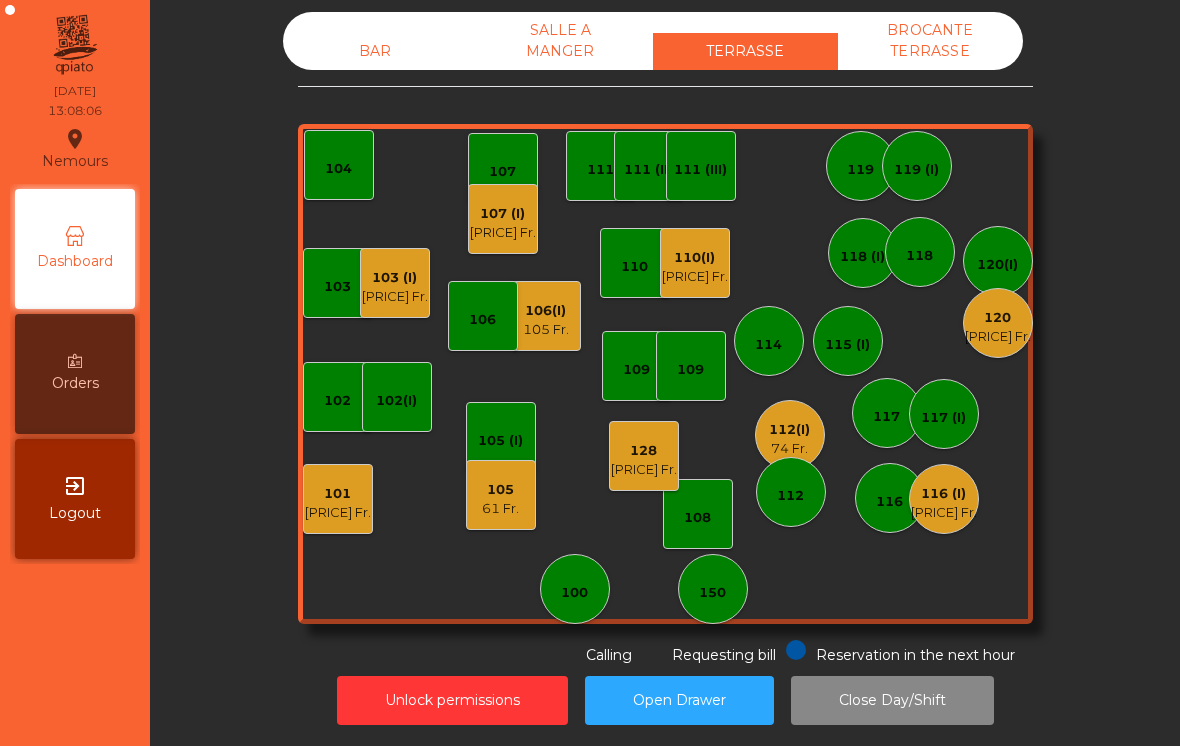 click on "103 (I)   74.4 Fr." 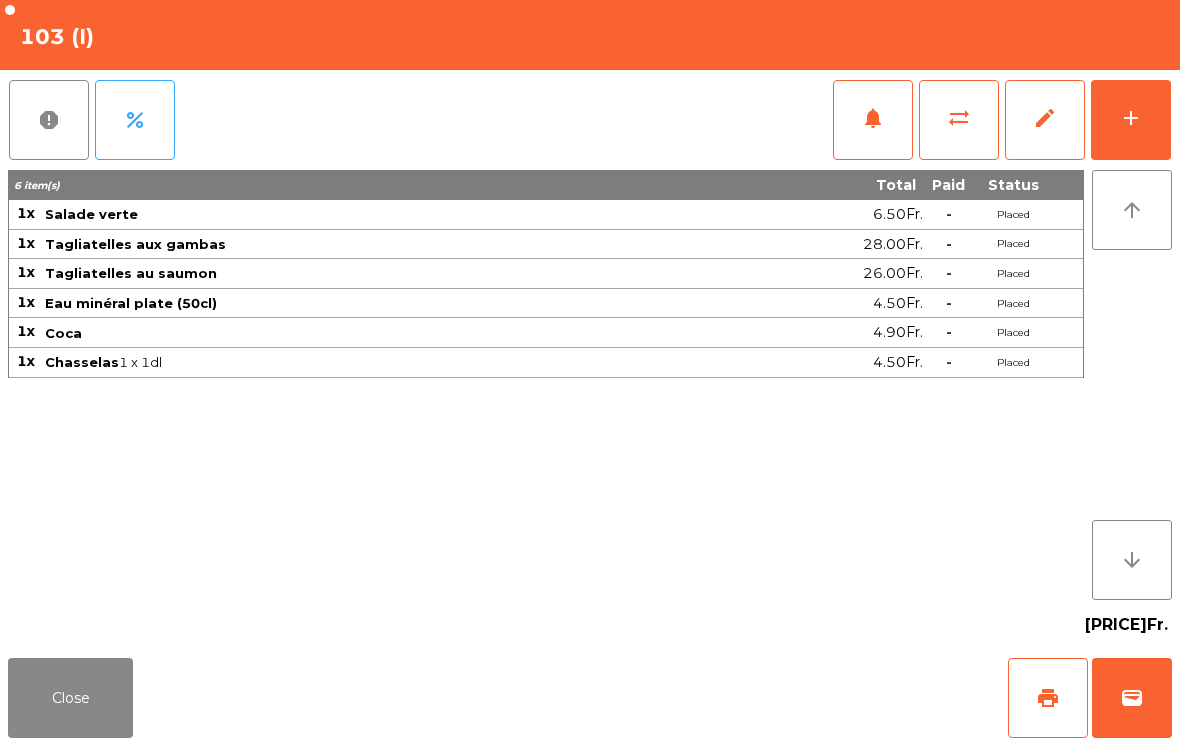 click on "notifications" 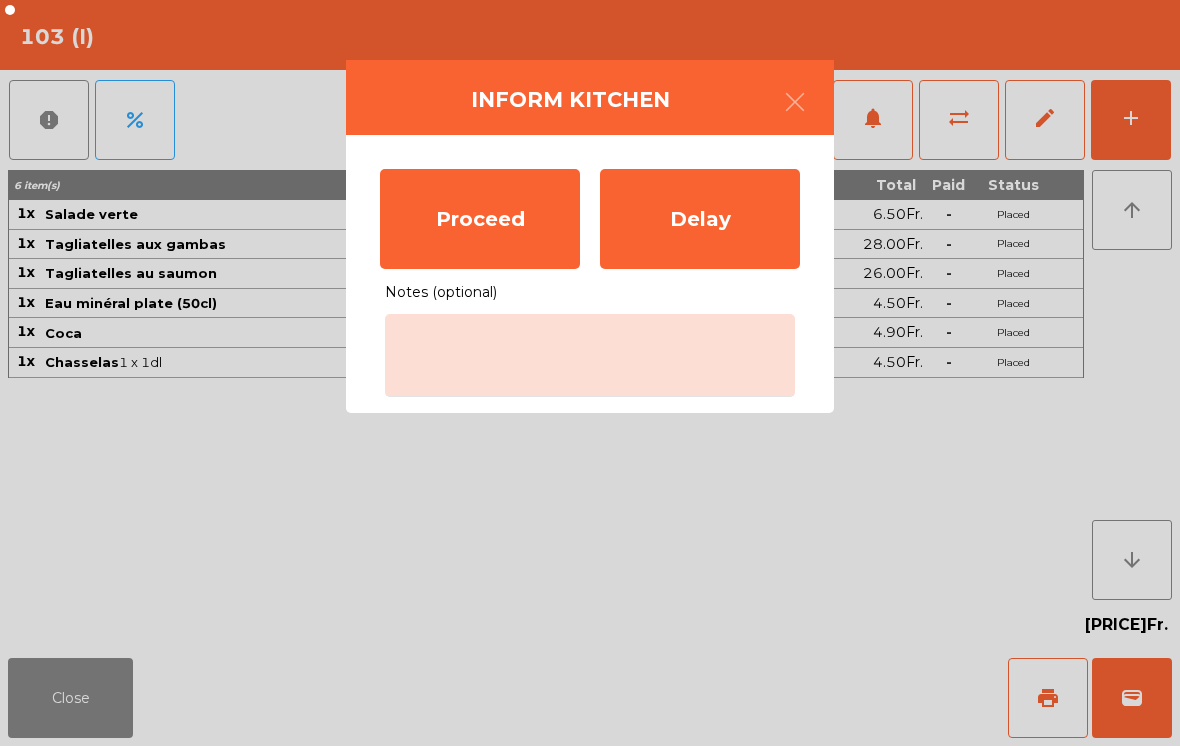 click on "Proceed" 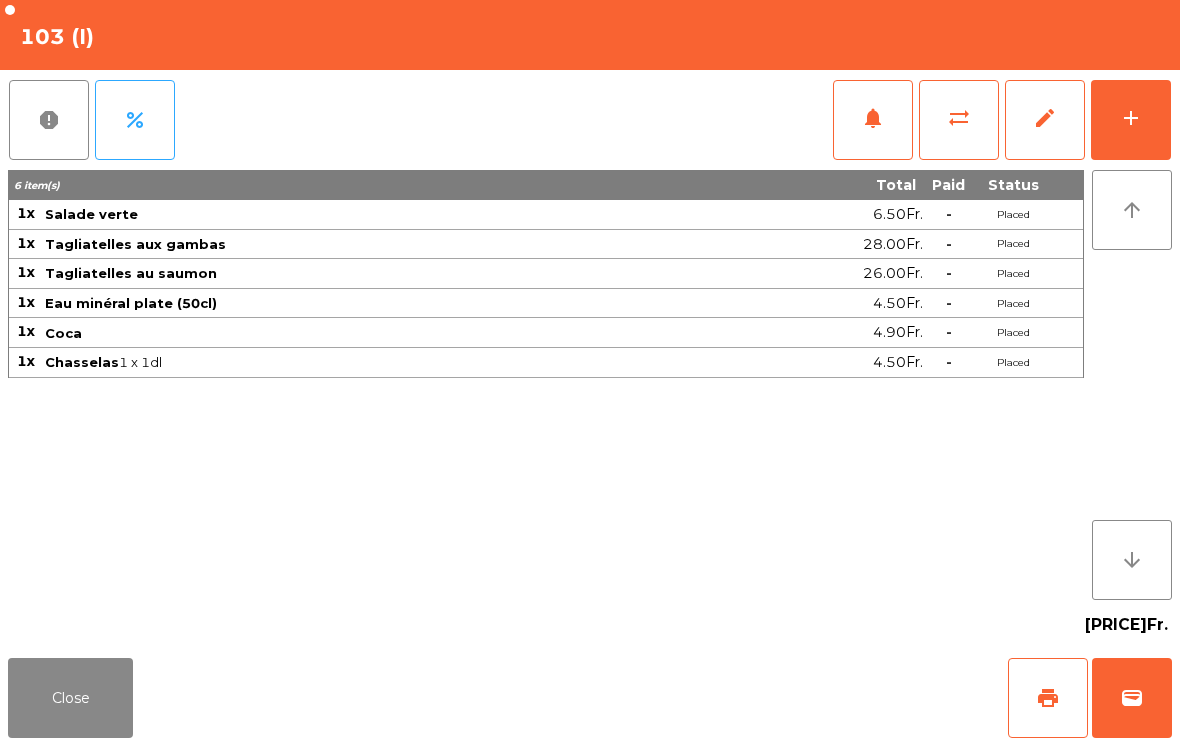 click on "Close" 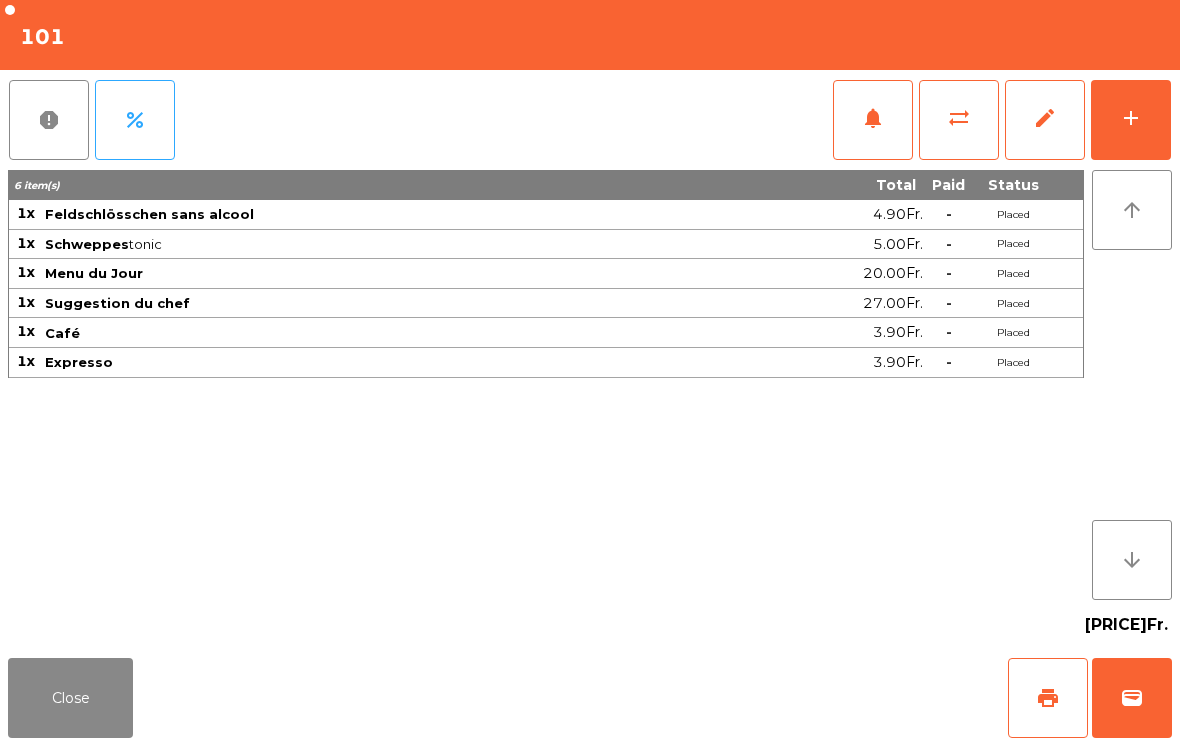 click on "add" 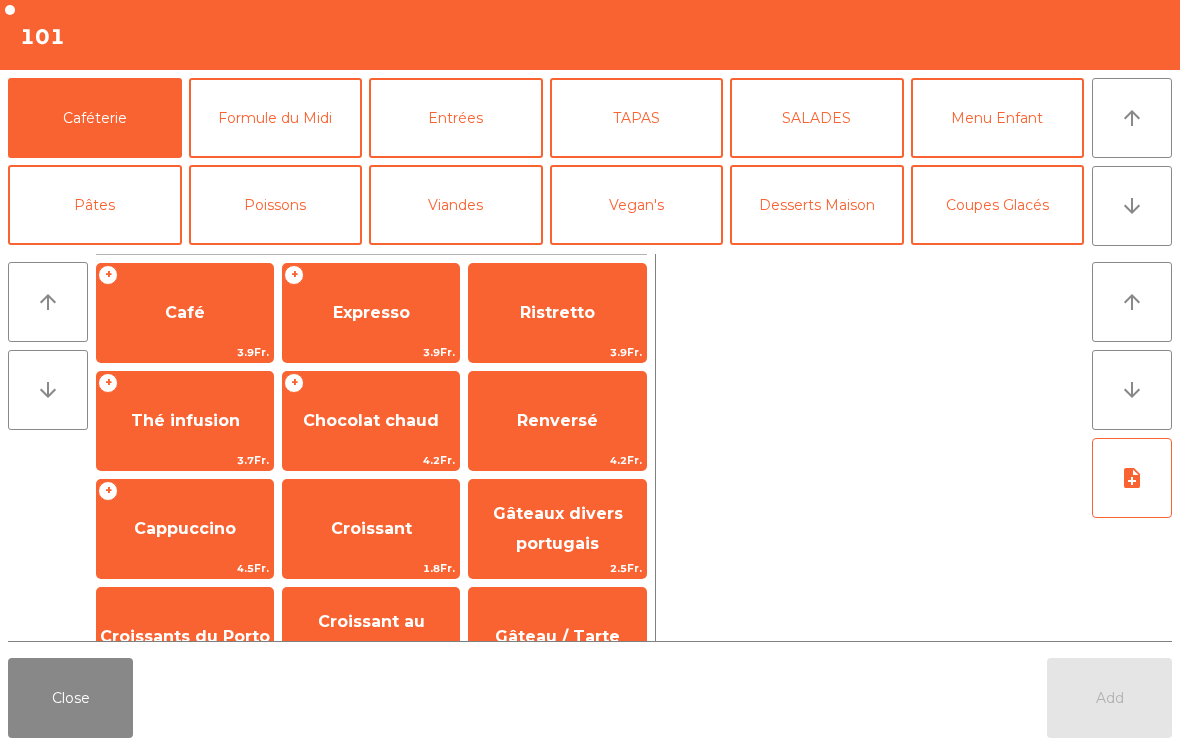 click on "Coupes Glacés" 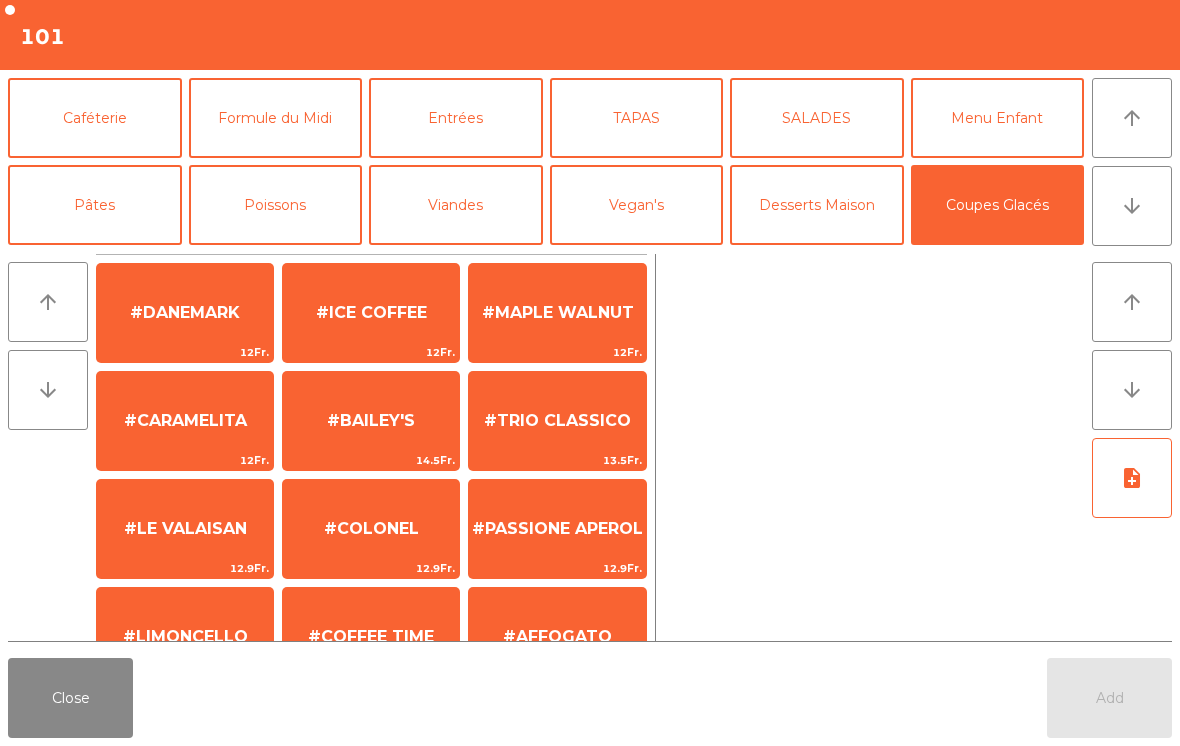 scroll, scrollTop: 385, scrollLeft: 0, axis: vertical 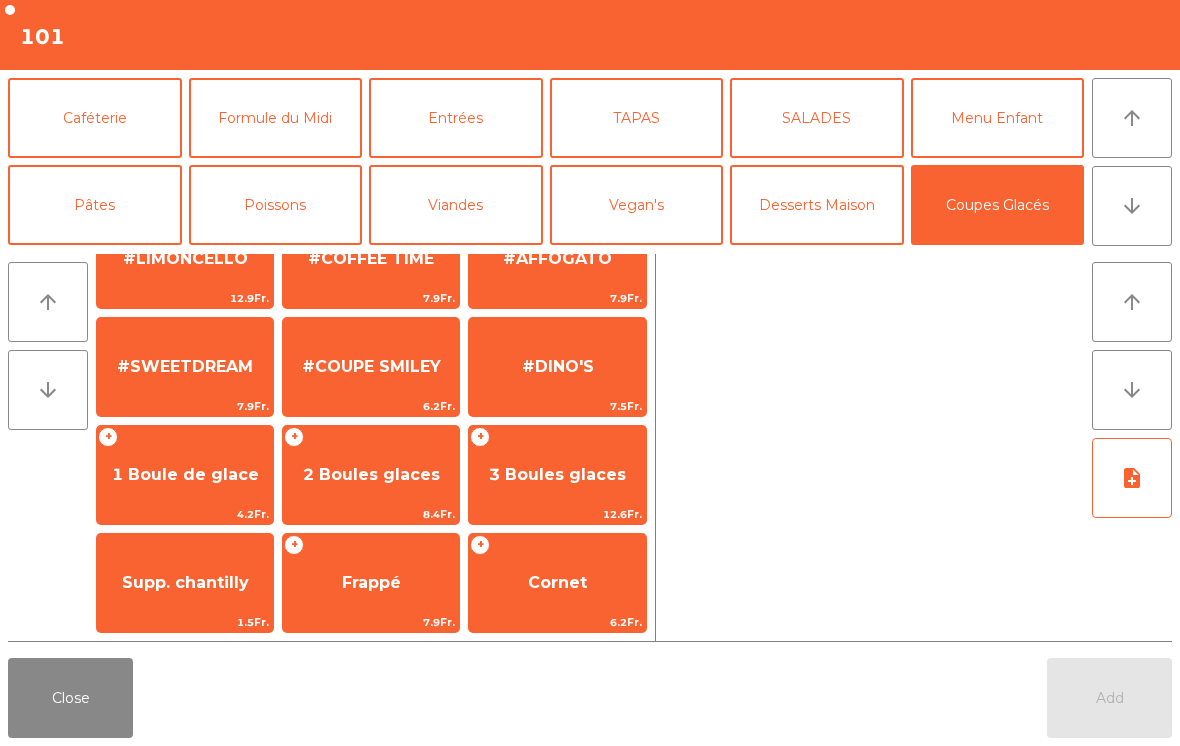 click on "1 Boule de glace" 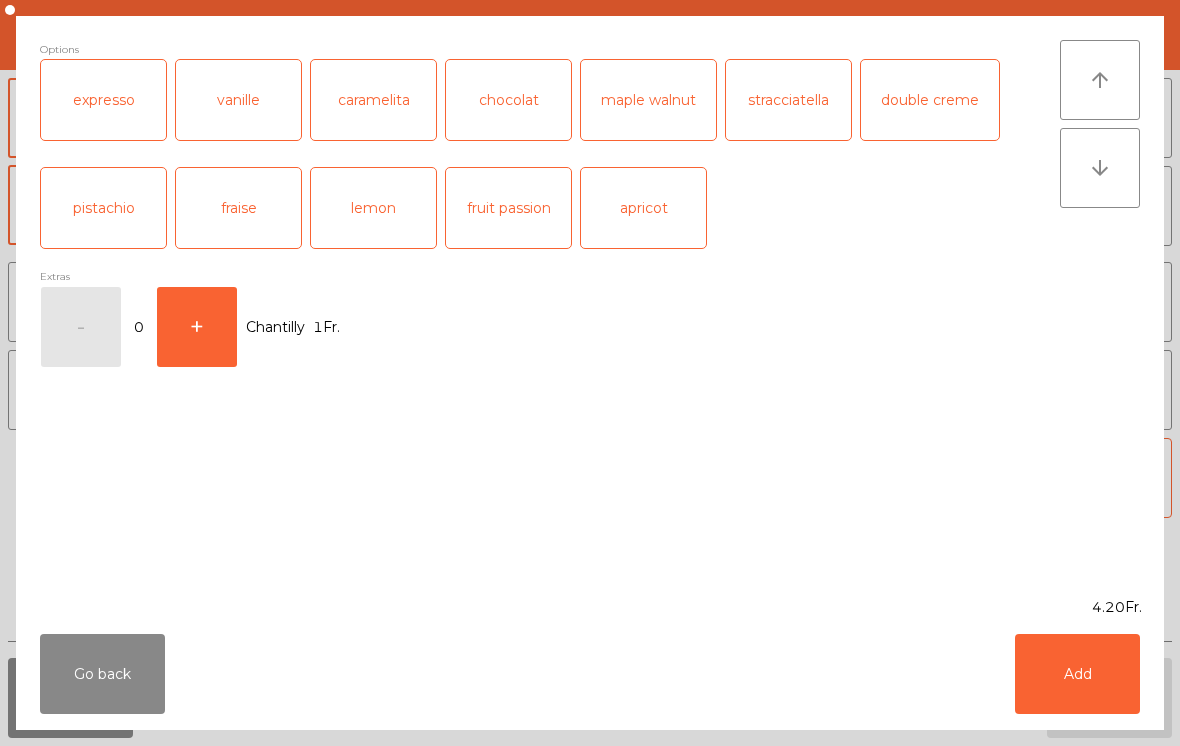 scroll, scrollTop: 378, scrollLeft: 0, axis: vertical 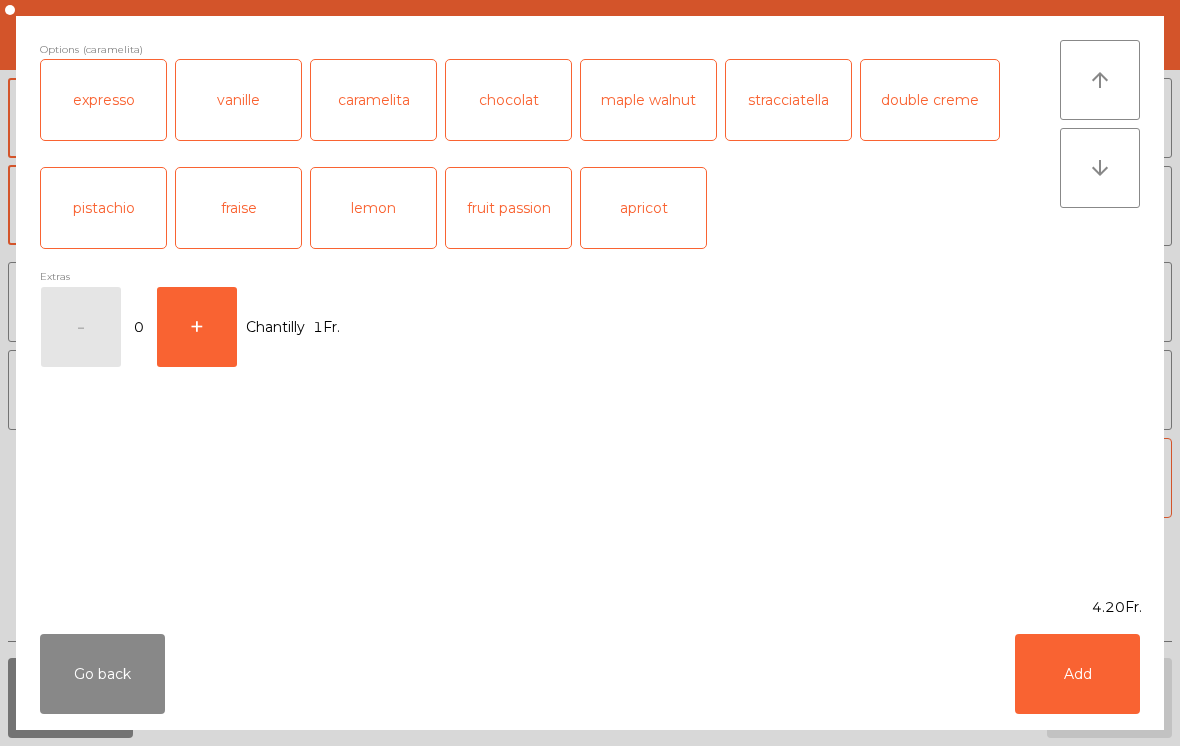 click on "Add" 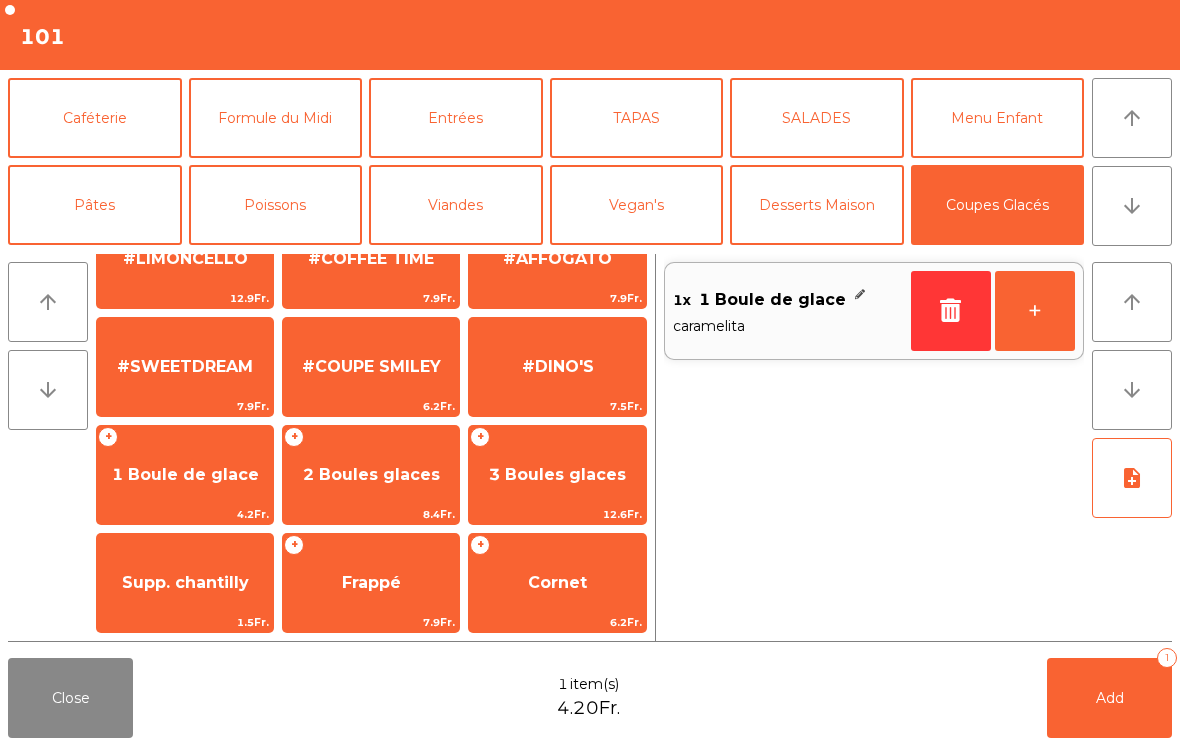click on "Add" 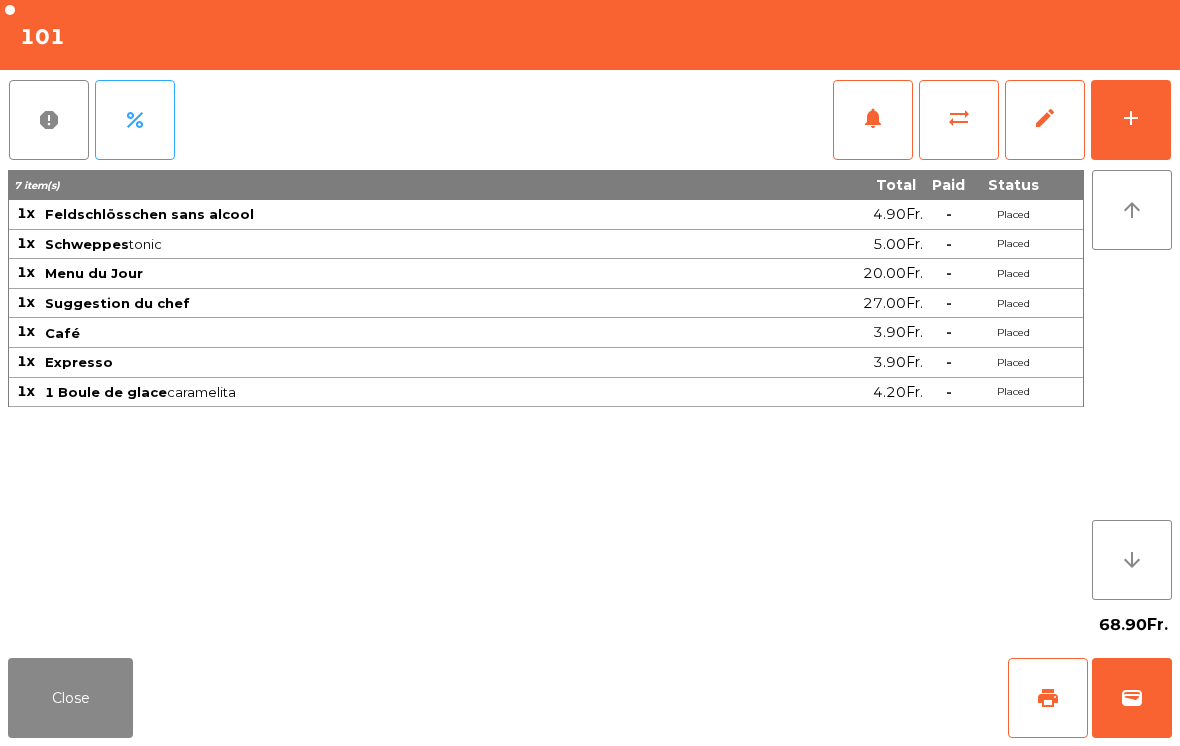 click on "Close" 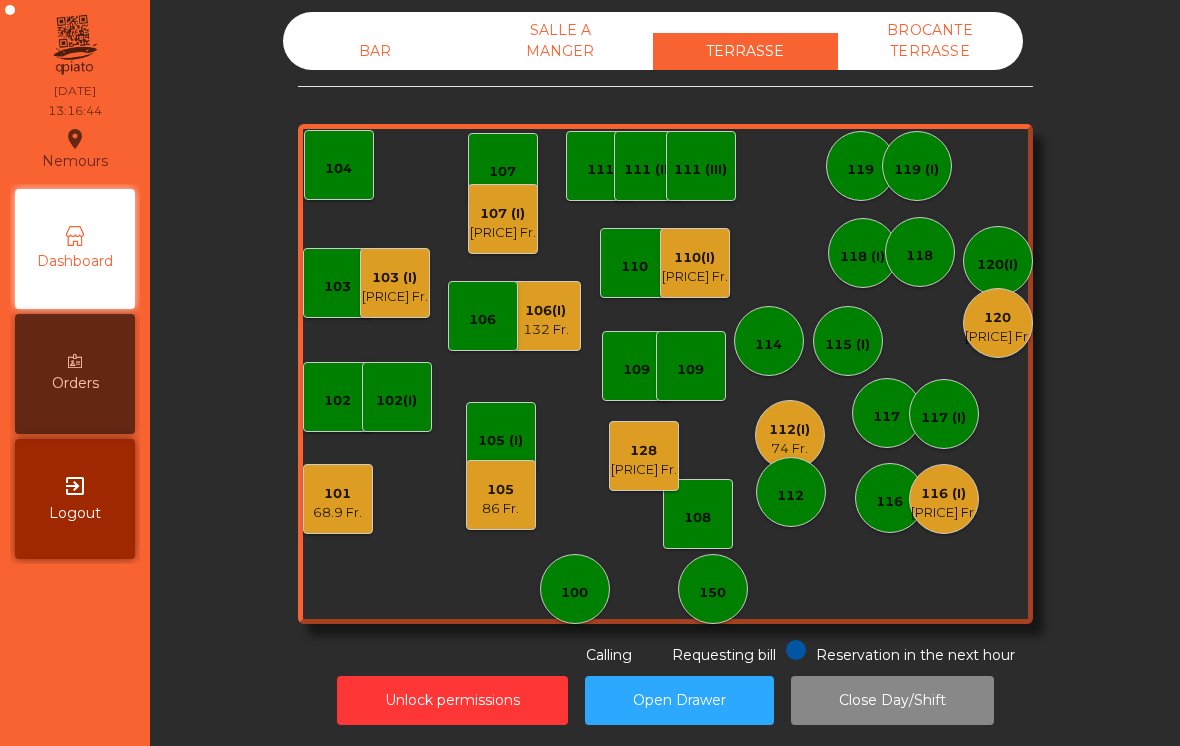 click on "BAR" 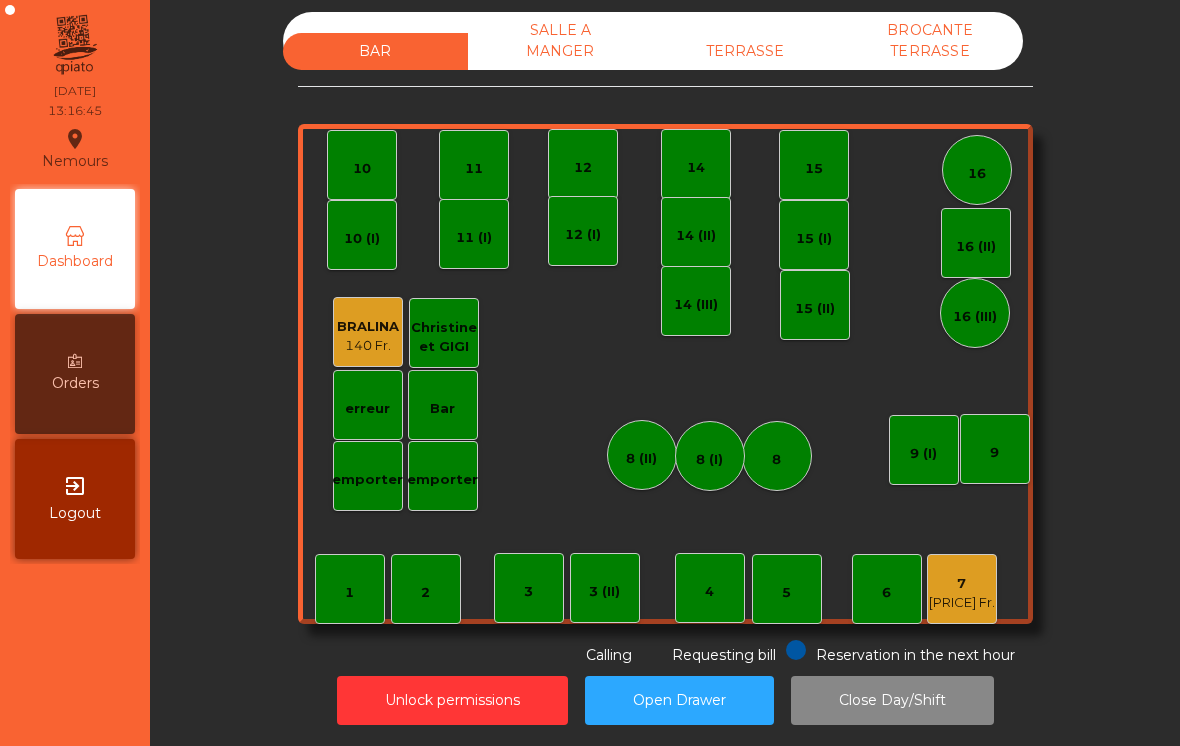 click on "2" 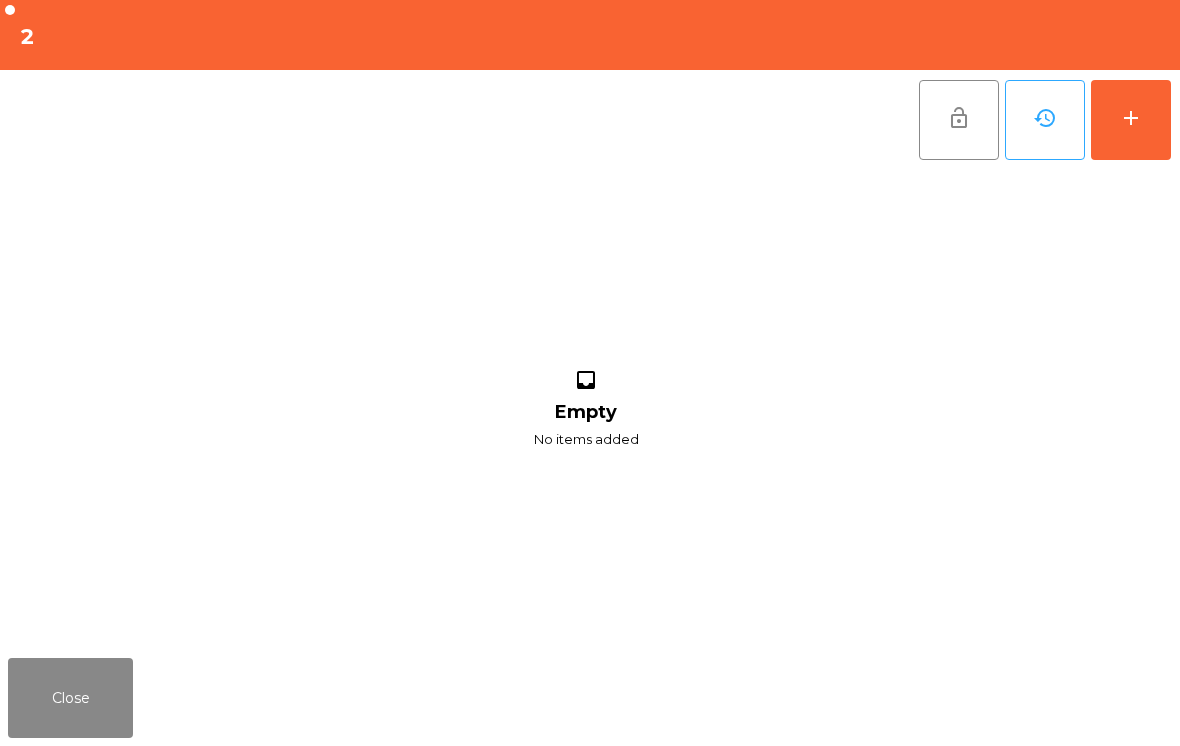 click on "add" 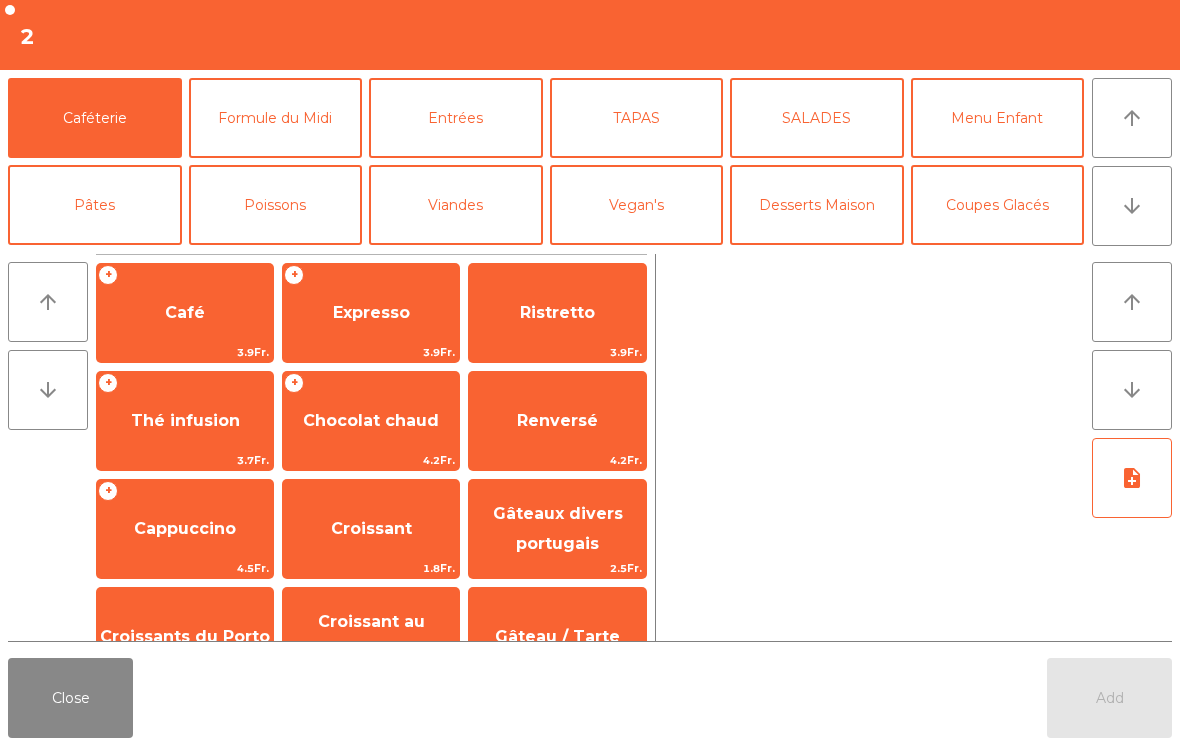 click on "Formule du Midi" 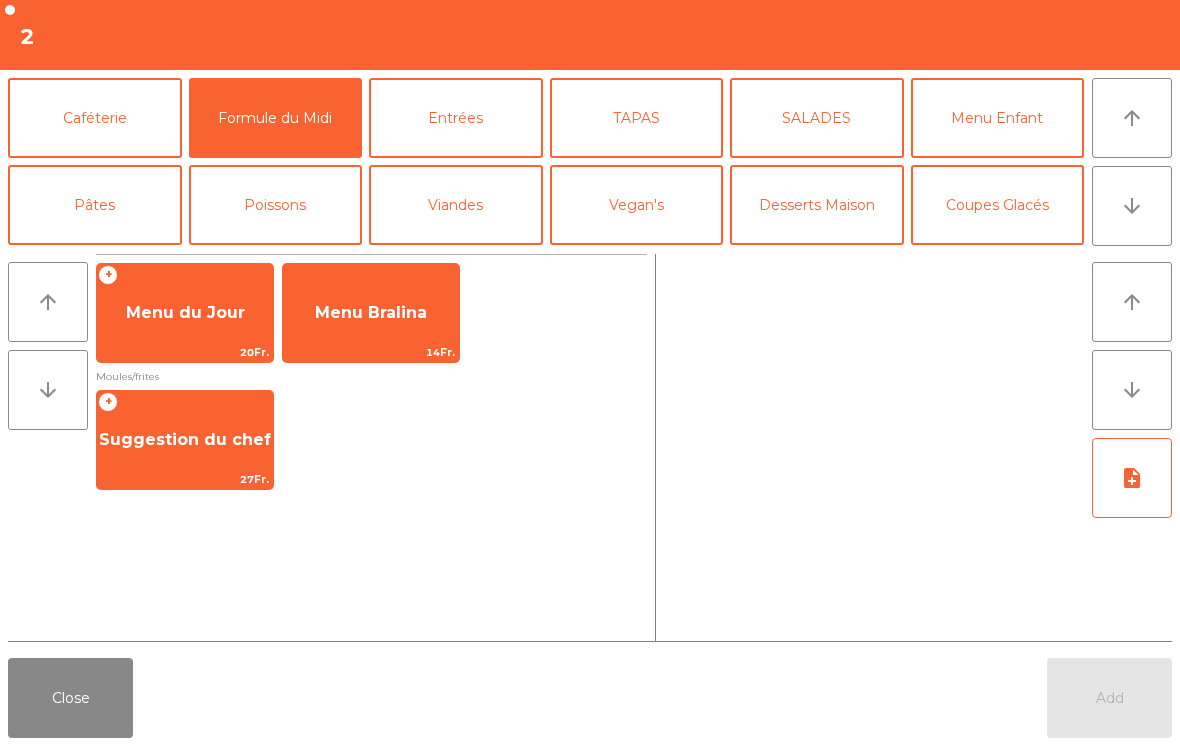 click on "Menu du Jour" 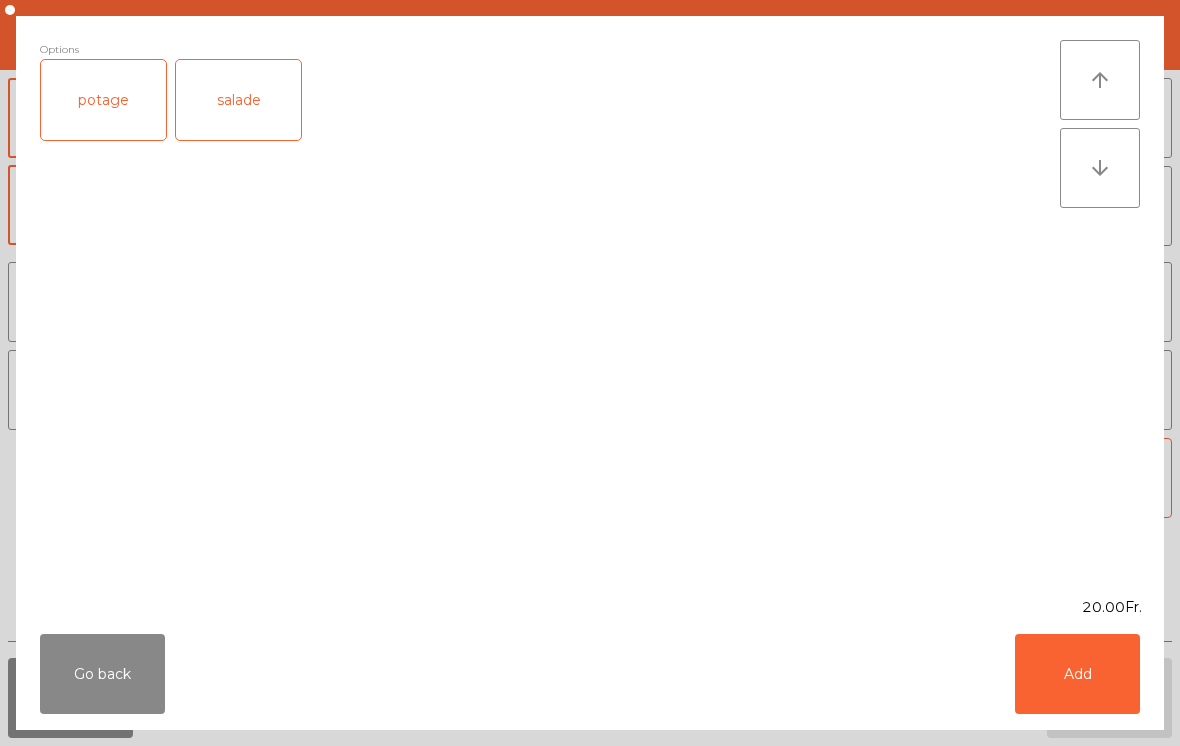 click on "Add" 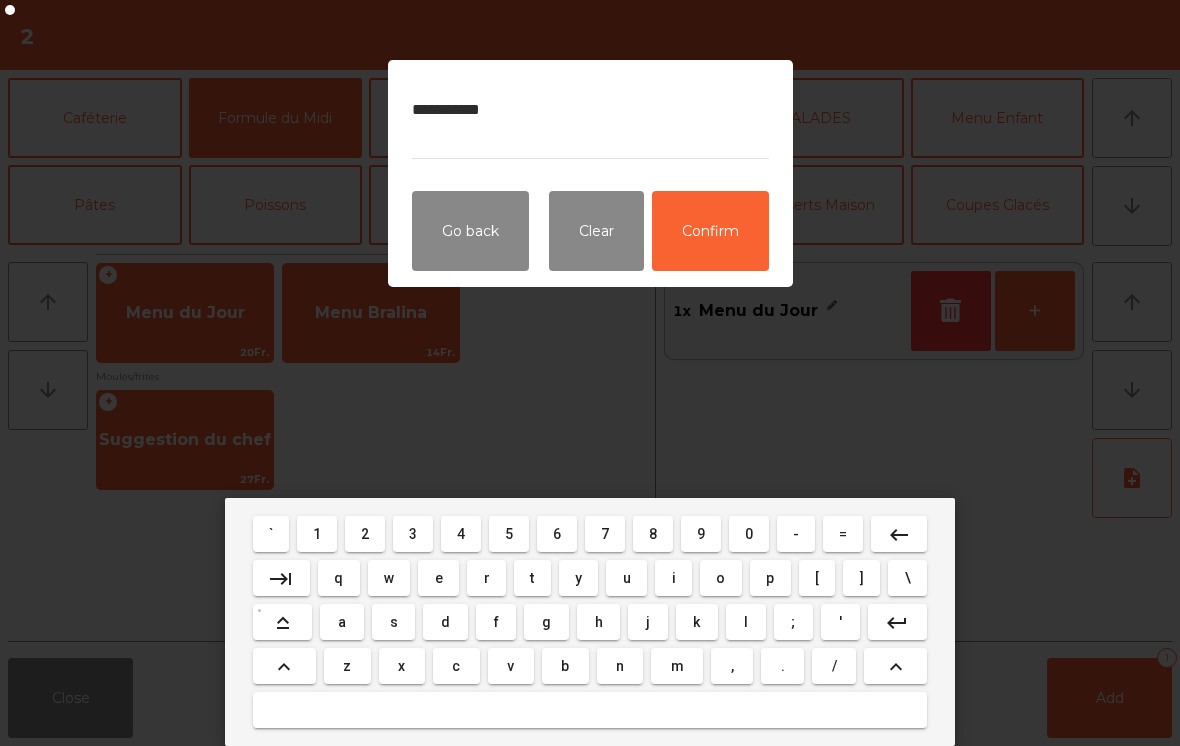click on "**********" at bounding box center (590, 121) 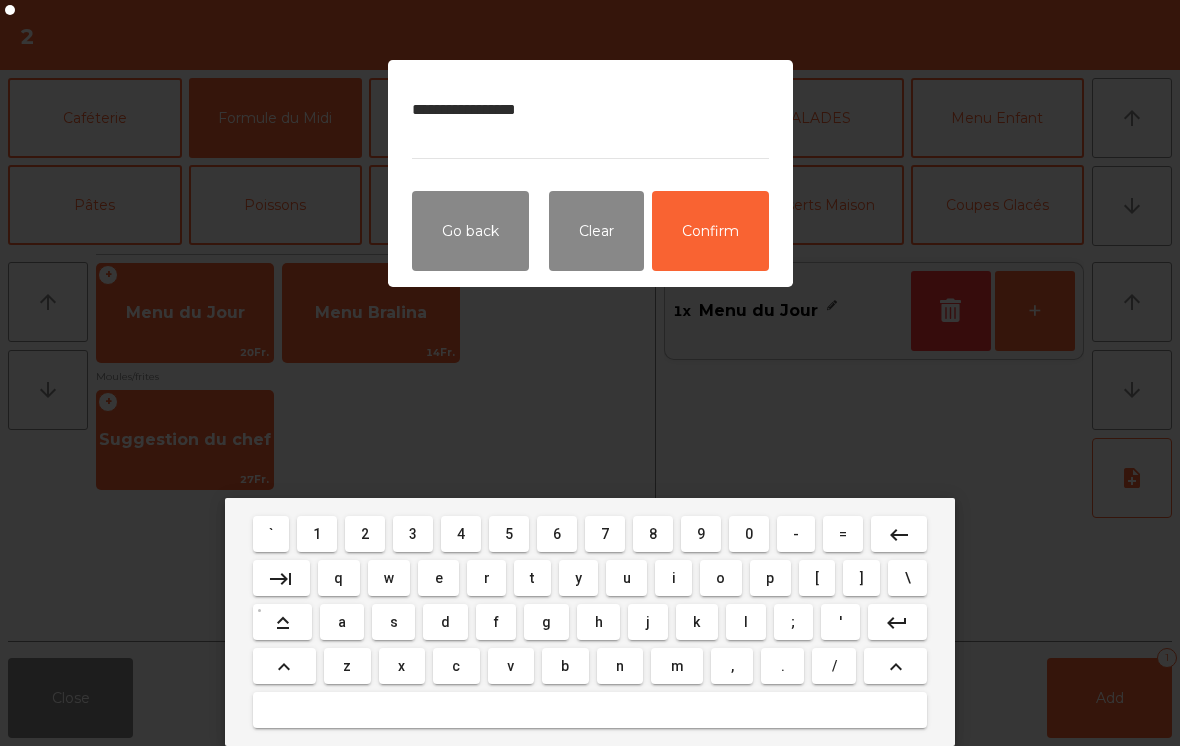 type on "**********" 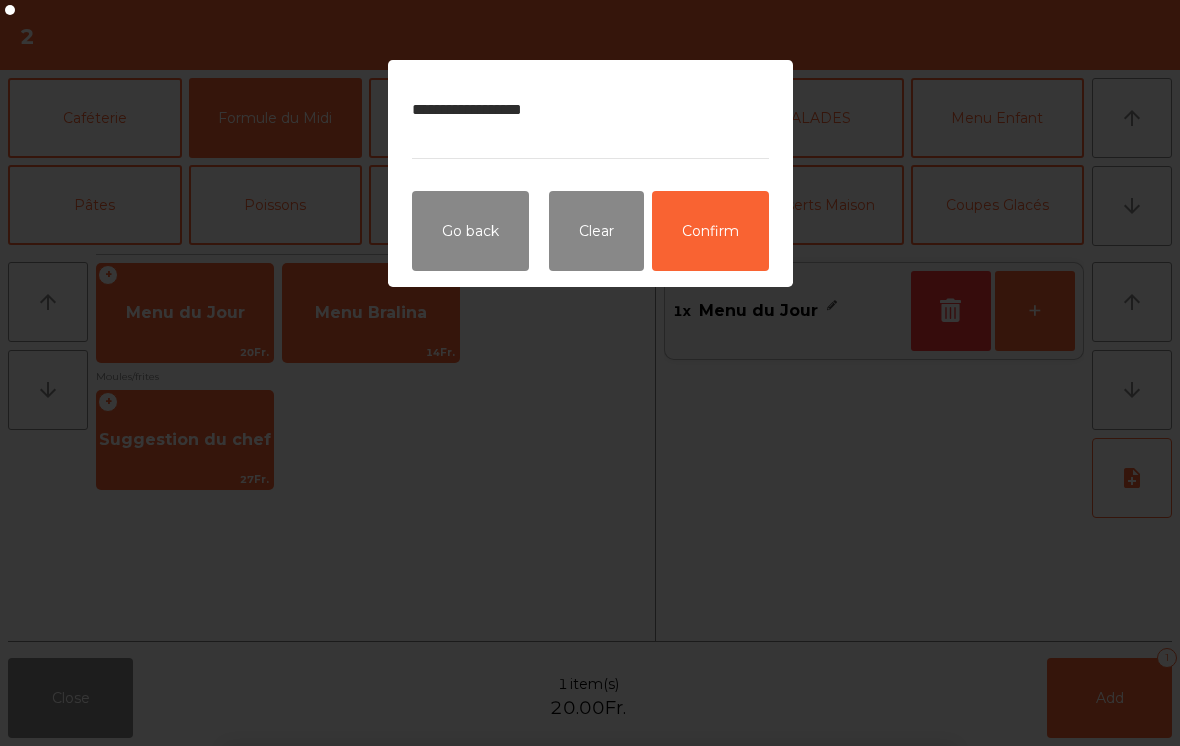 click on "Confirm" 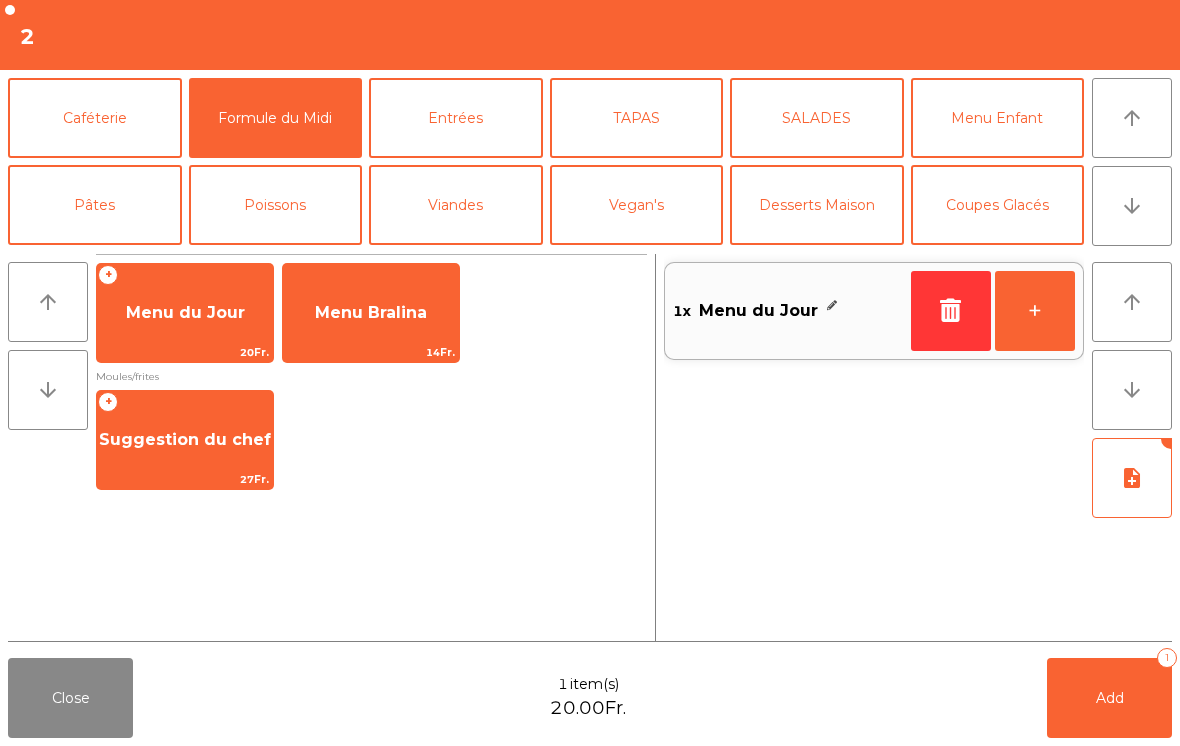 click on "Add" 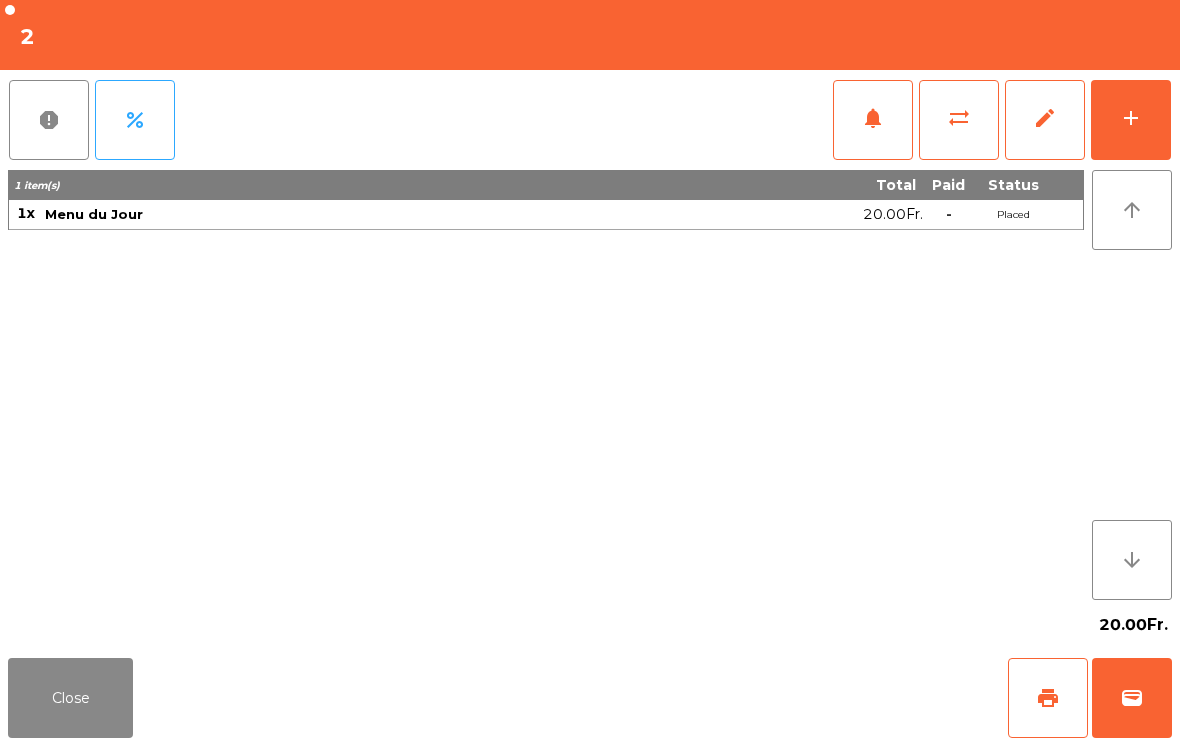 click on "Close" 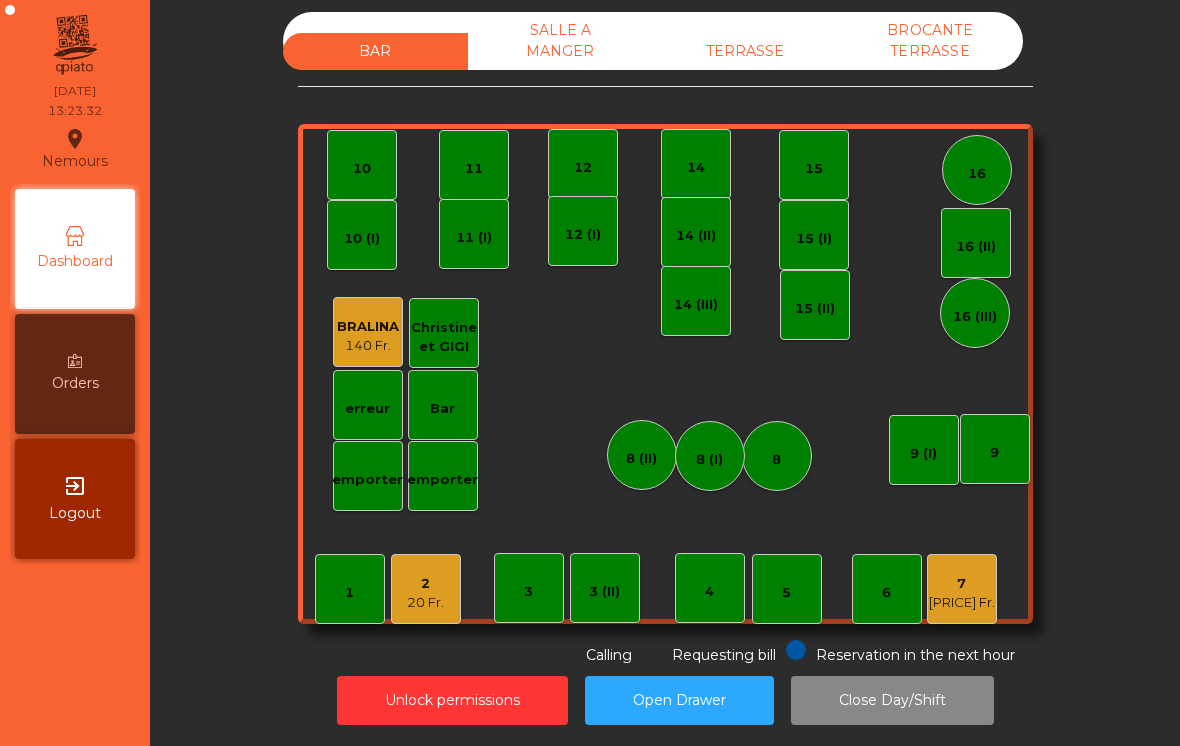 click on "TERRASSE" 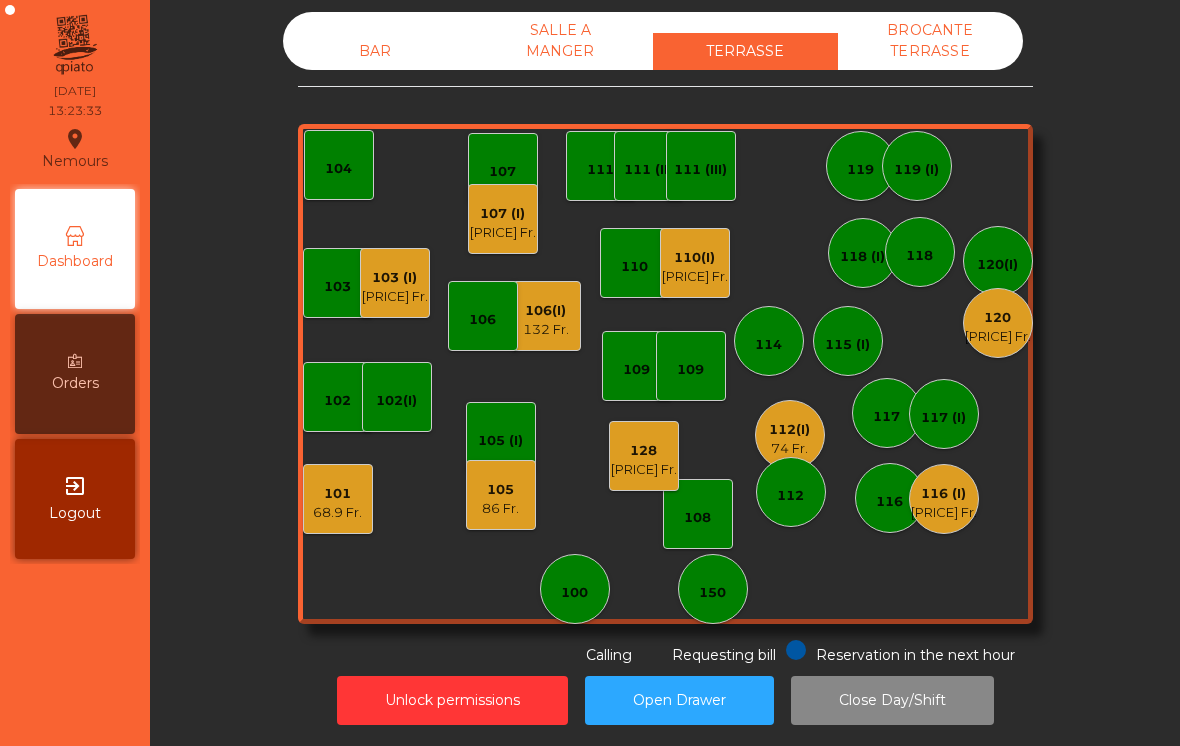 click on "112(I)" 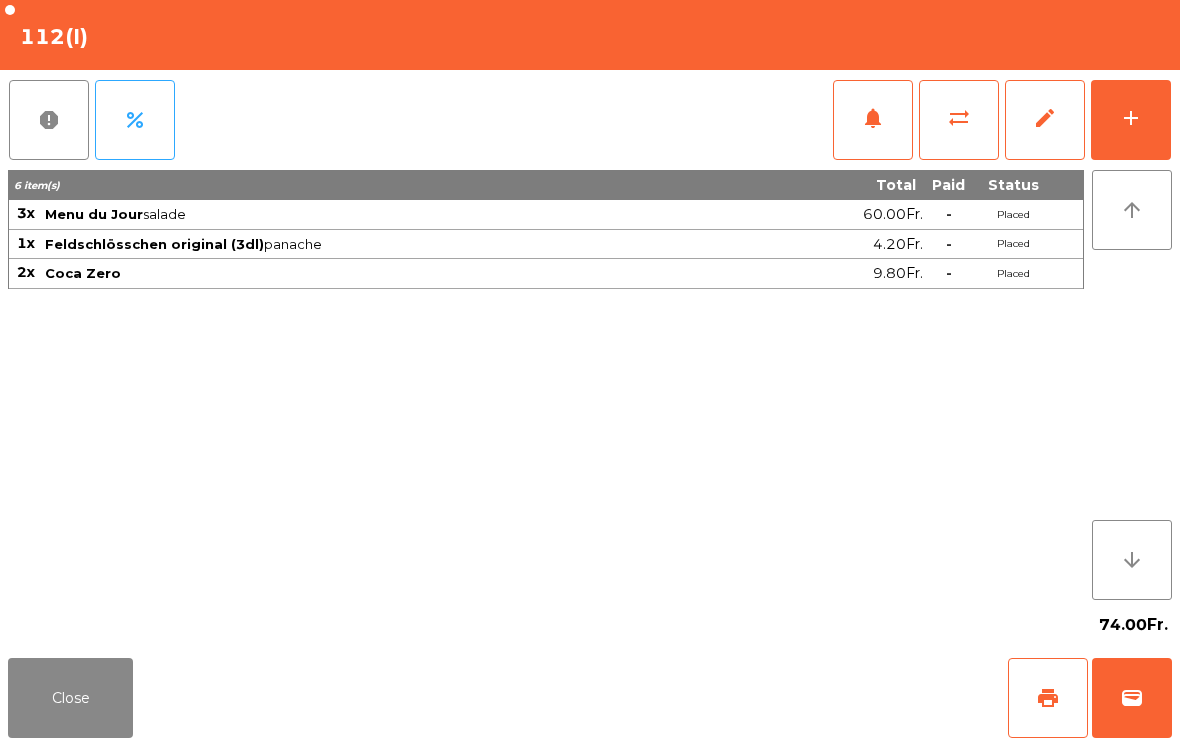 click on "Close" 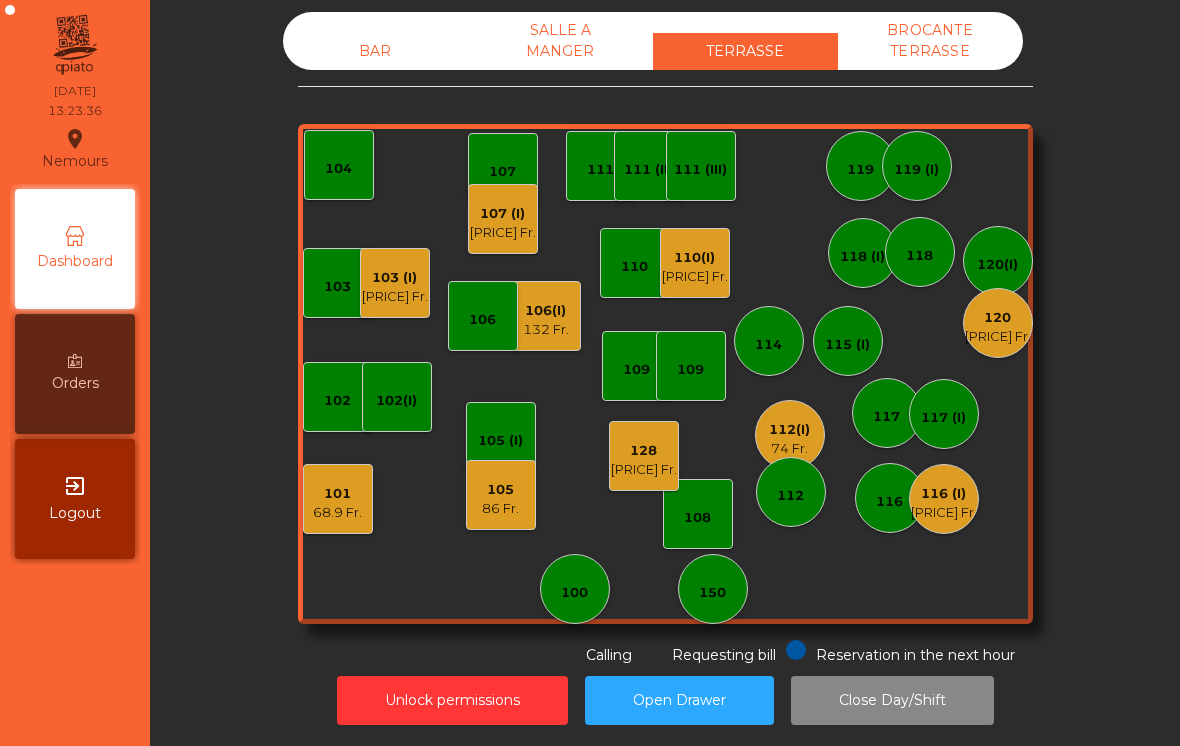 click on "128   [PRICE] Fr." 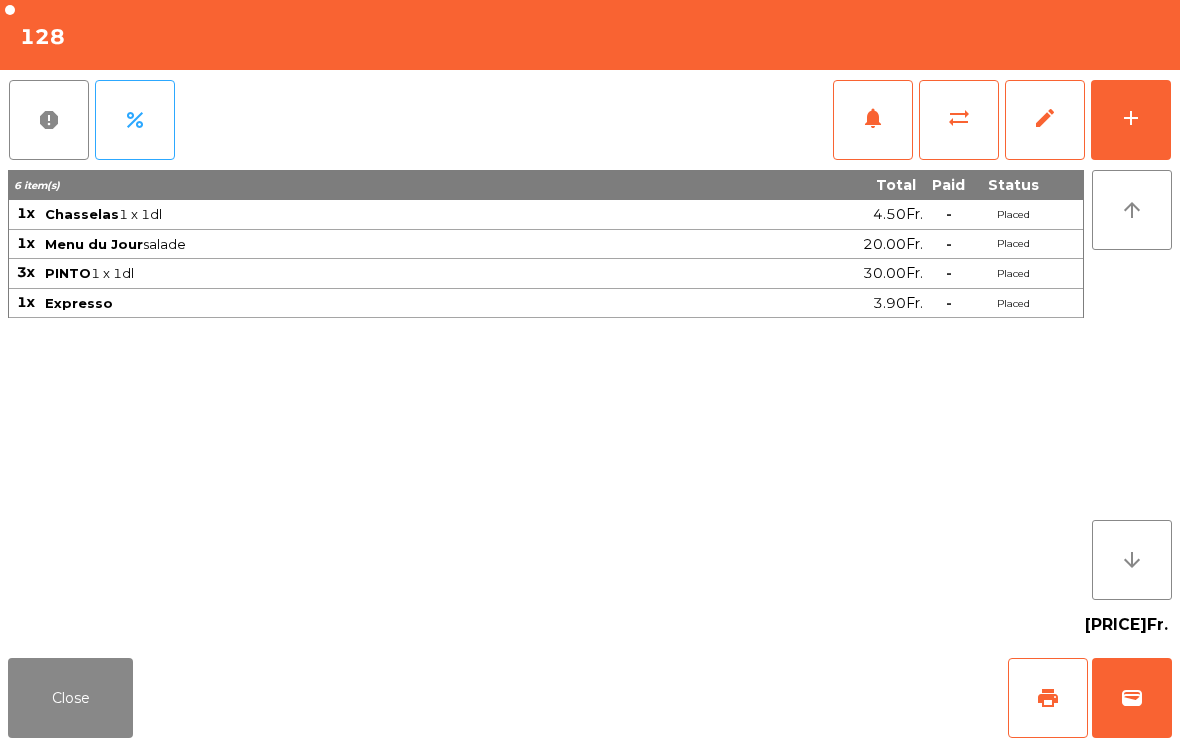 click on "print" 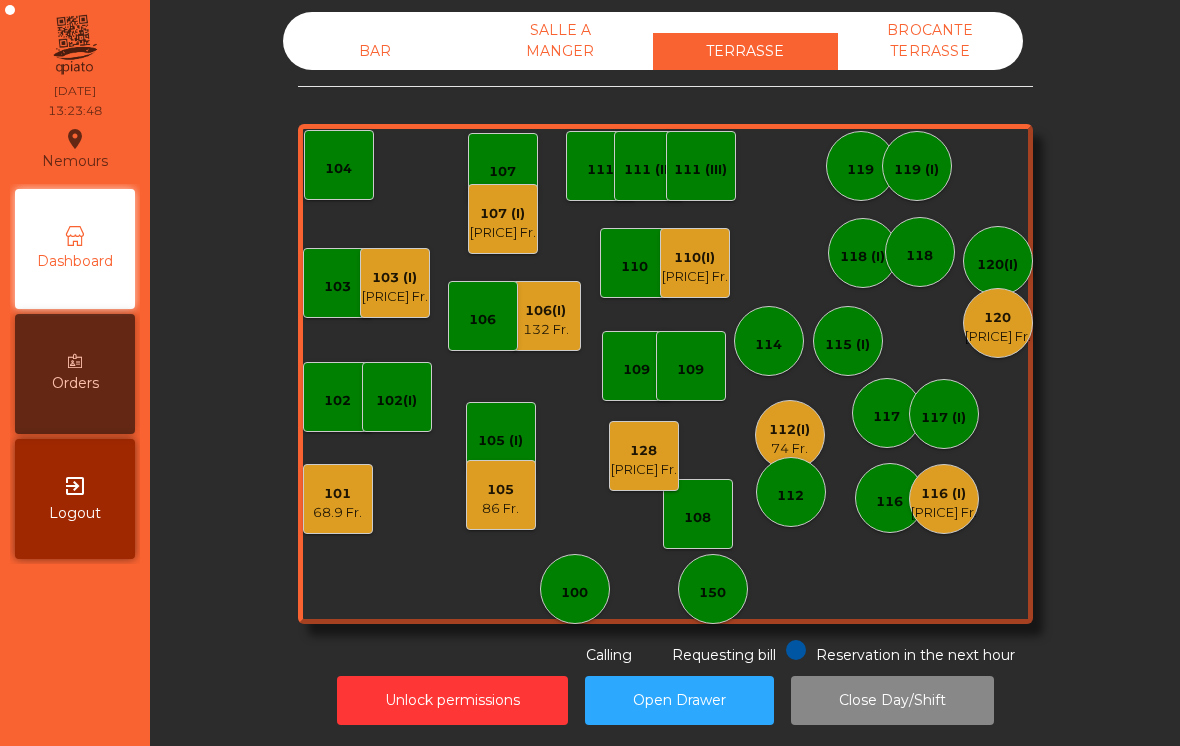 click on "BAR" 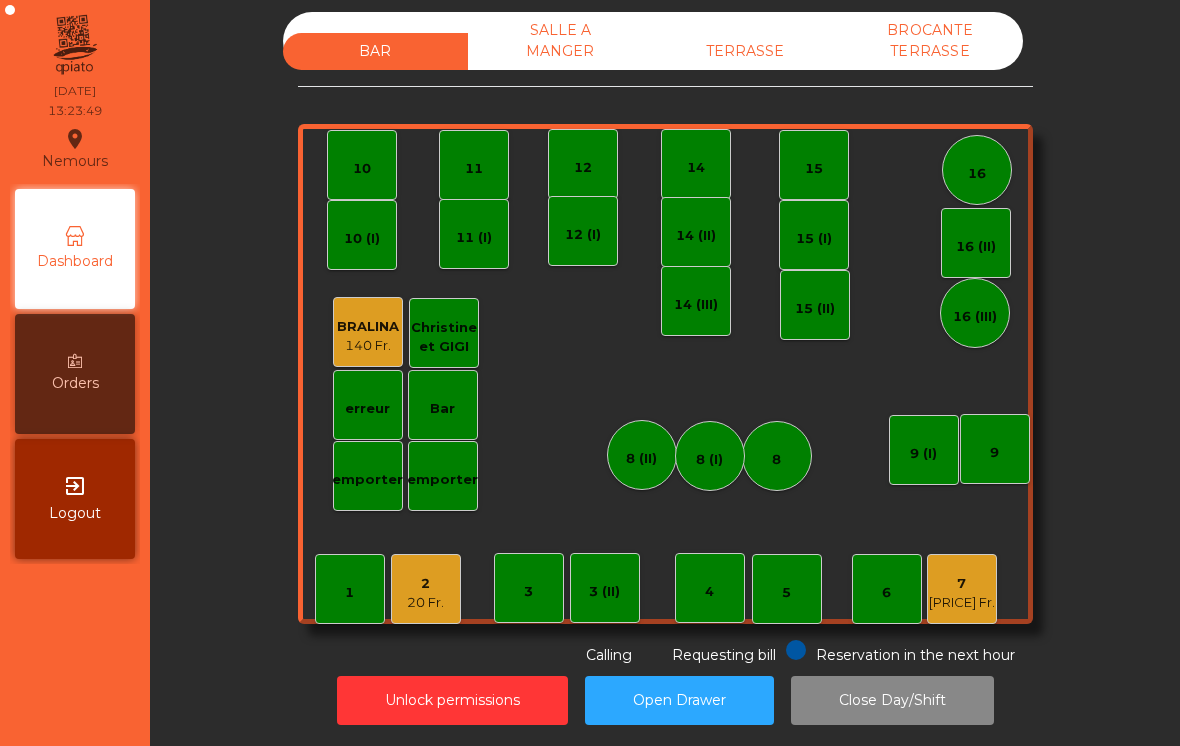 click on "2   [PRICE] Fr." 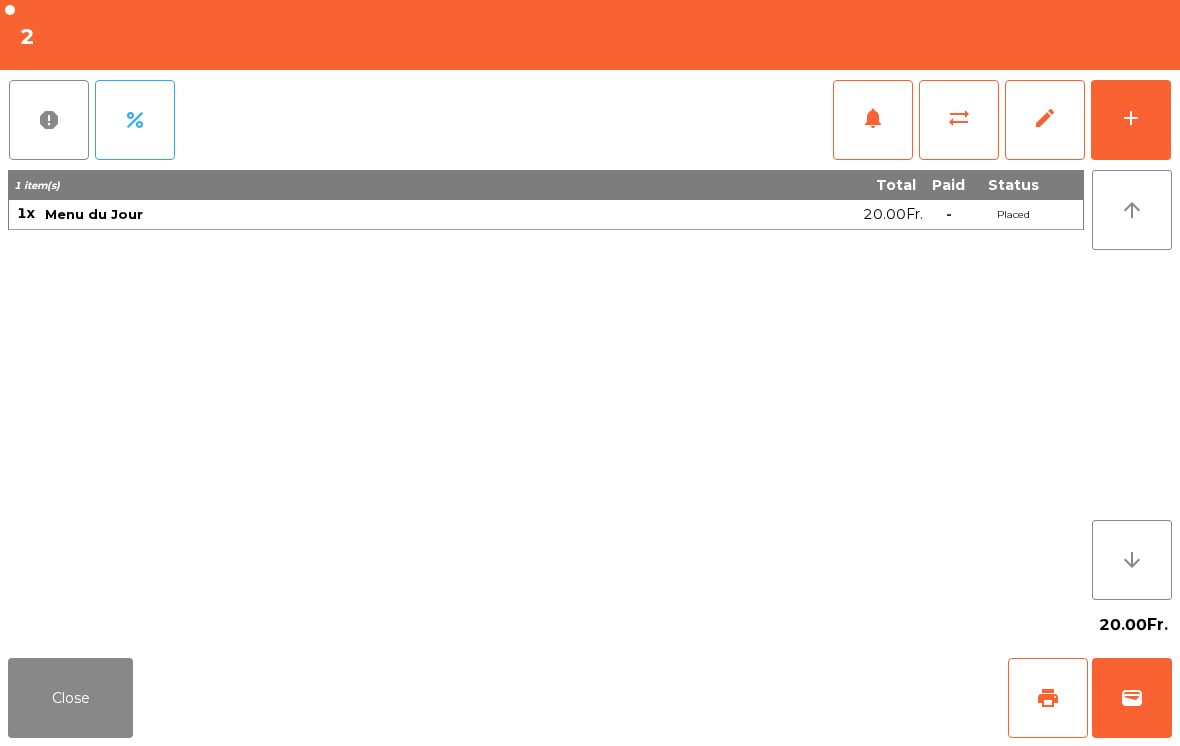 click on "notifications" 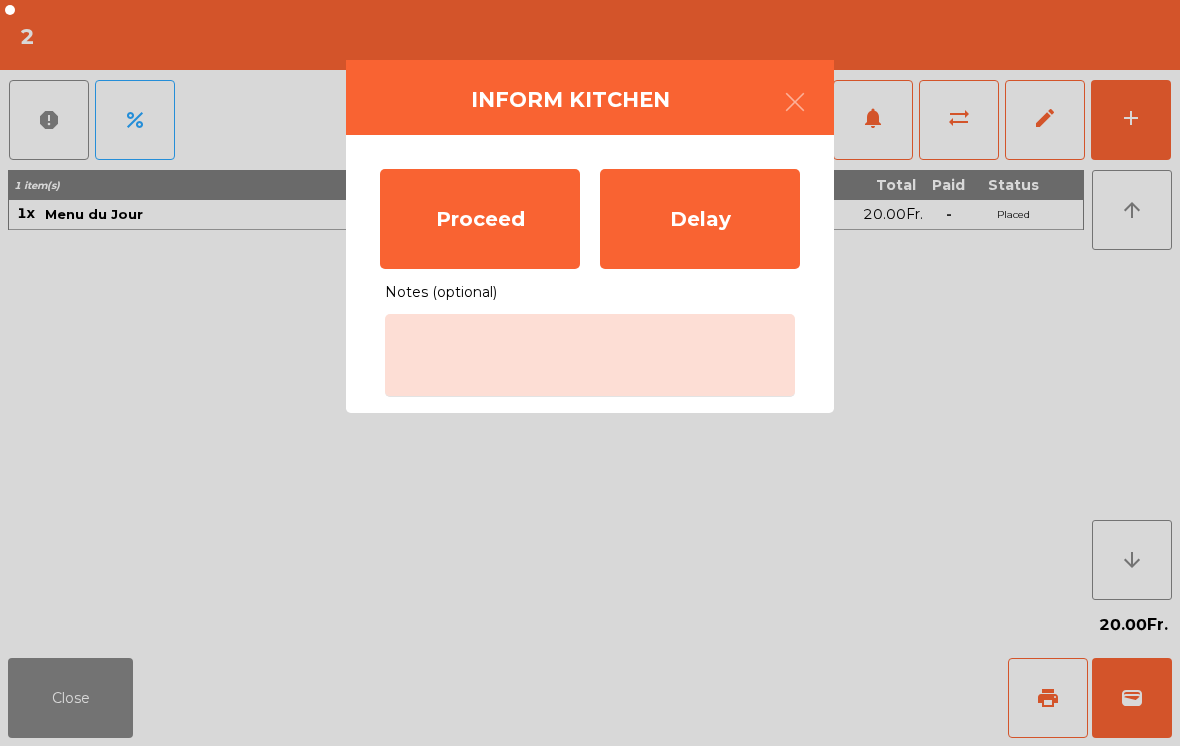 click on "Proceed" 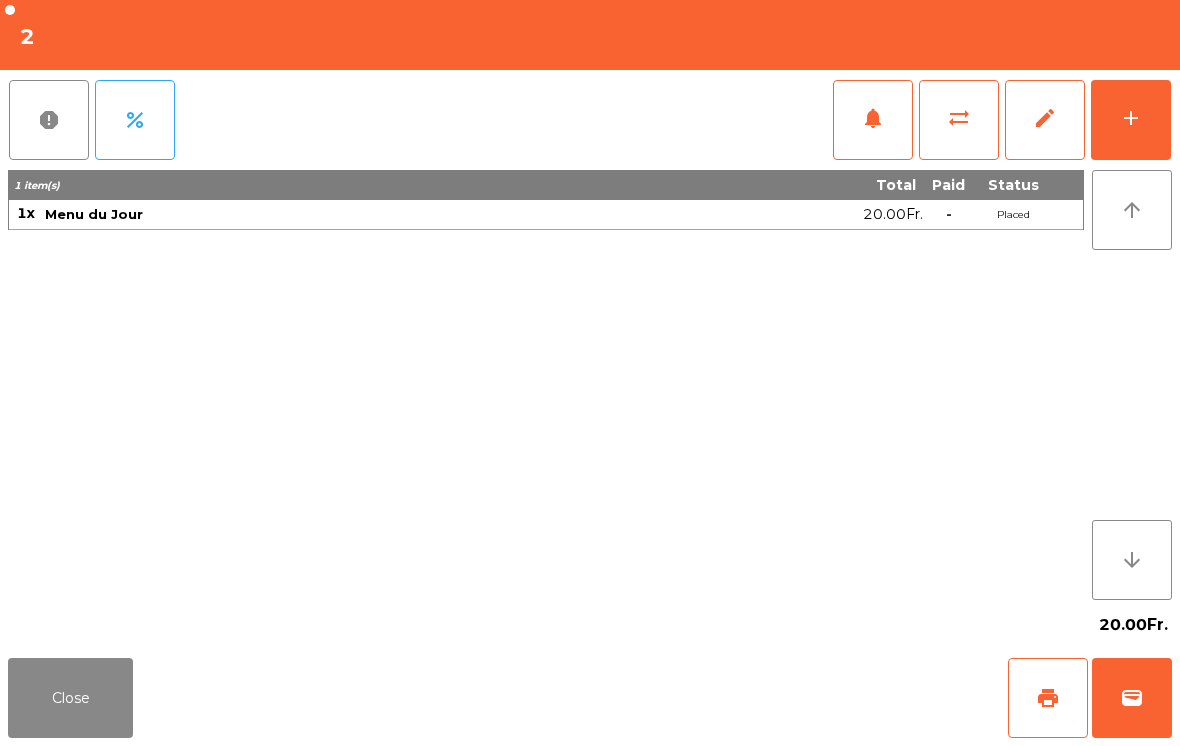 click on "Close" 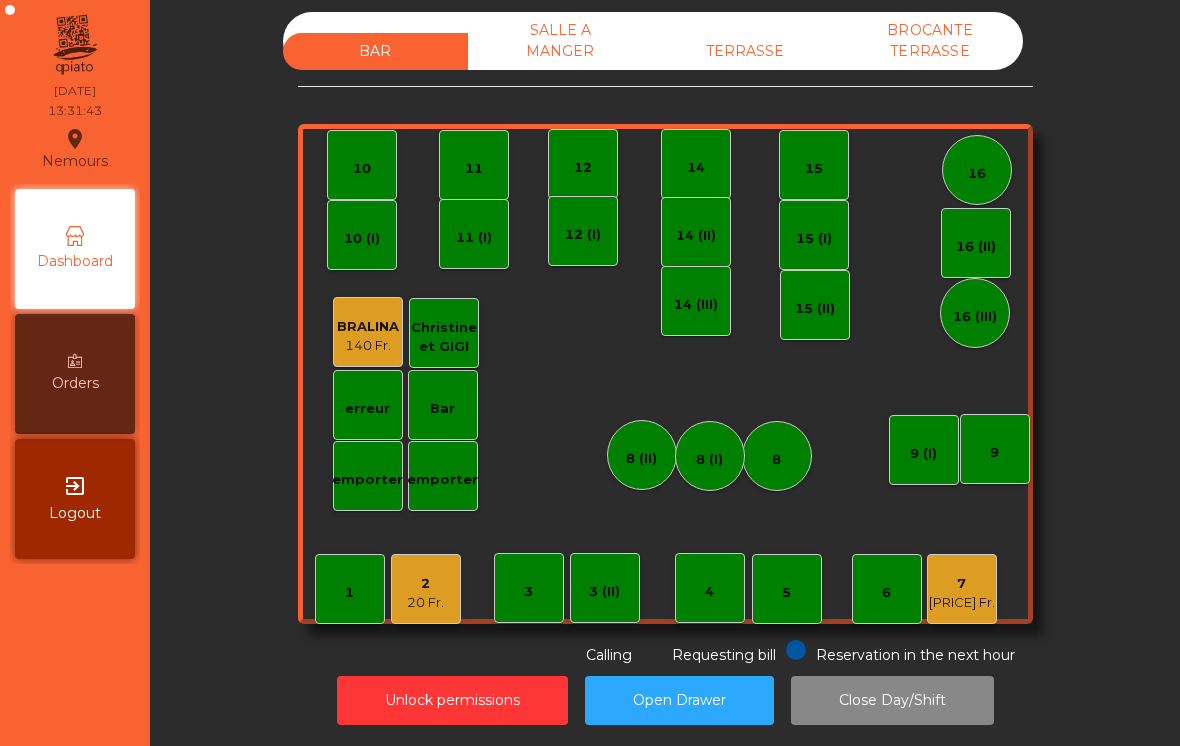 click on "TERRASSE" 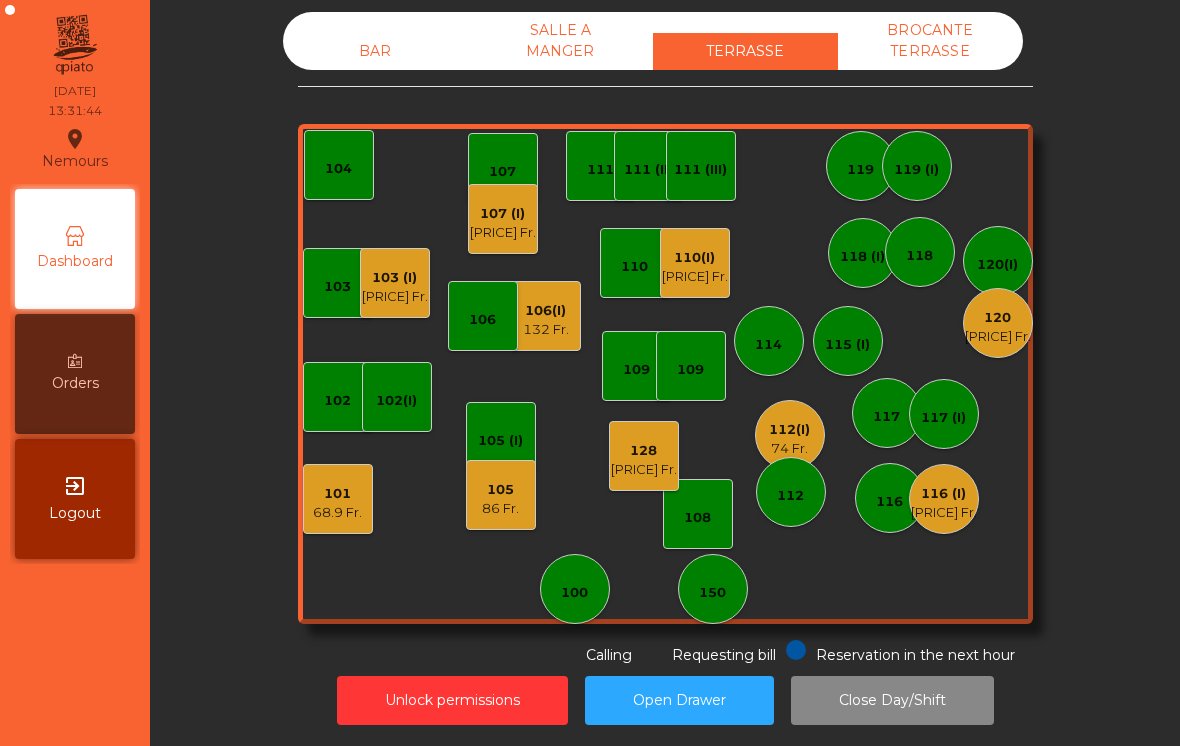 click on "[PRICE] Fr." 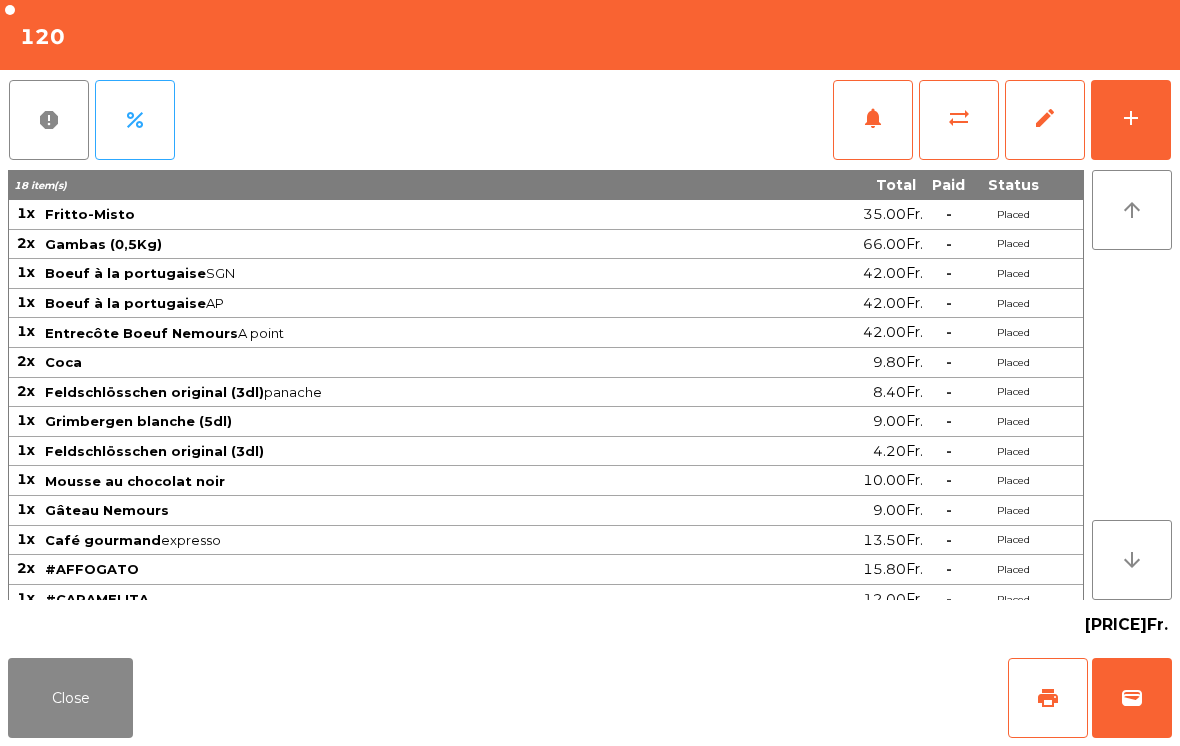 click on "print" 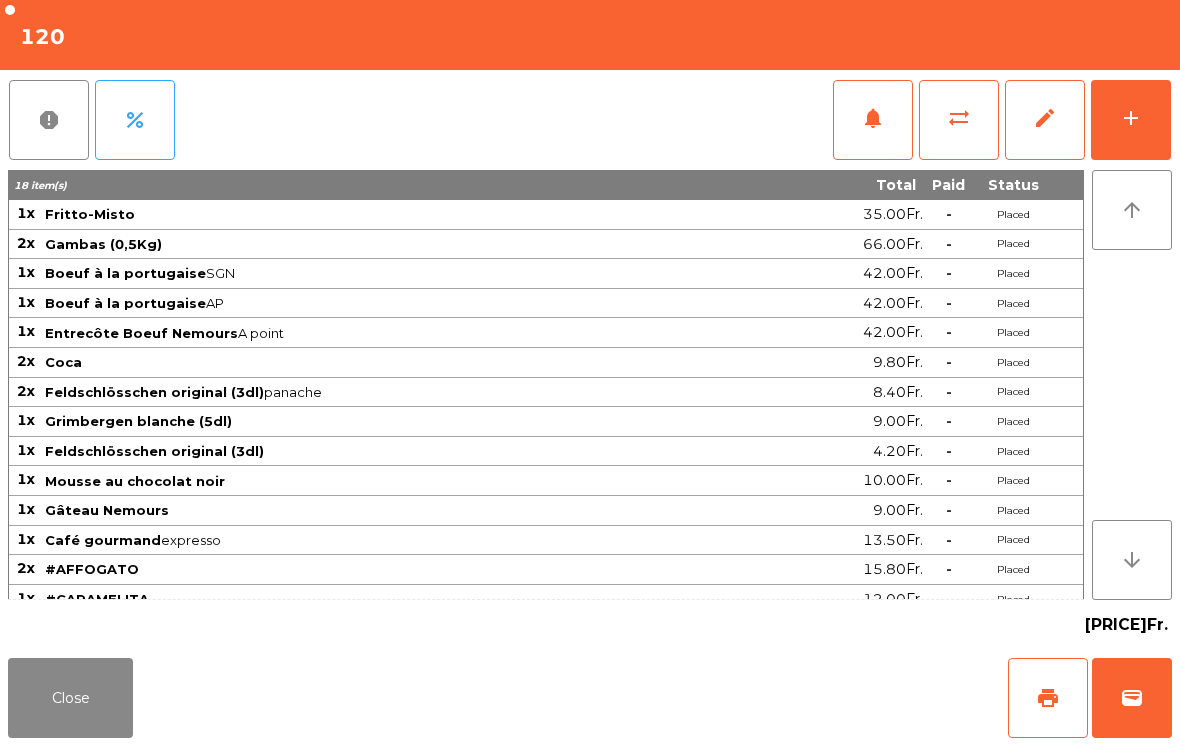click on "Close" 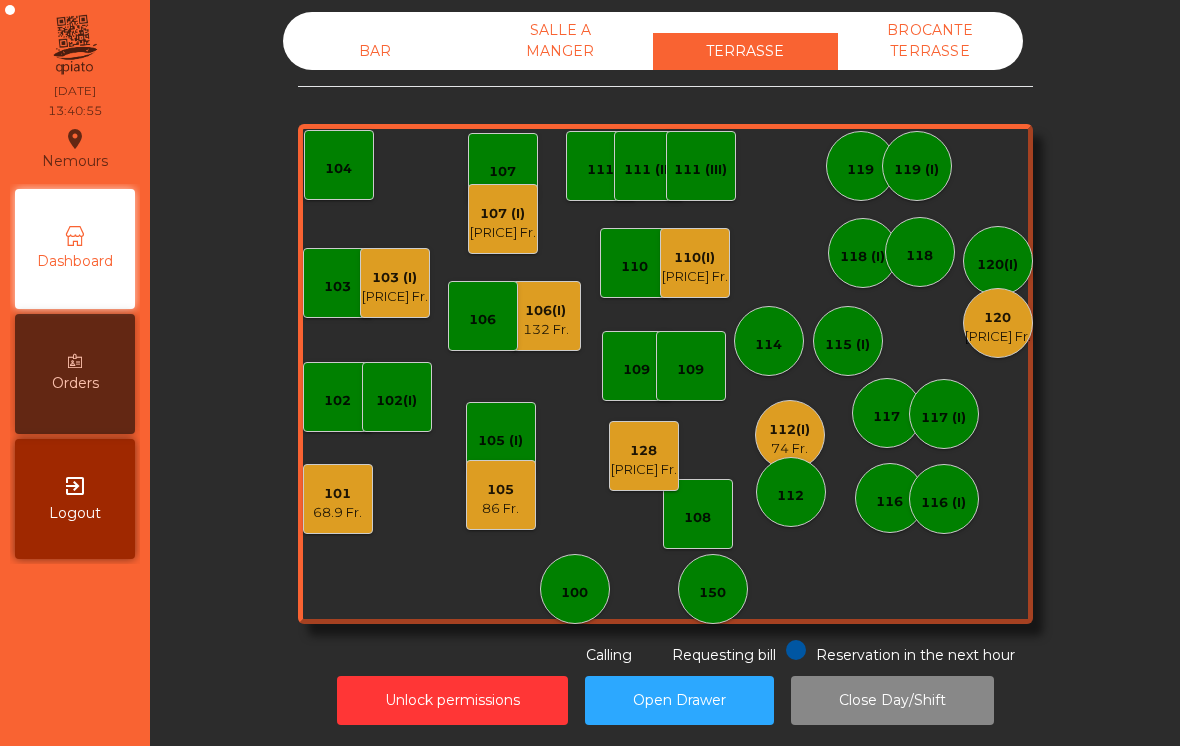 click on "BAR" 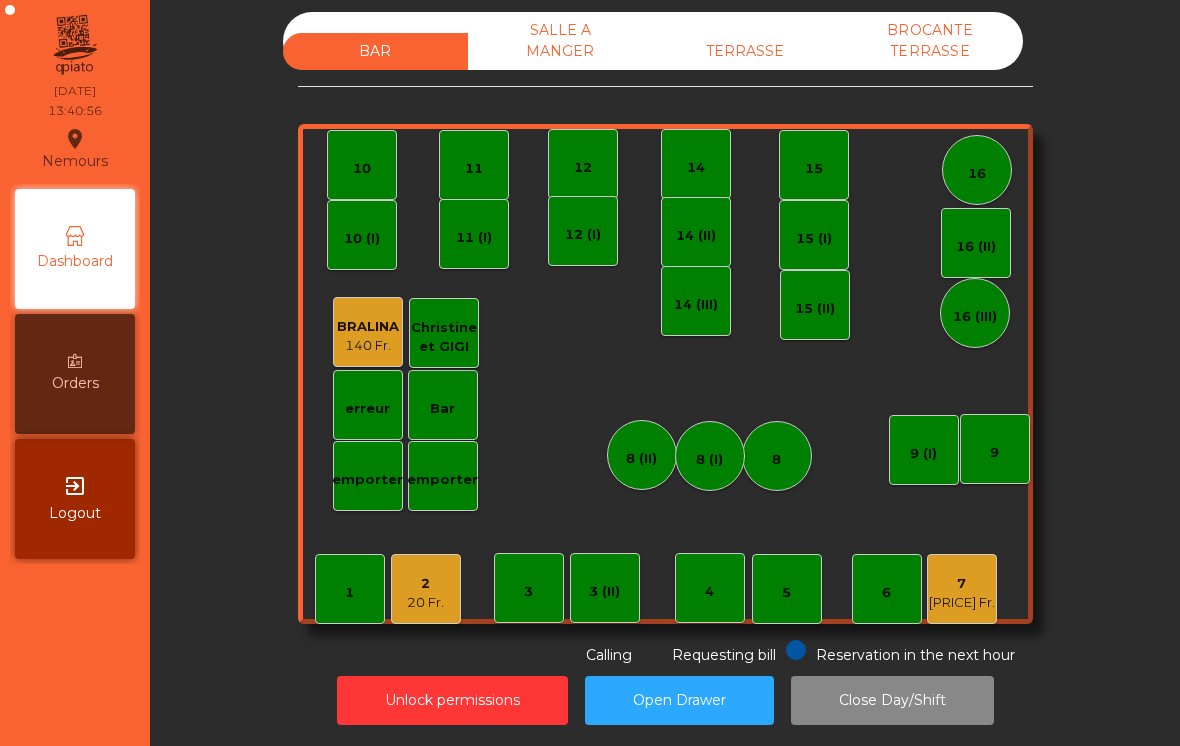 click on "1" 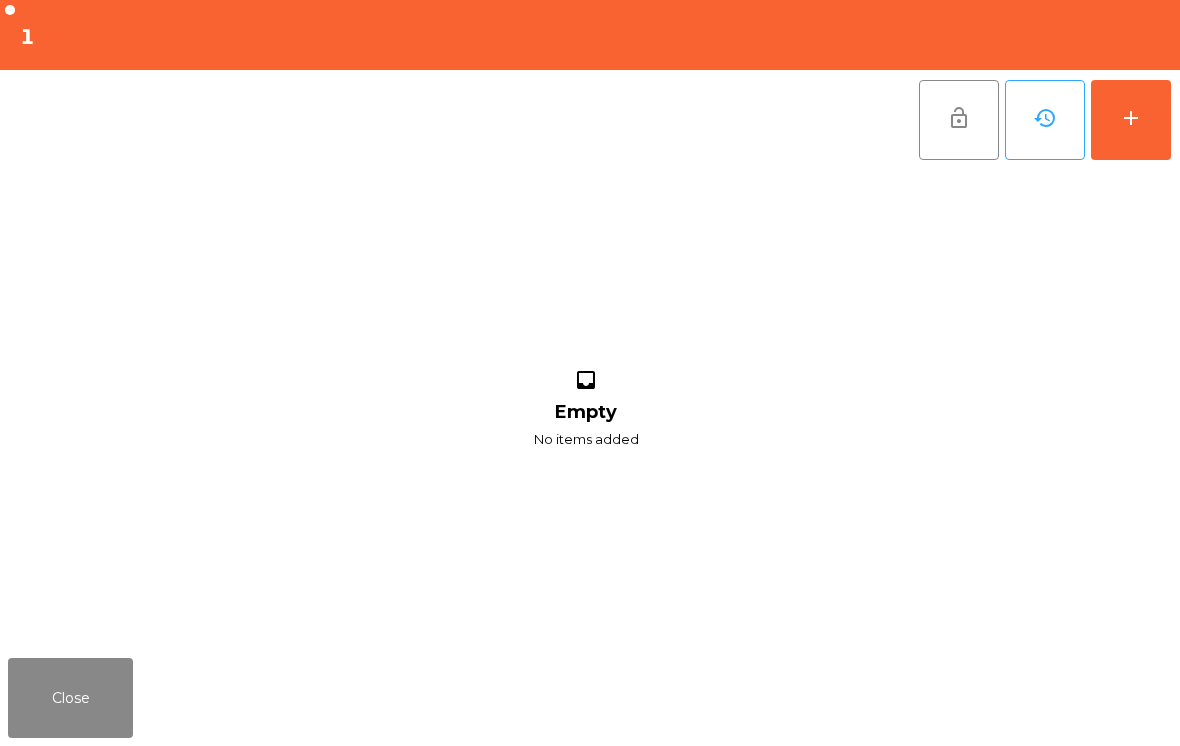 click on "add" 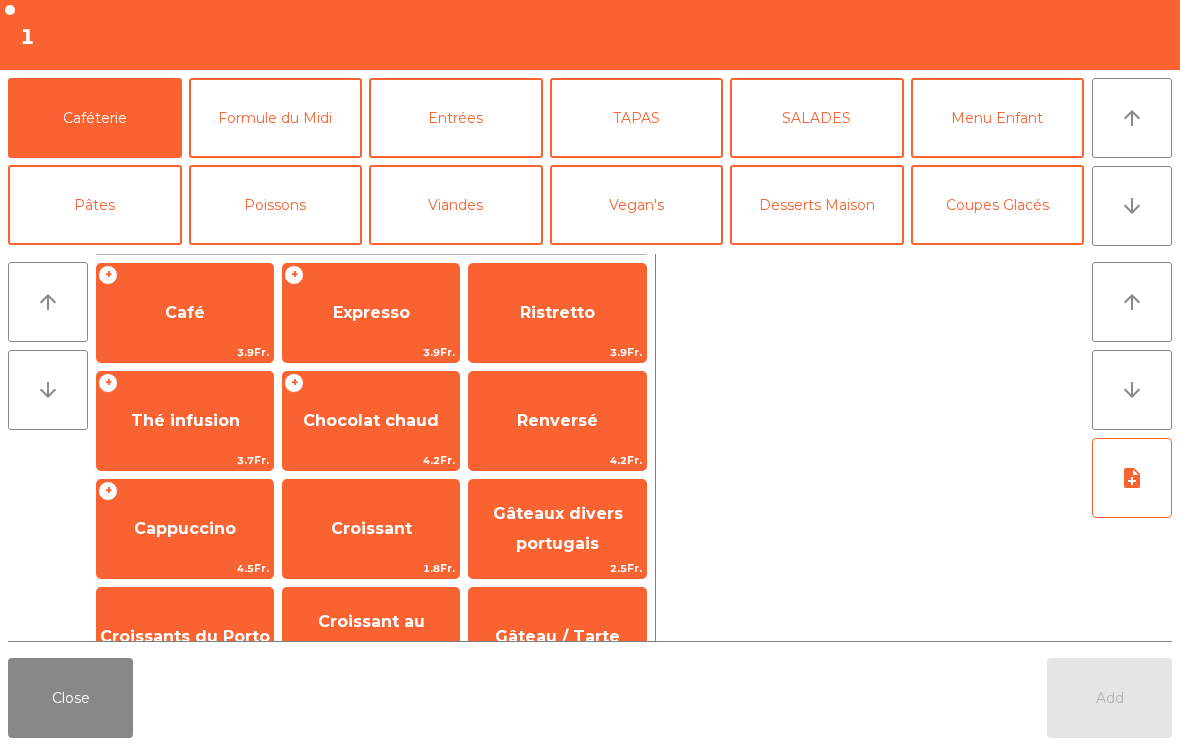 click on "Formule du Midi" 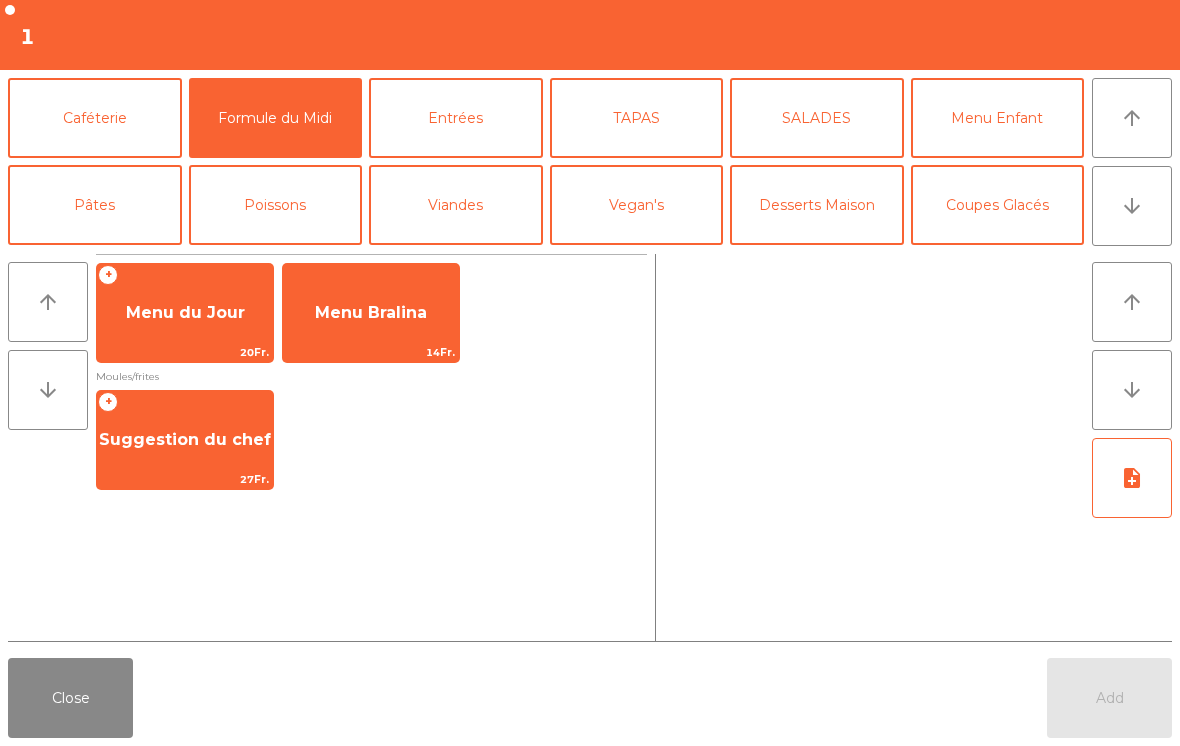 click on "Suggestion du chef" 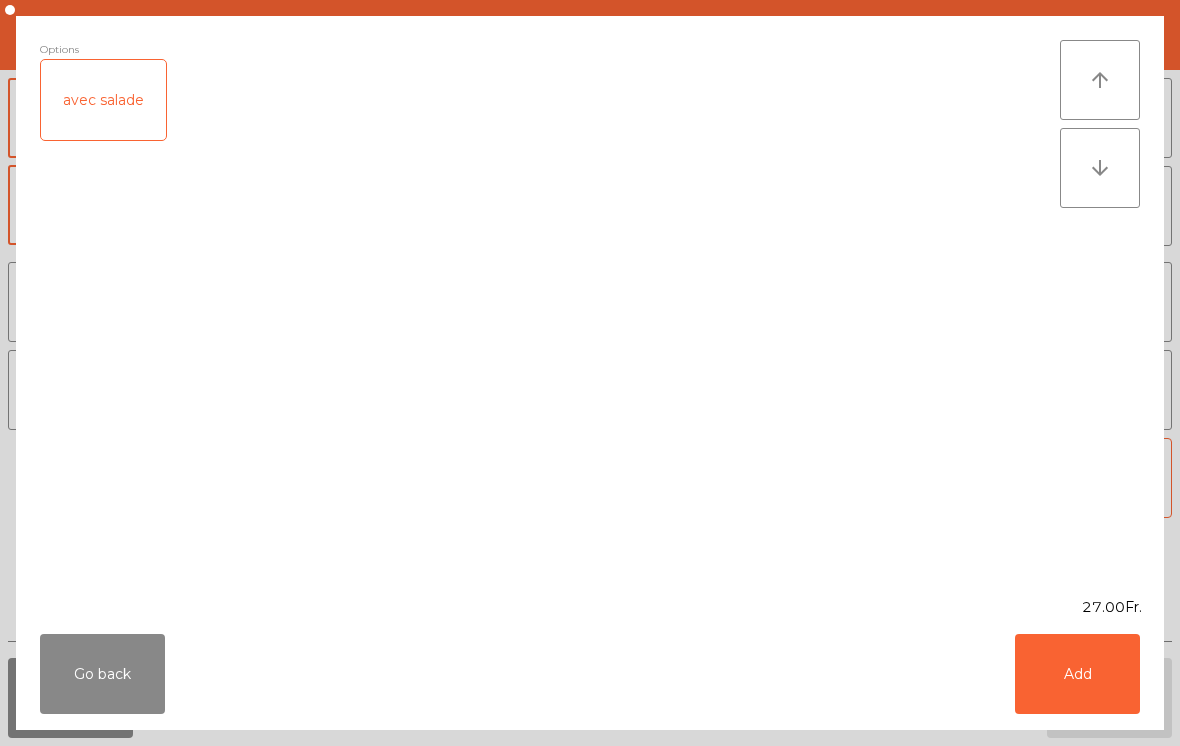 click on "Add" 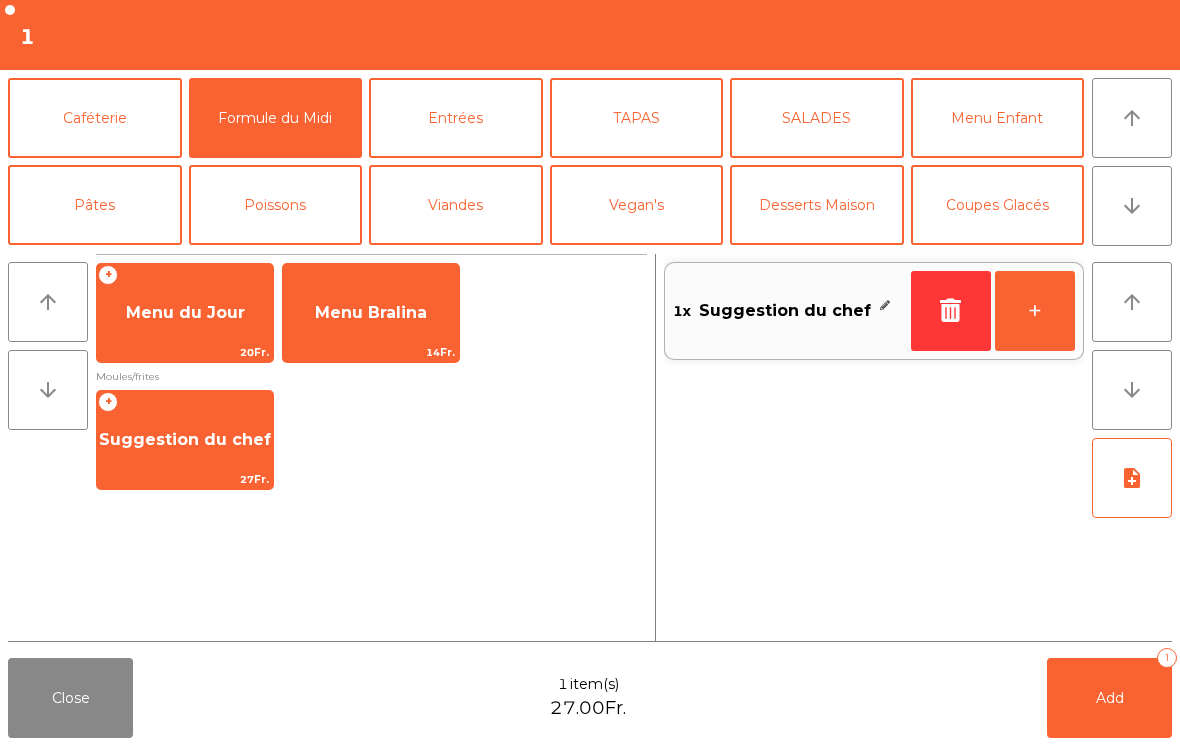 click on "arrow_upward" 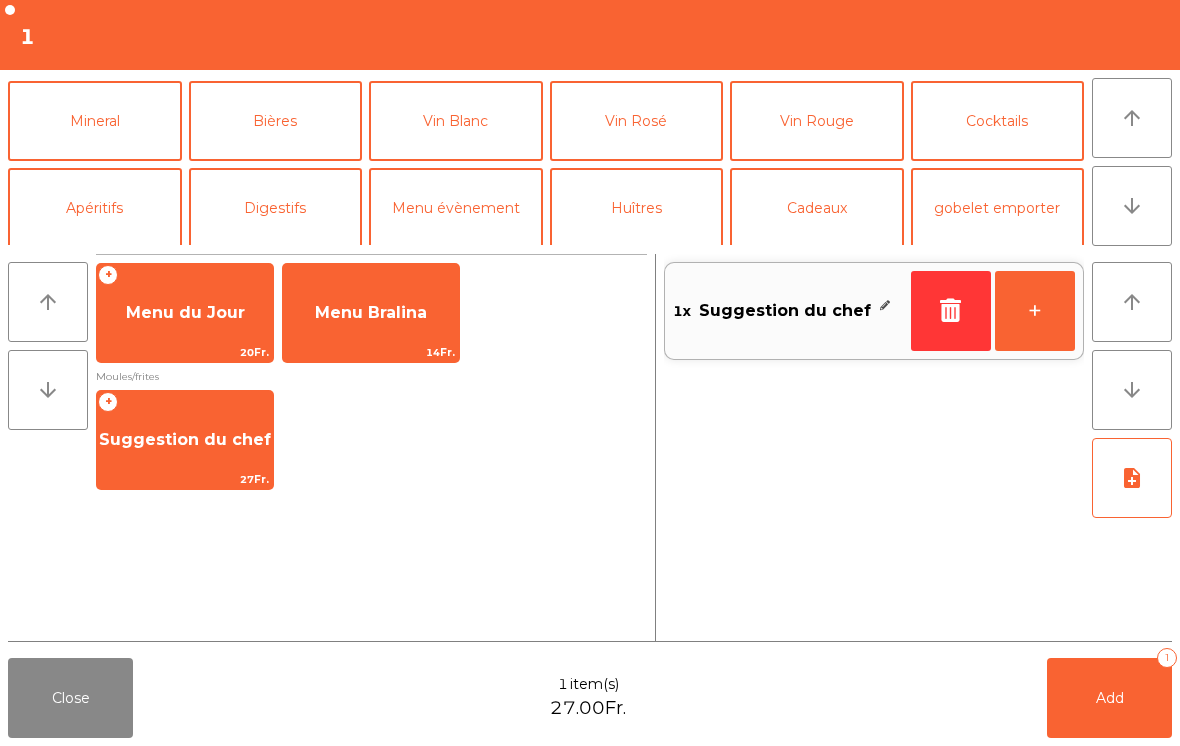 click on "Mineral" 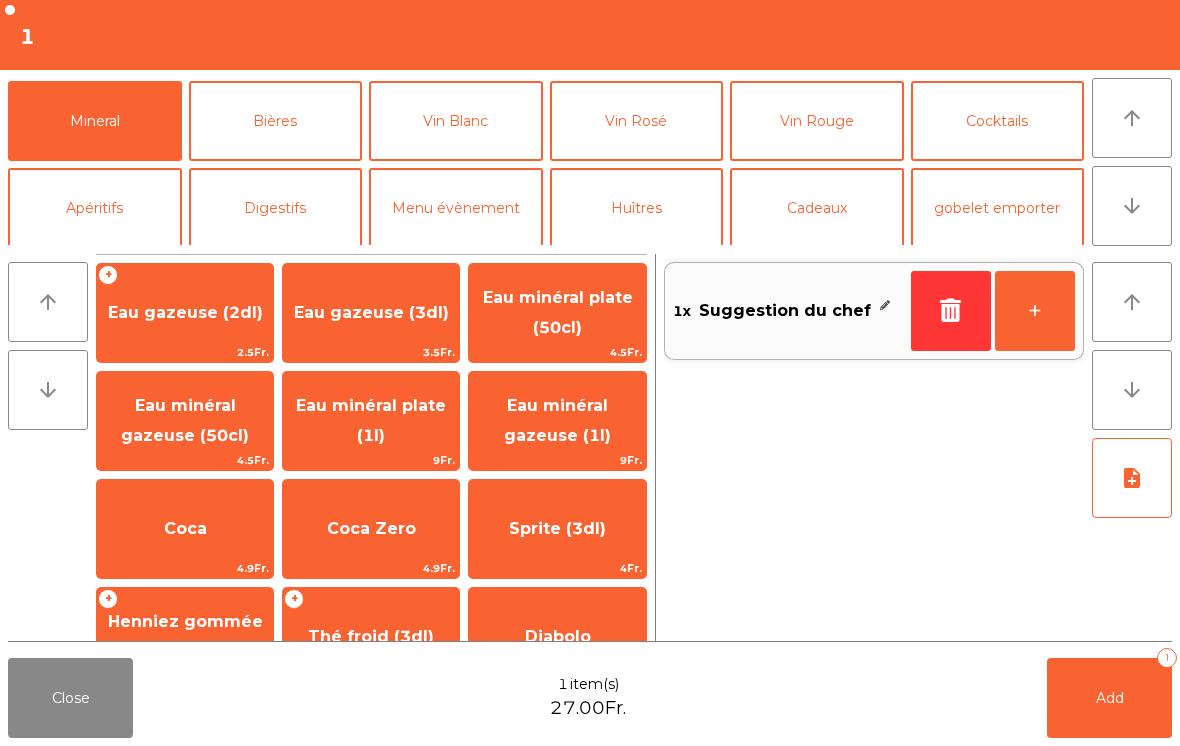 scroll, scrollTop: 174, scrollLeft: 0, axis: vertical 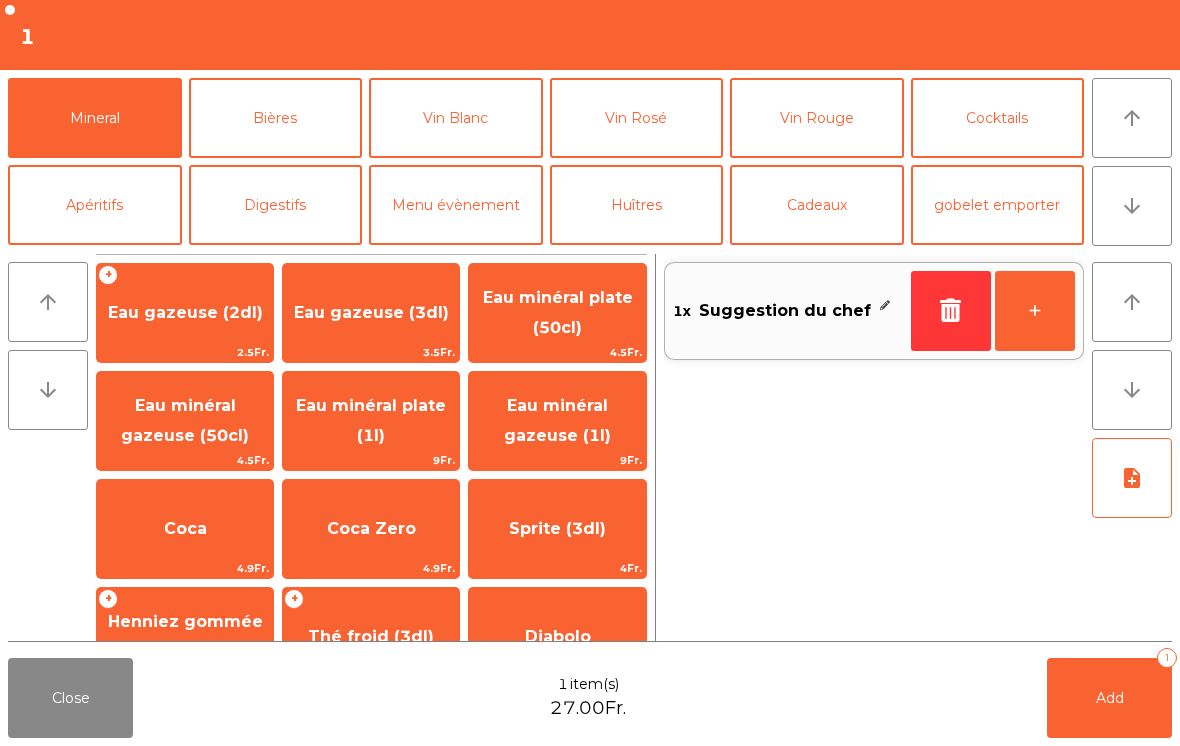 click on "Coca Zero" 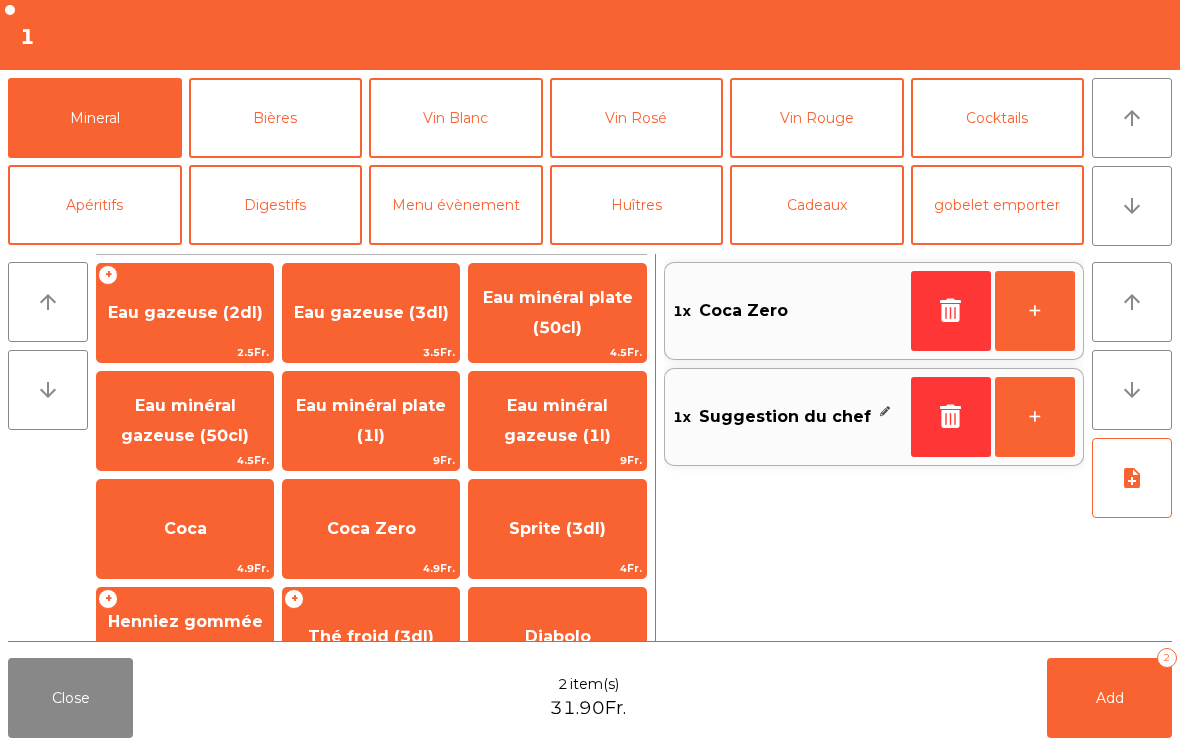 click on "Add   2" 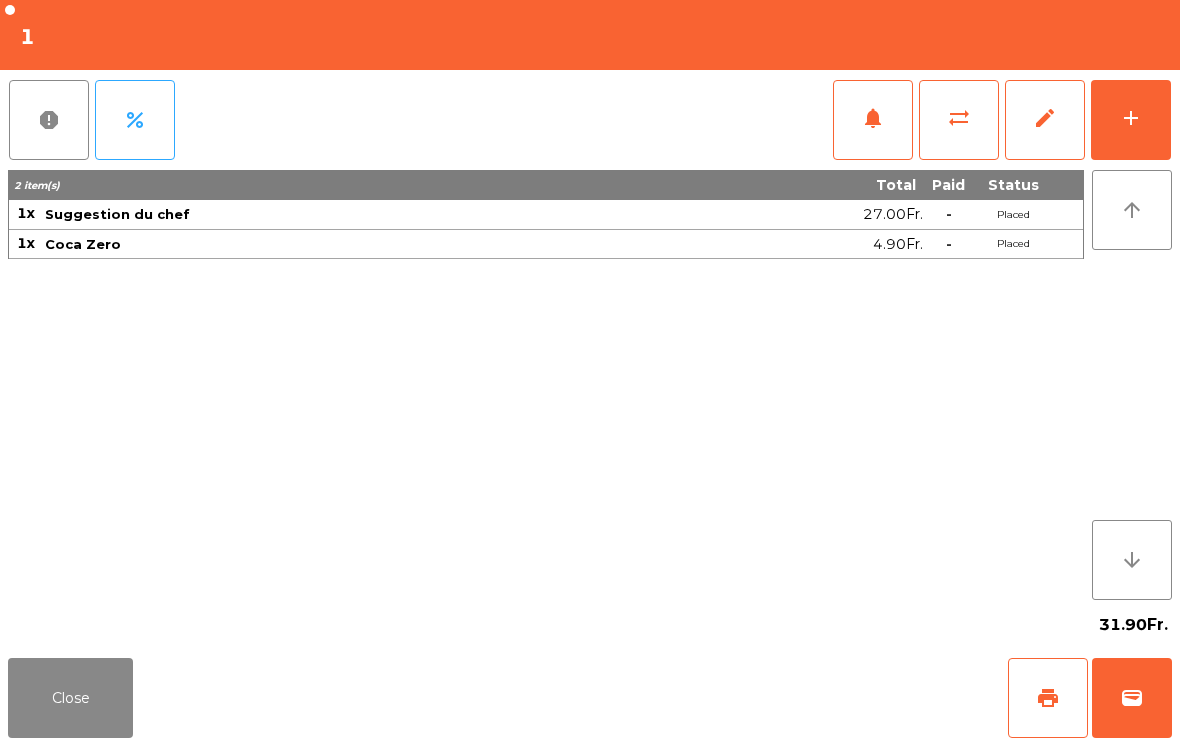 click on "Close" 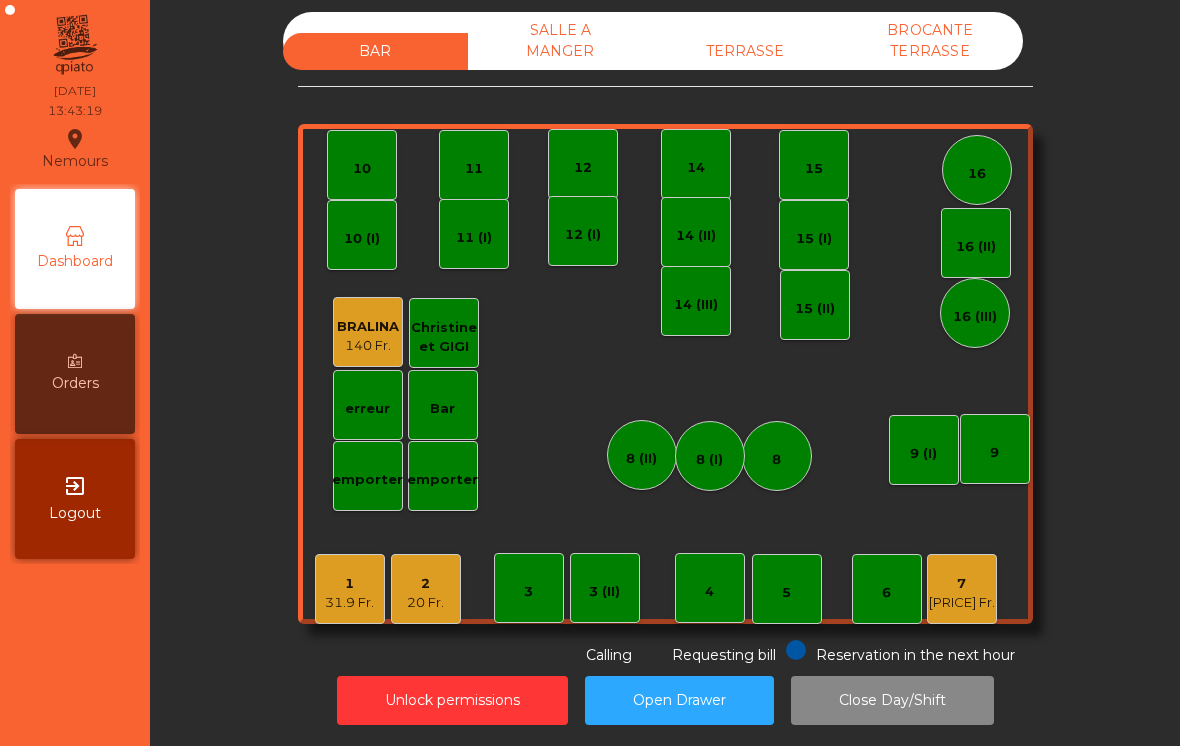 click on "[PRICE] Fr." 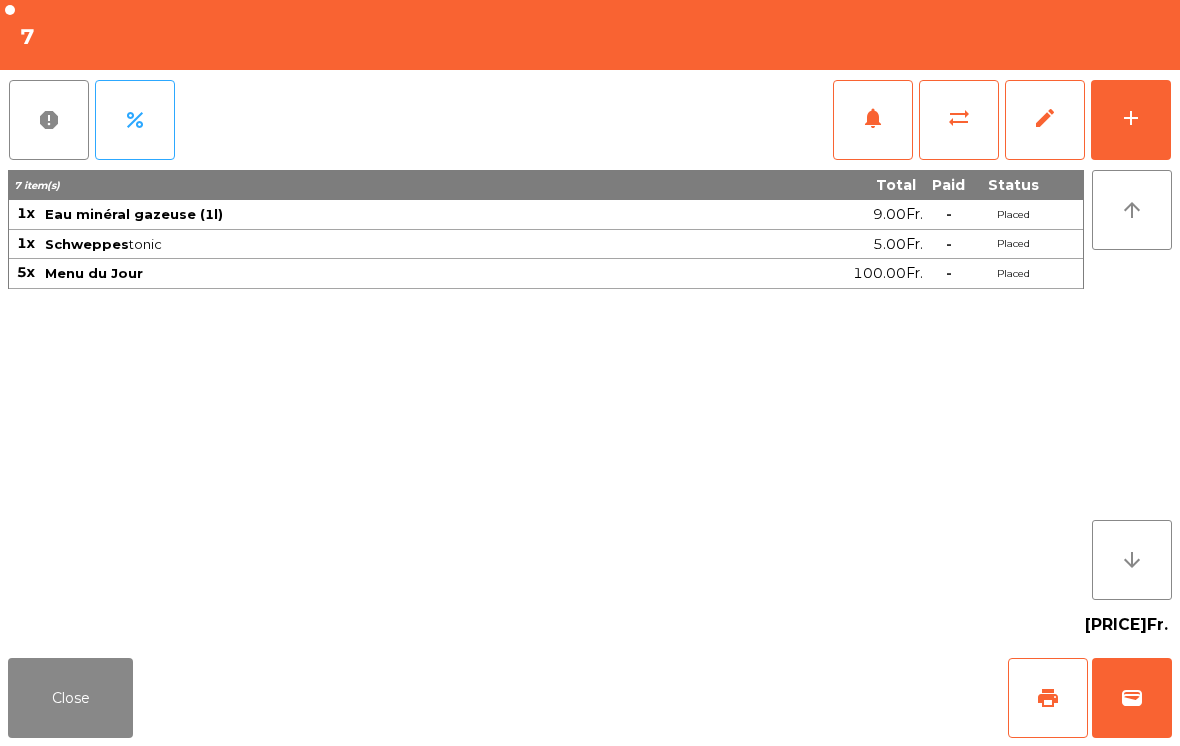 click on "add" 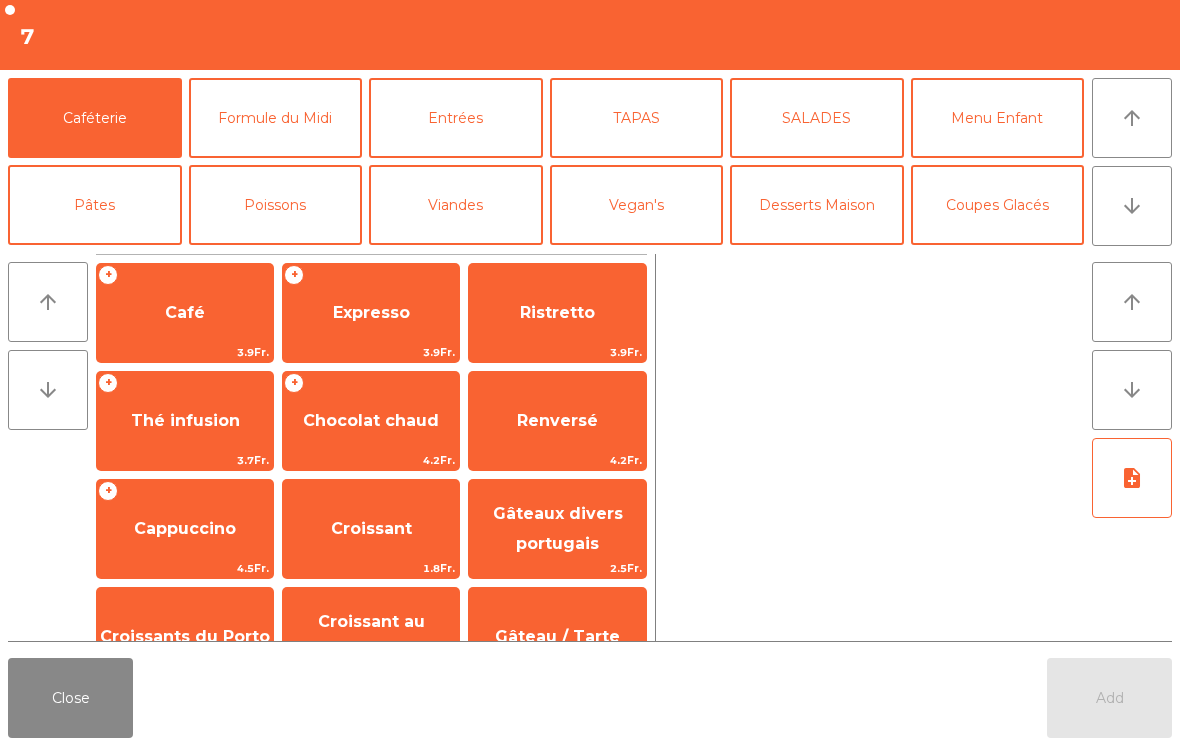 click on "Coupes Glacés" 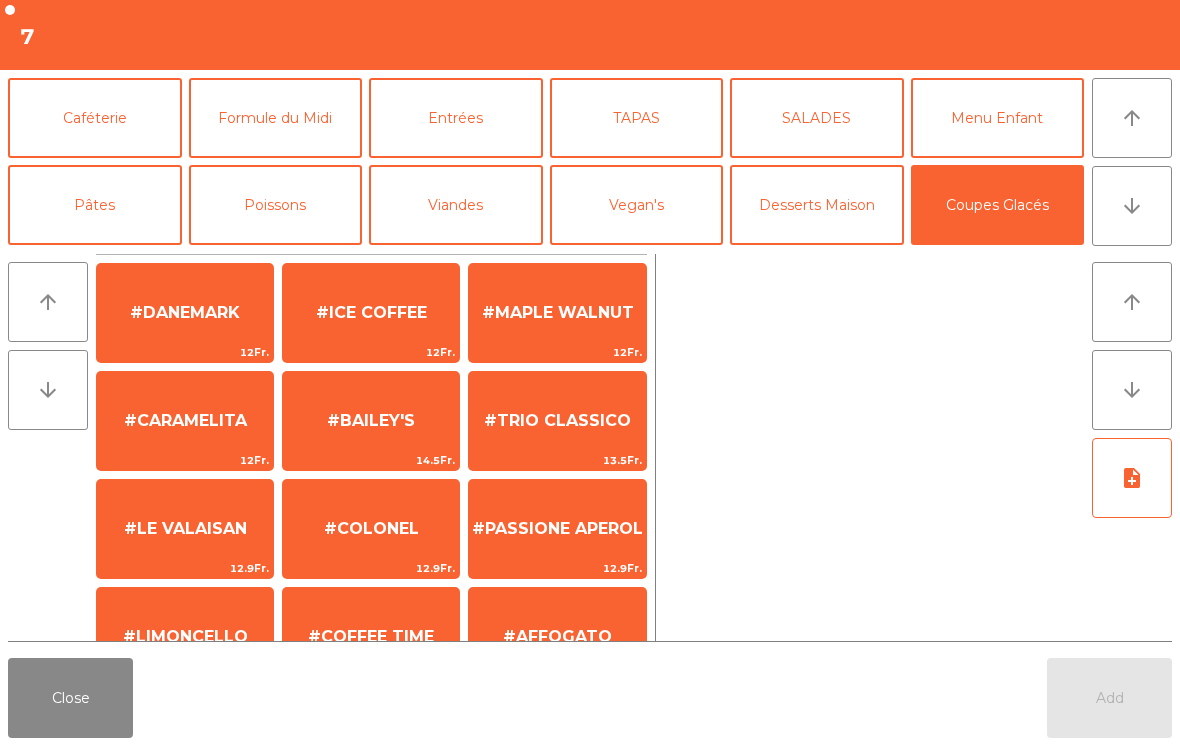 click on "#COFFEE TIME" 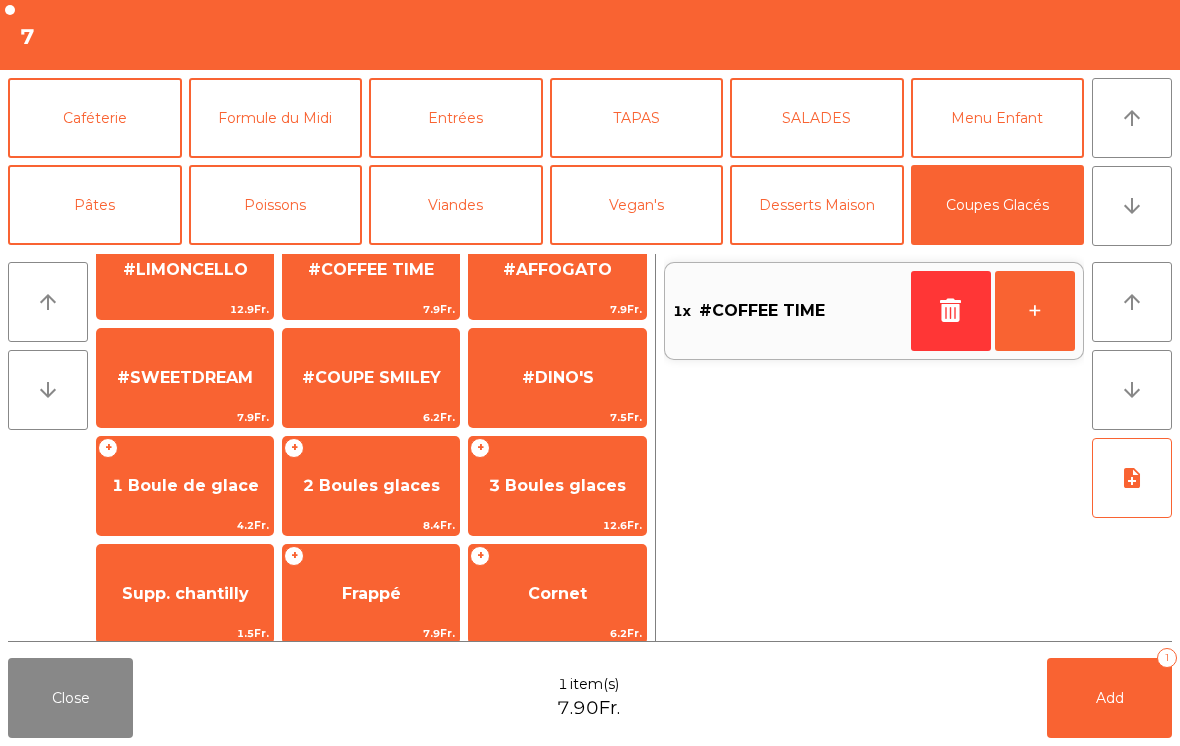 scroll, scrollTop: 378, scrollLeft: 0, axis: vertical 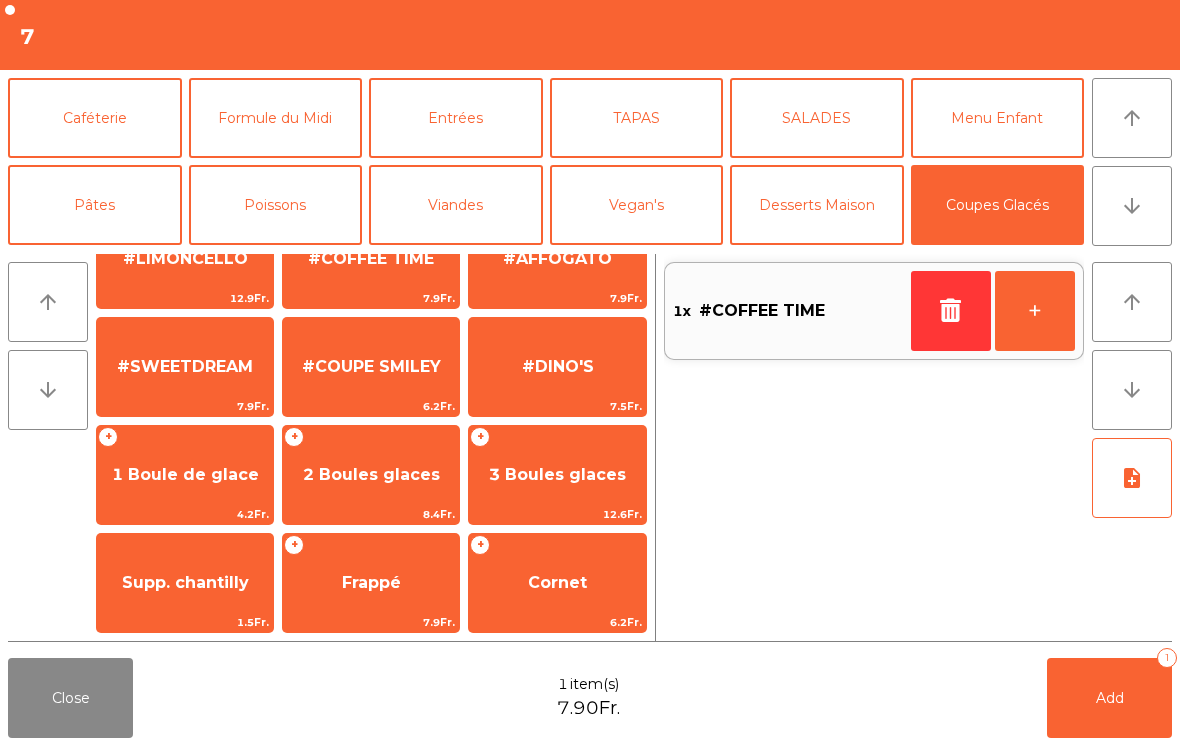 click on "1 Boule de glace" 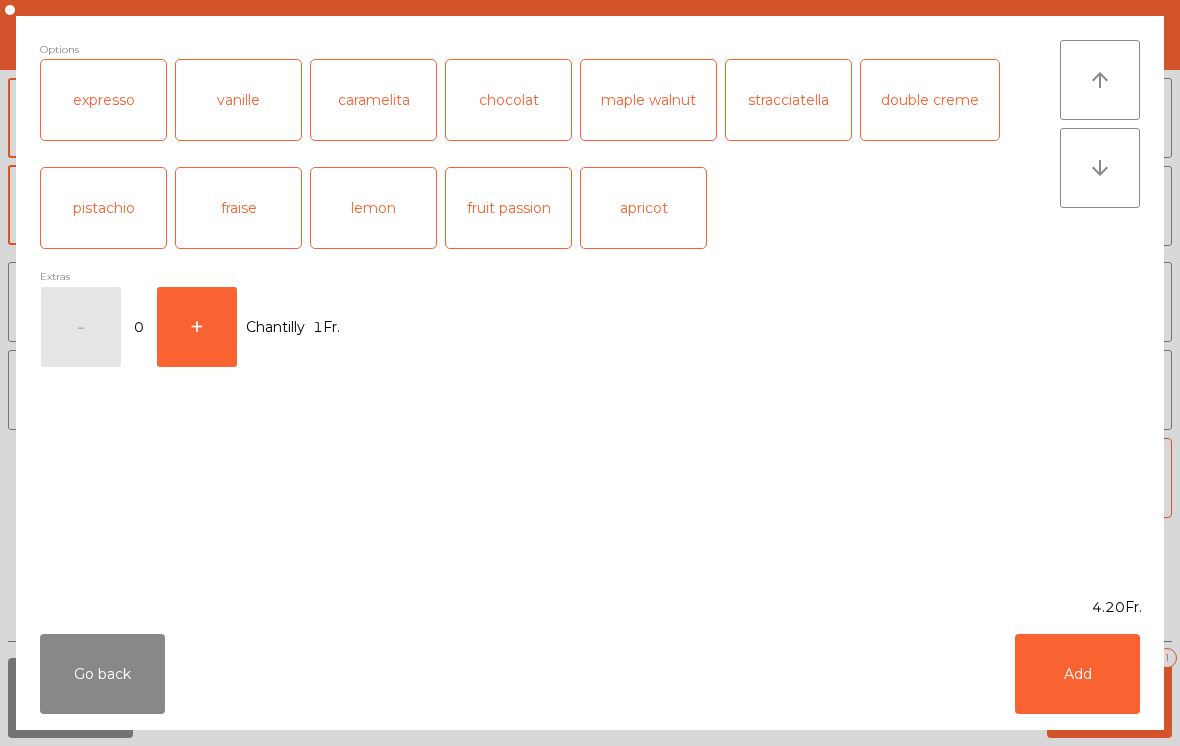 click on "Add" 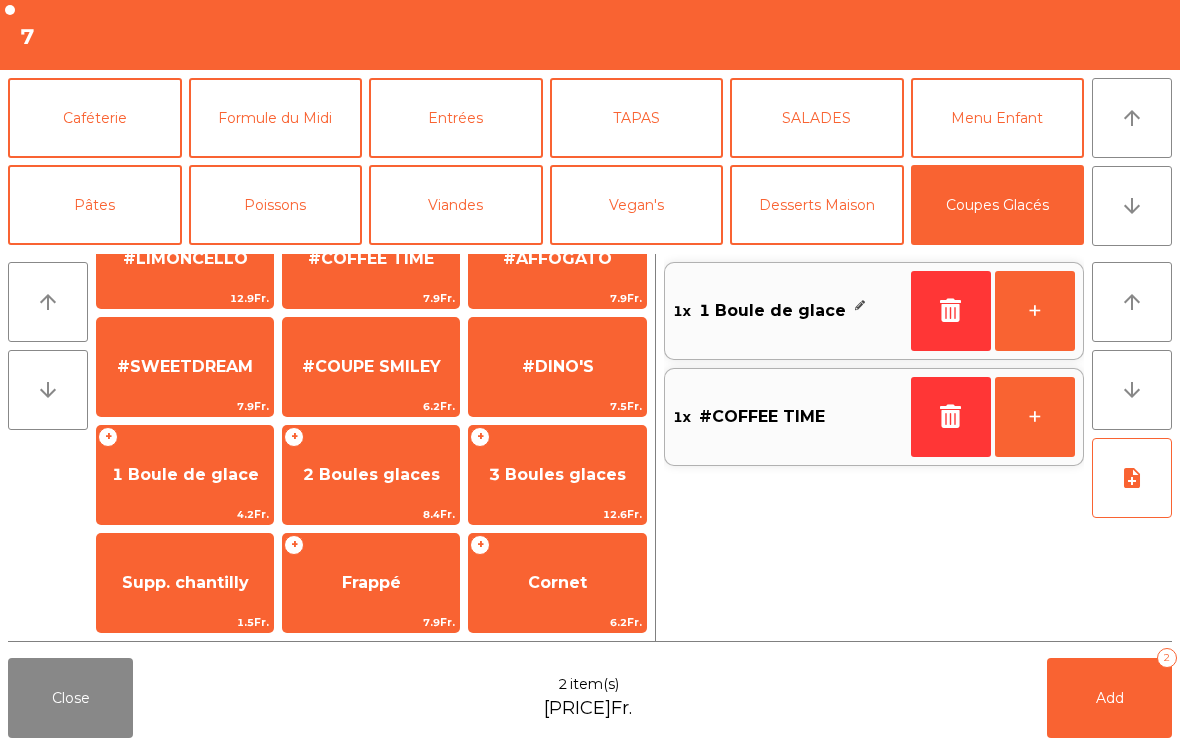 click on "#DINO'S" 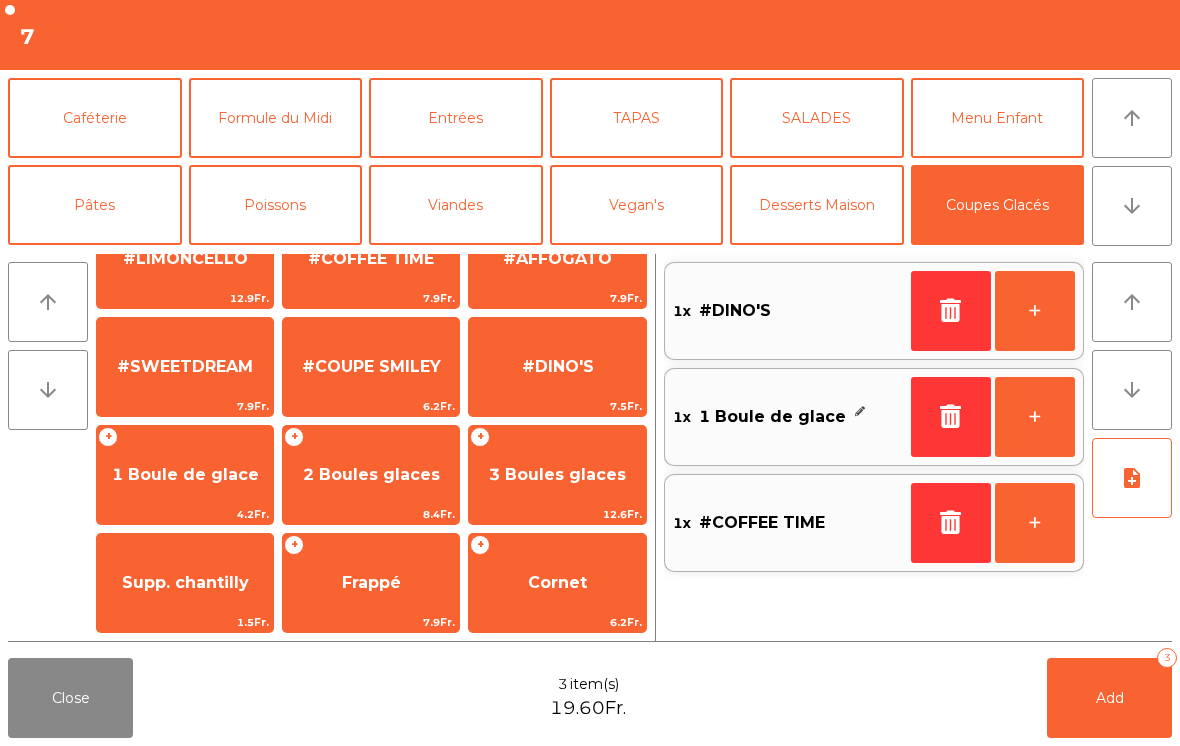 click on "Add   3" 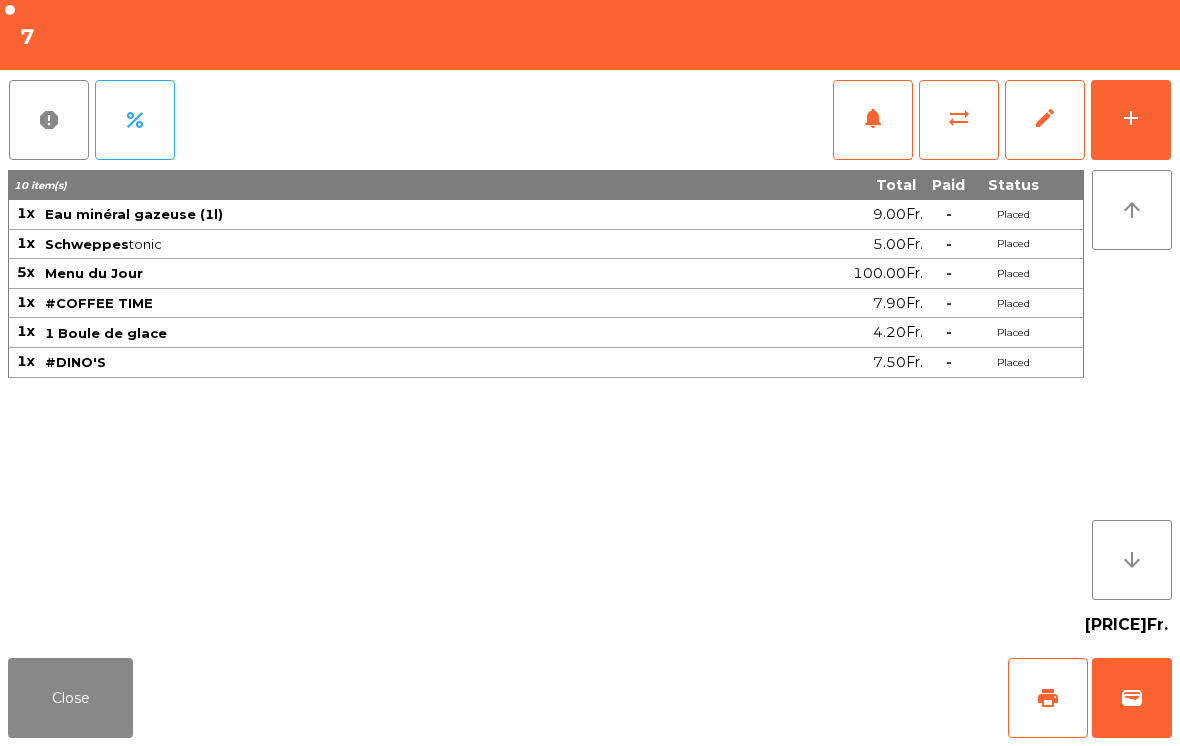 click on "Close" 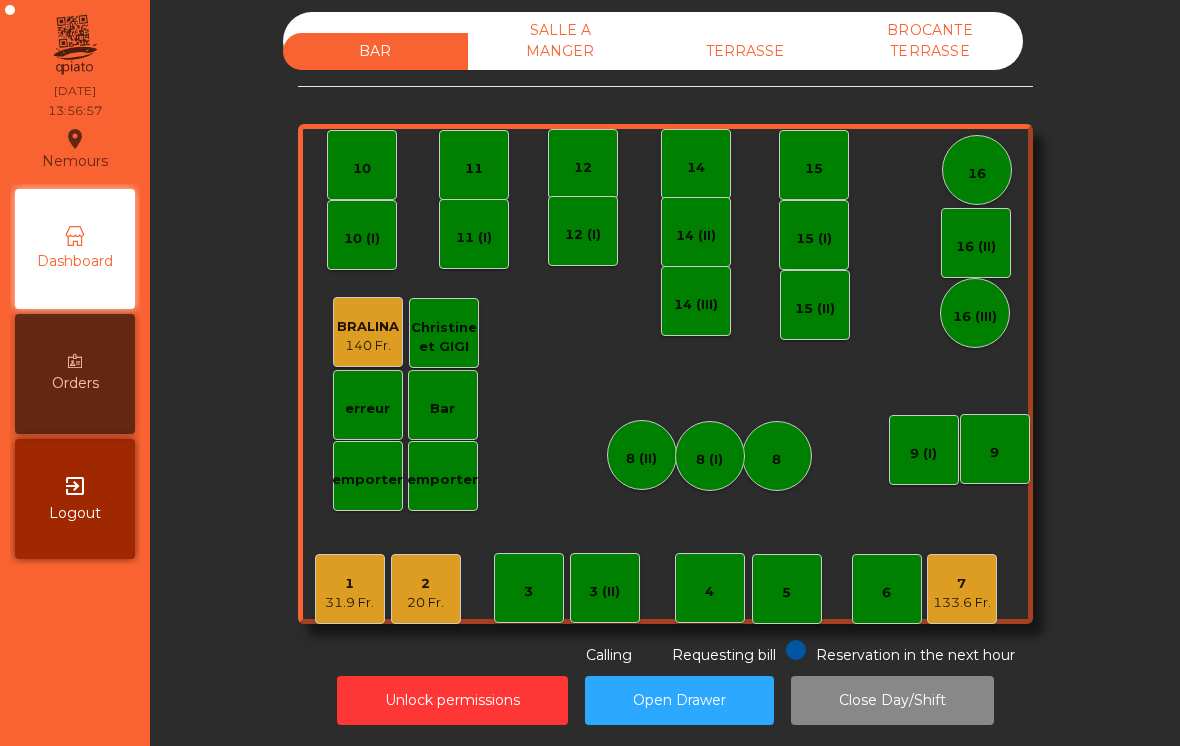 click on "1   [PRICE] Fr." 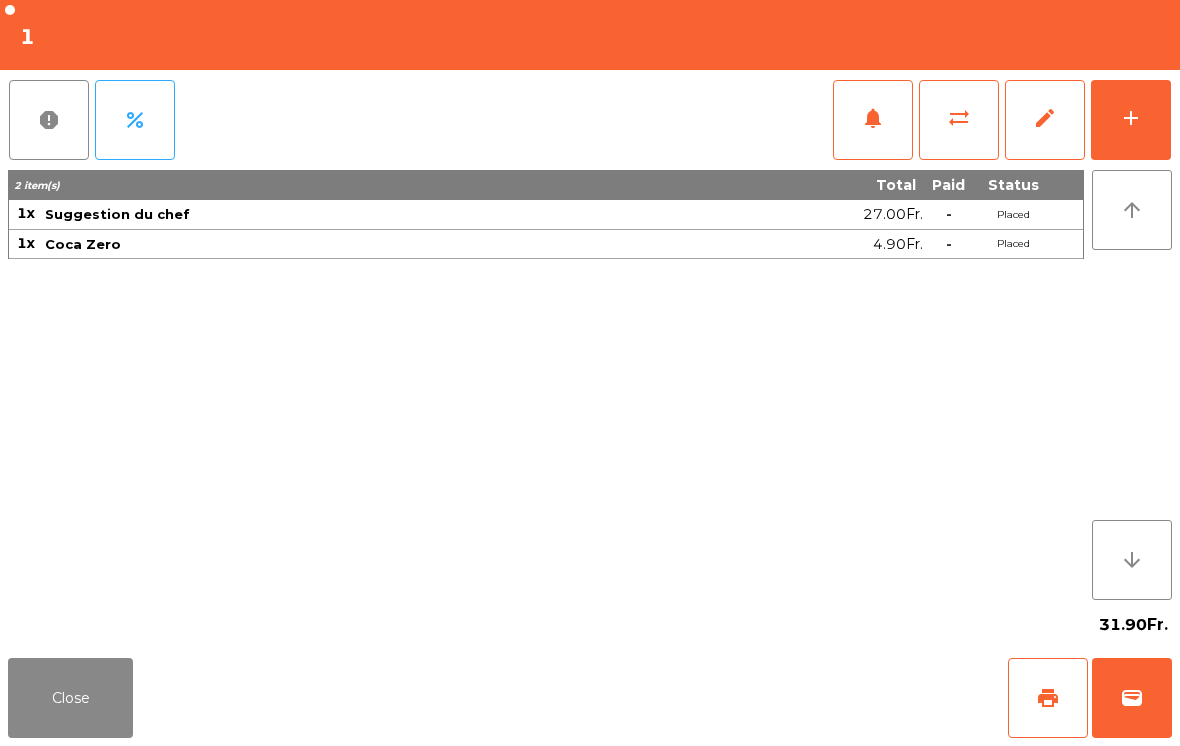 click on "add" 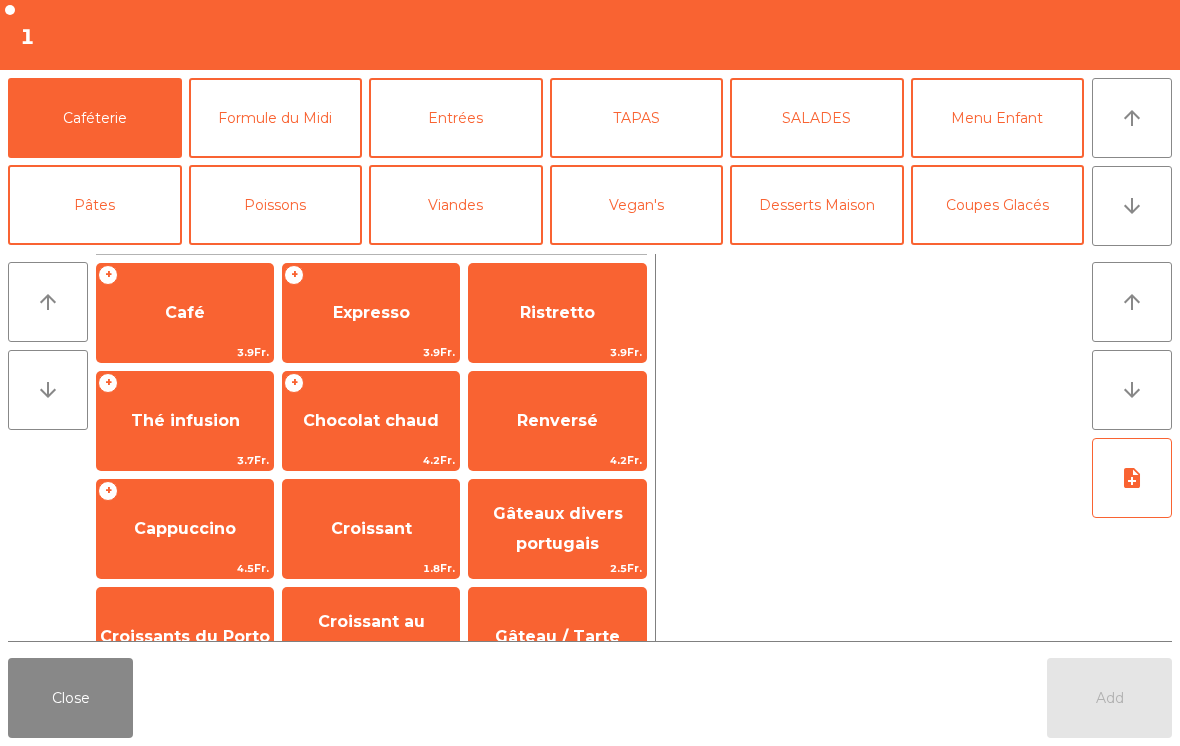 click on "arrow_downward" 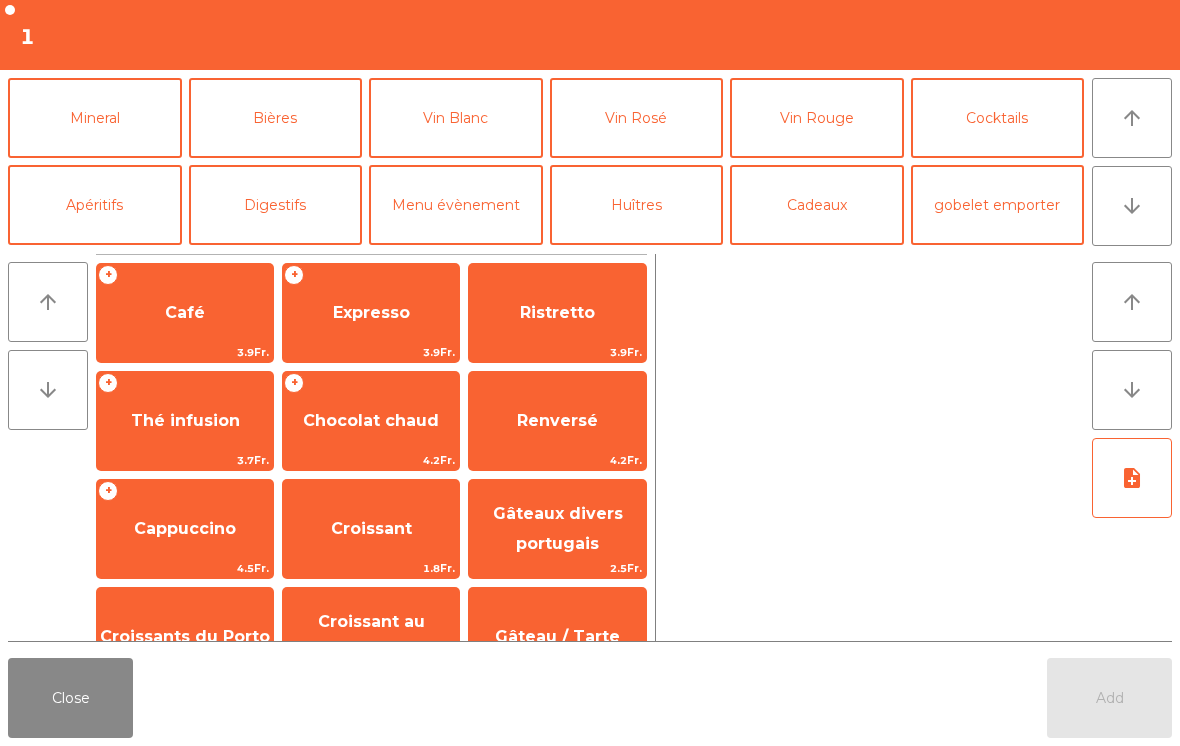 click on "Mineral" 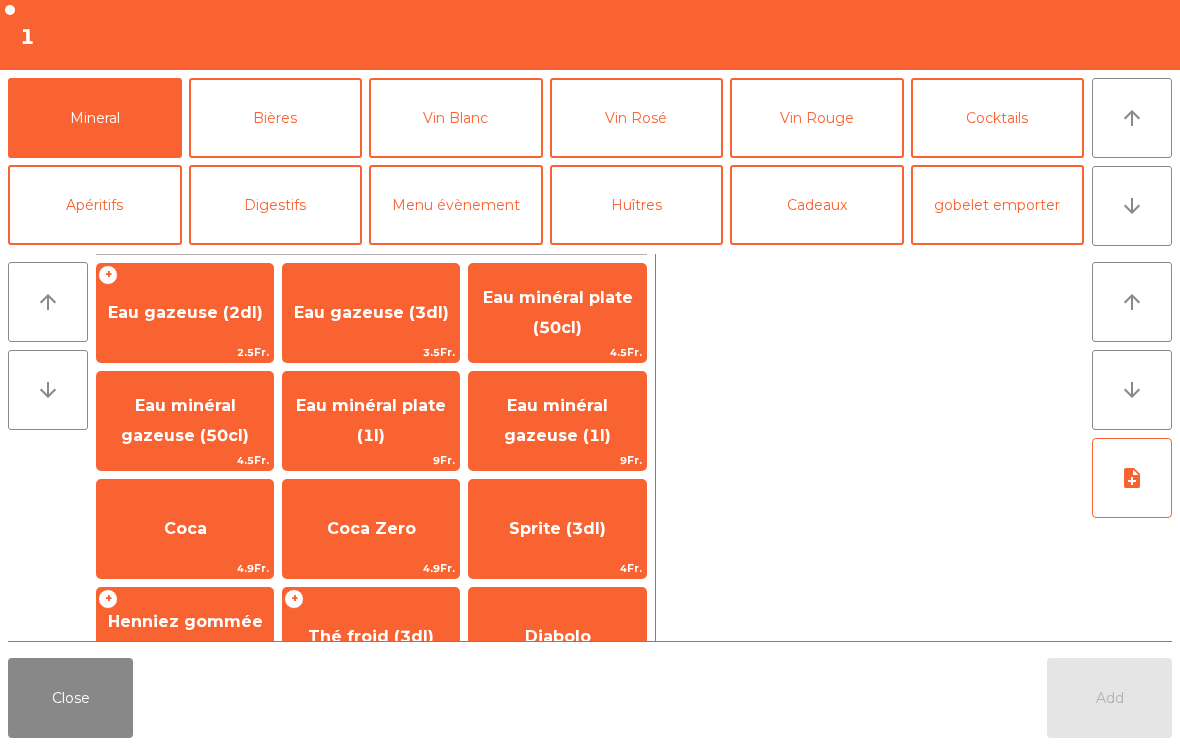 click on "Coca" 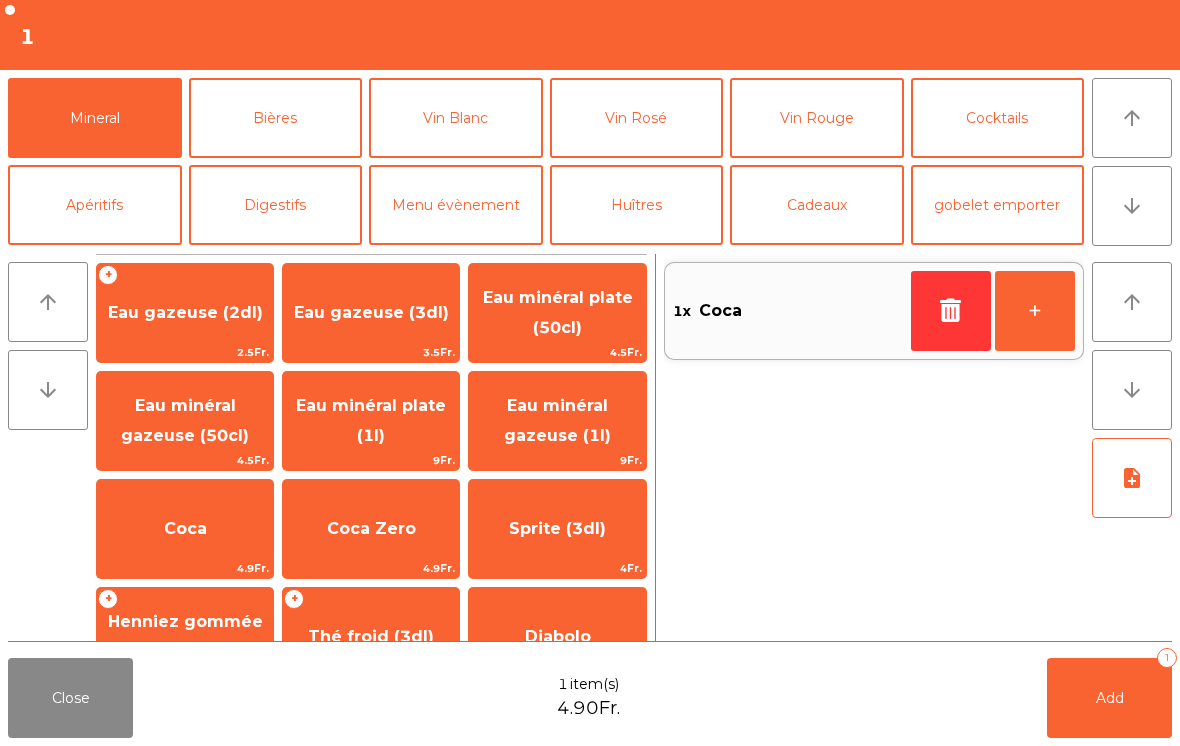 click on "Add   1" 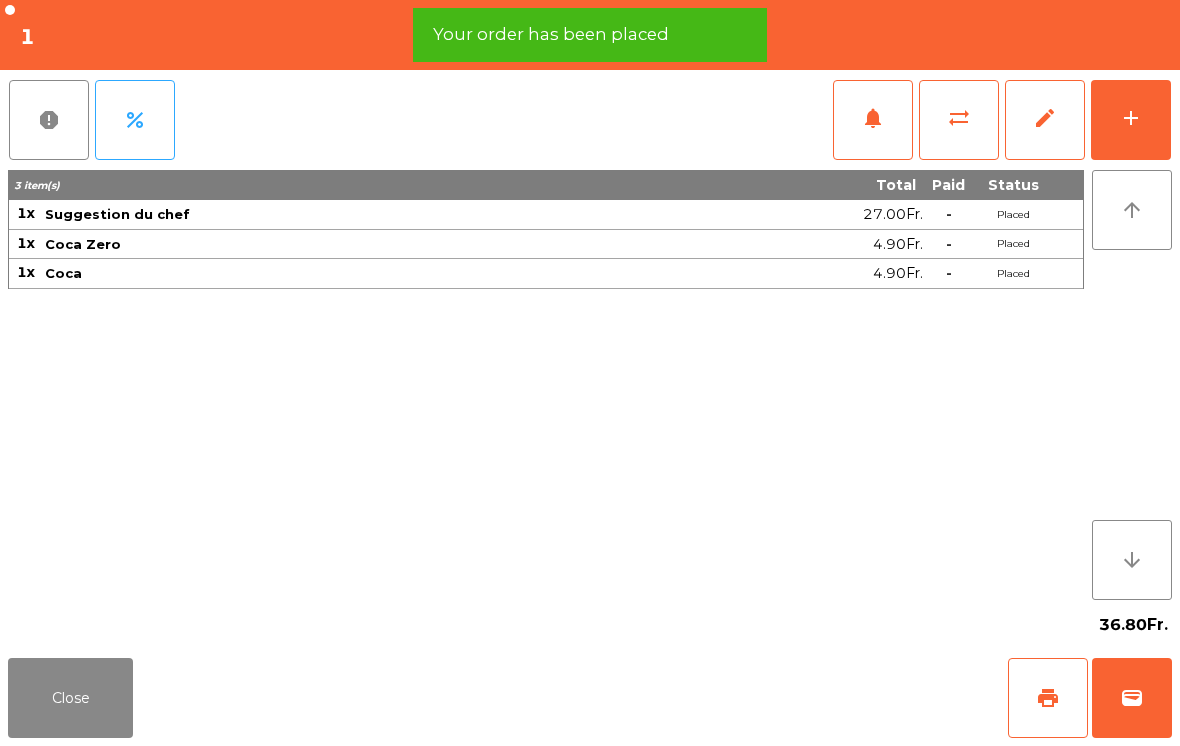 click on "Close" 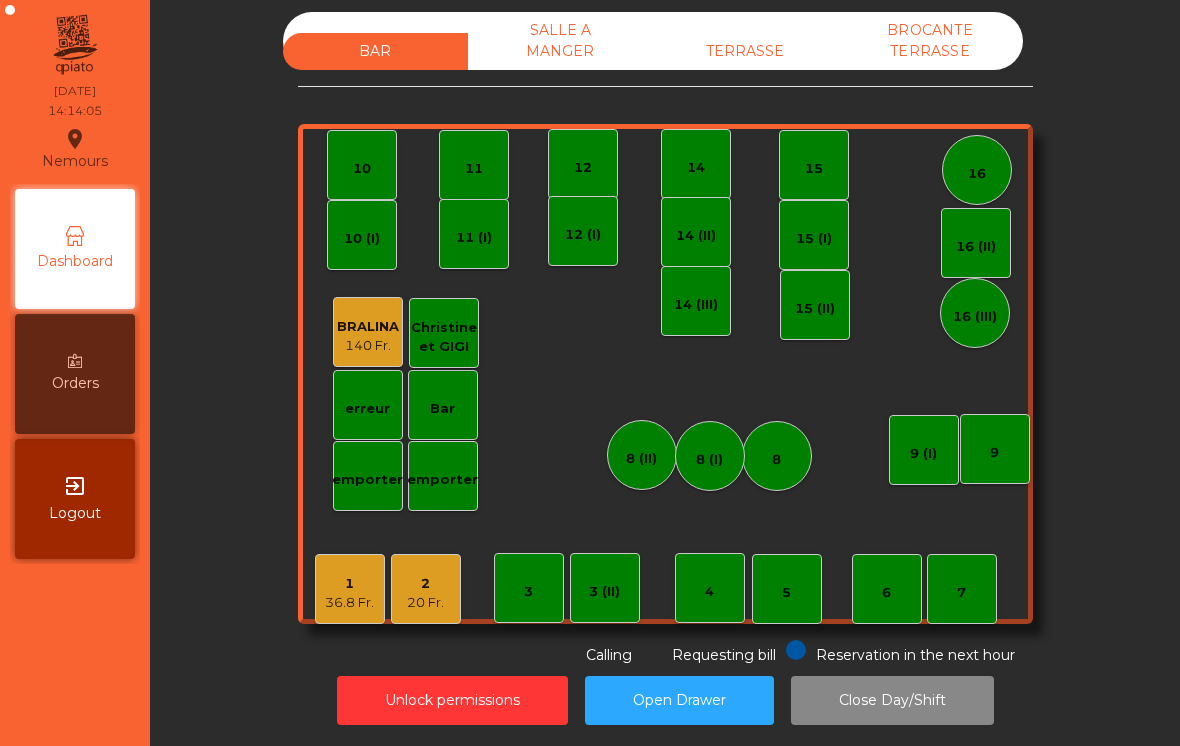 click on "BAR   SALLE A MANGER   TERRASSE   BROCANTE TERRASSE" 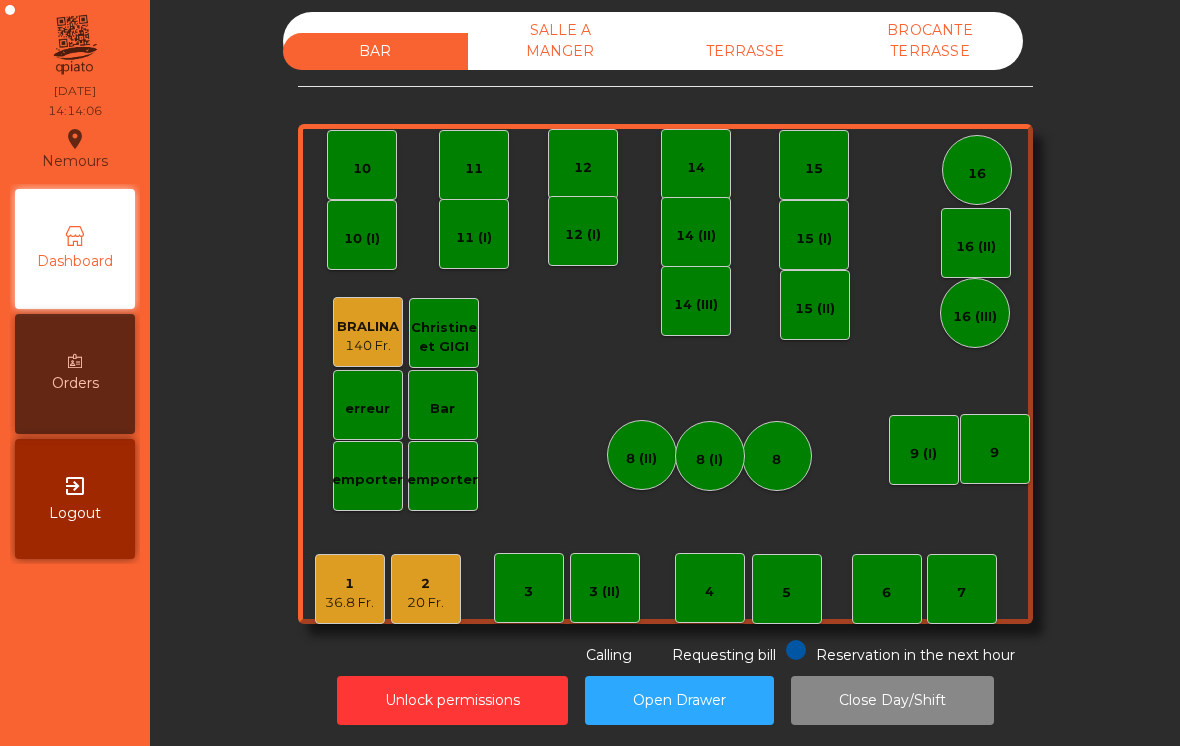 click on "TERRASSE" 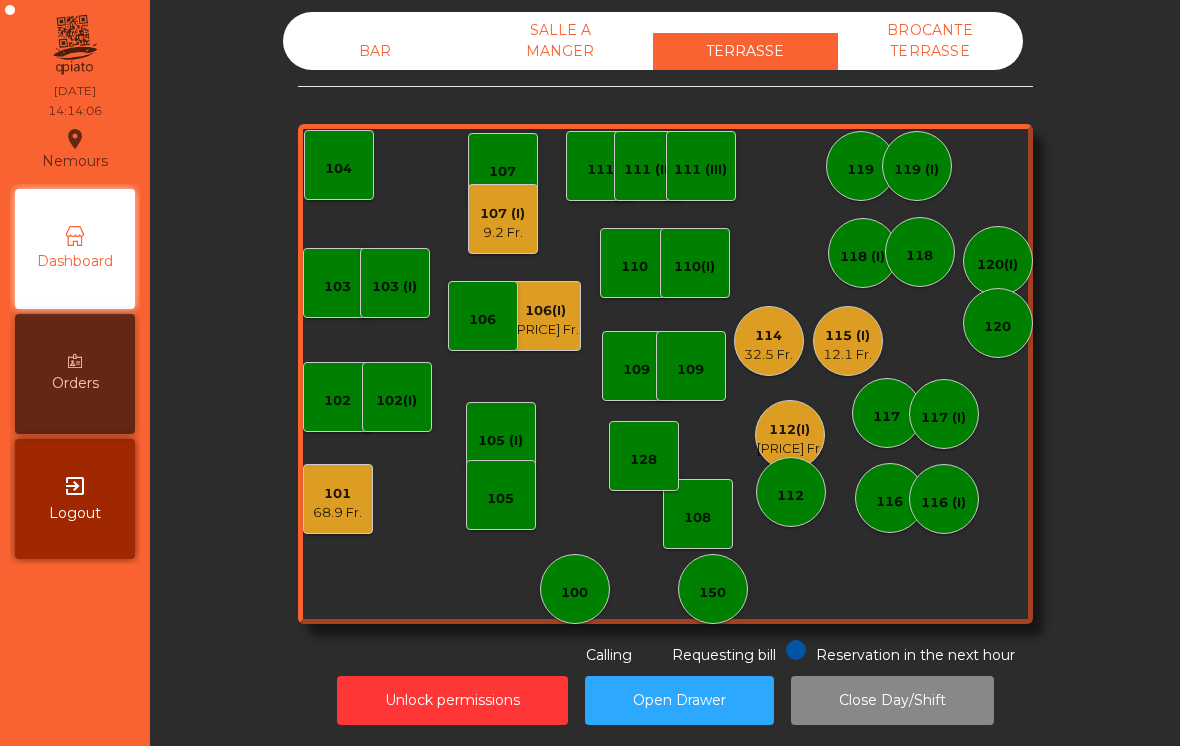 click on "114" 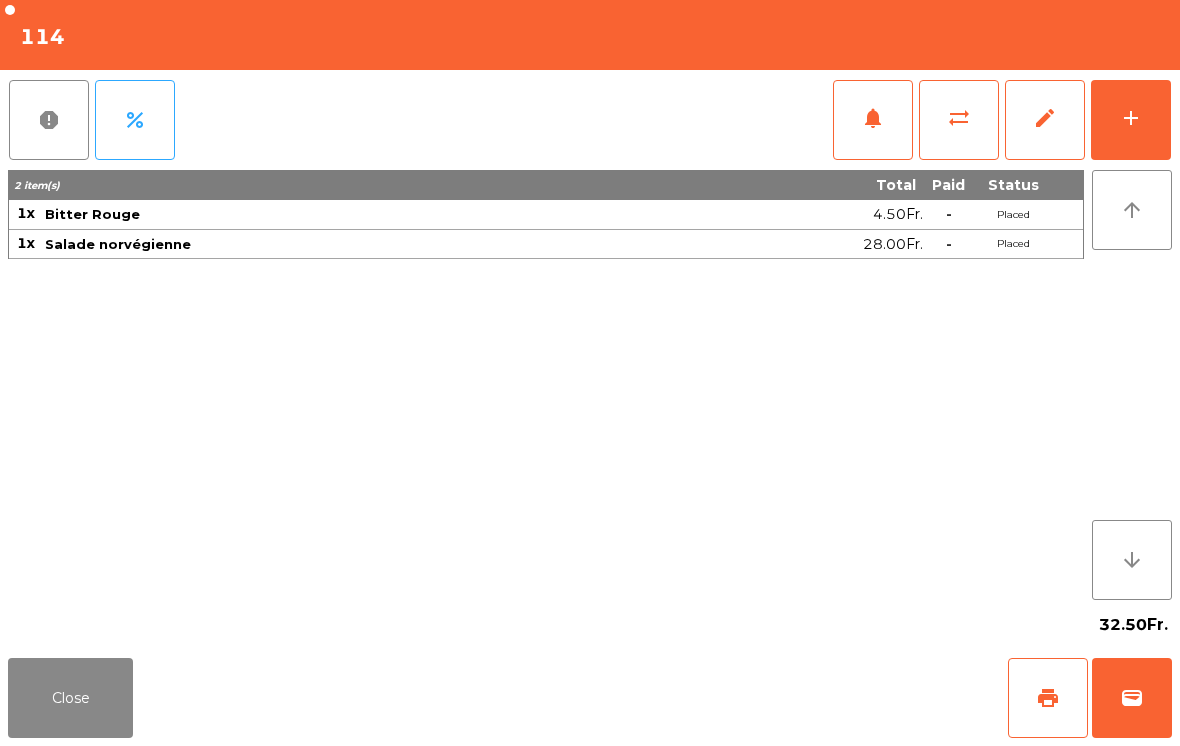 click on "add" 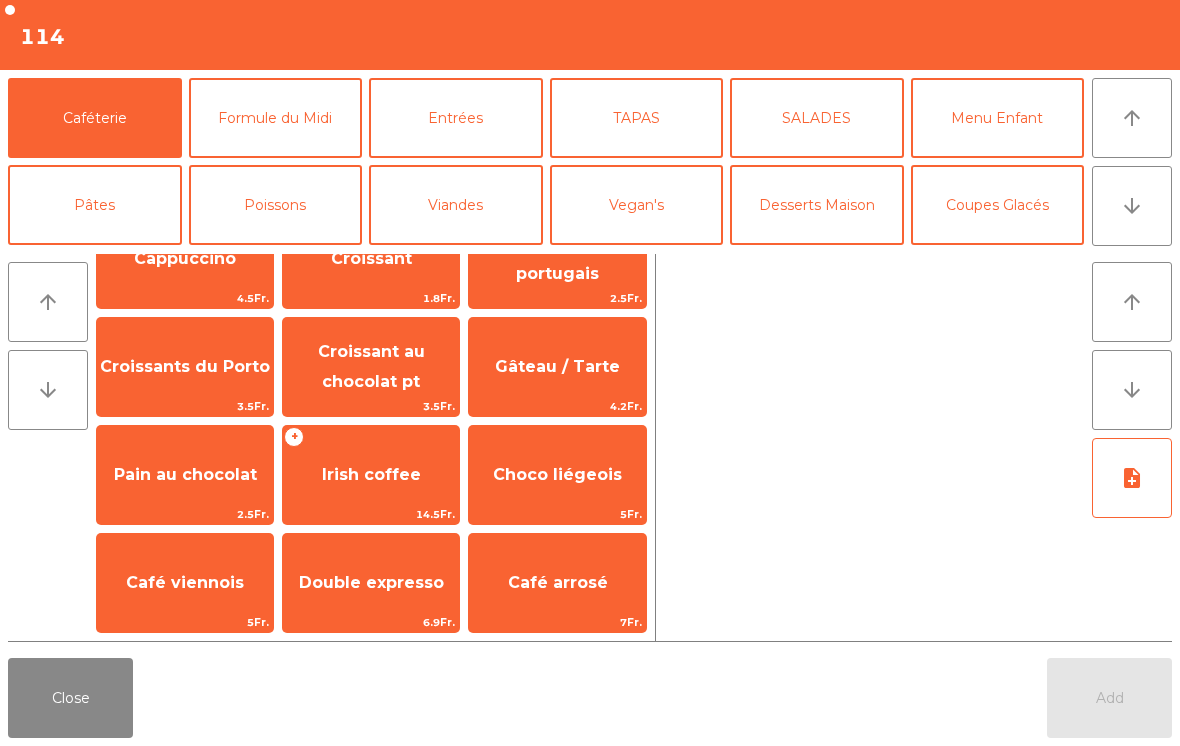 scroll, scrollTop: 270, scrollLeft: 0, axis: vertical 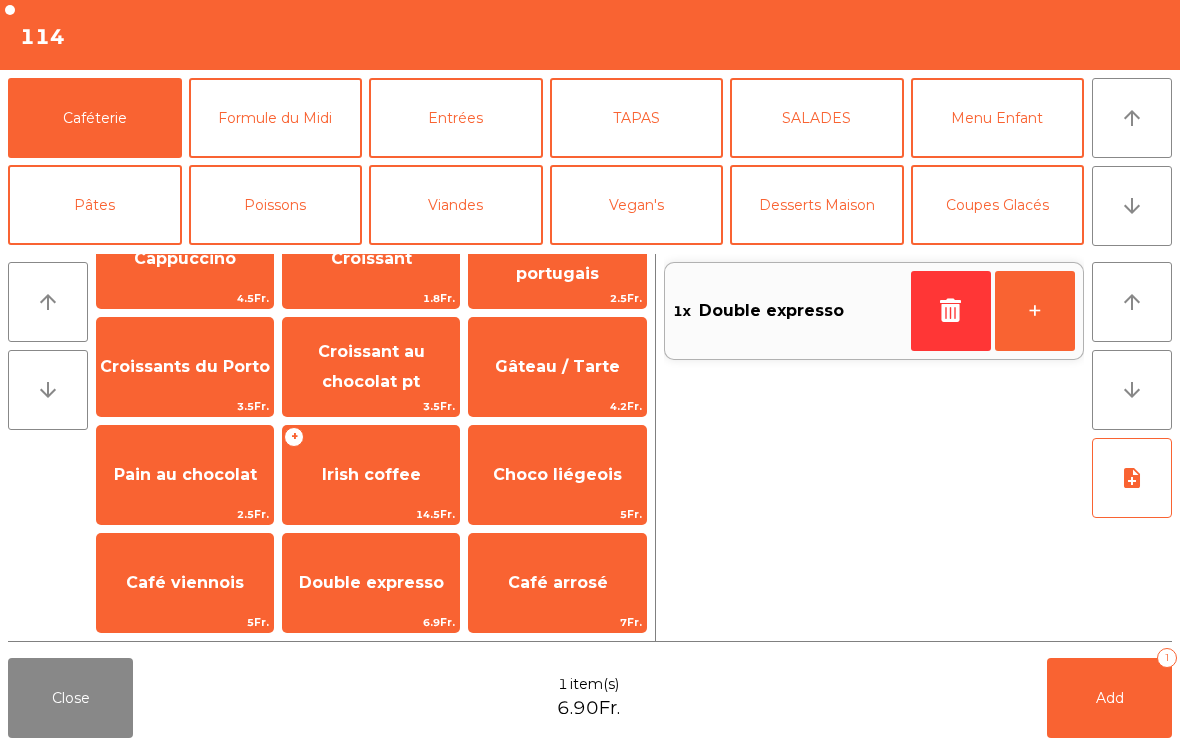 click on "Add   1" 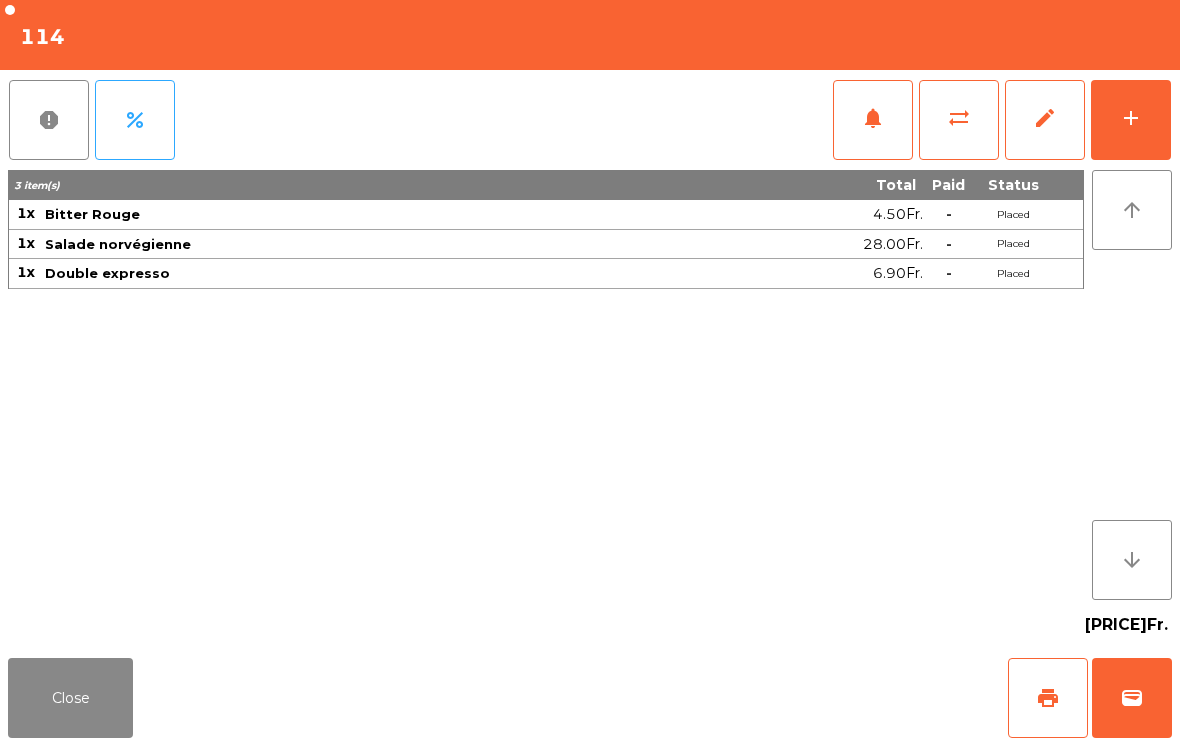 click on "Close" 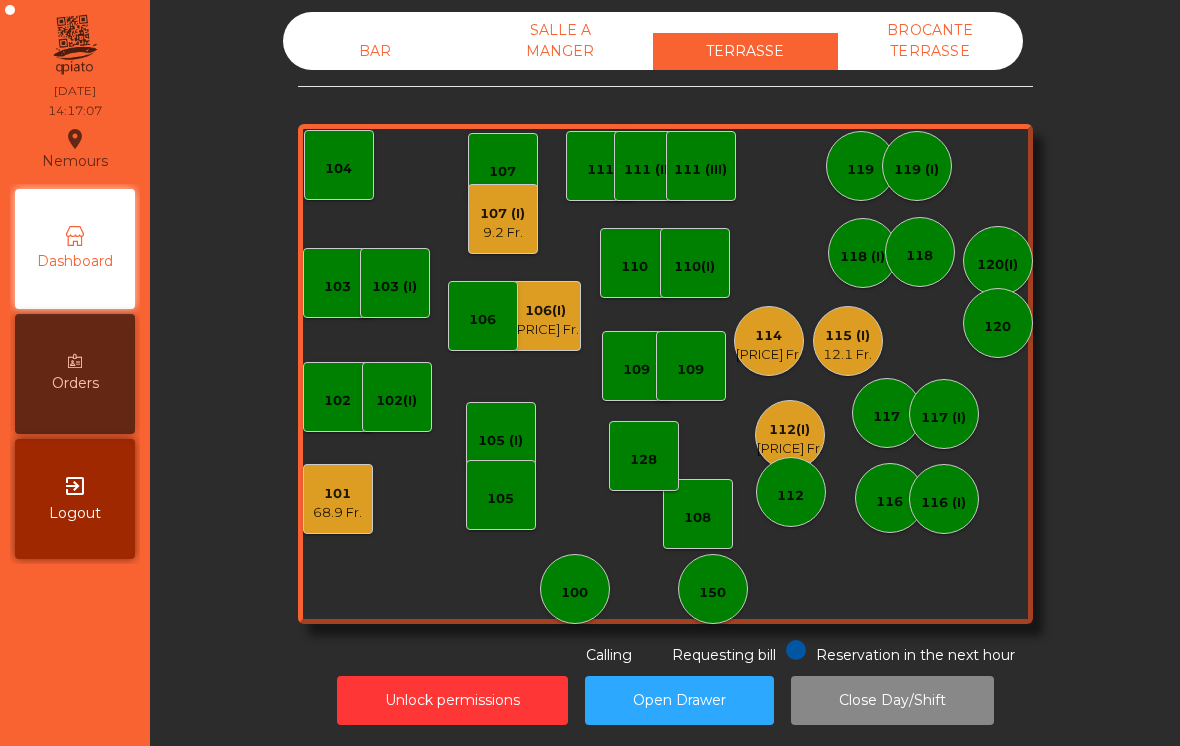 click on "BAR" 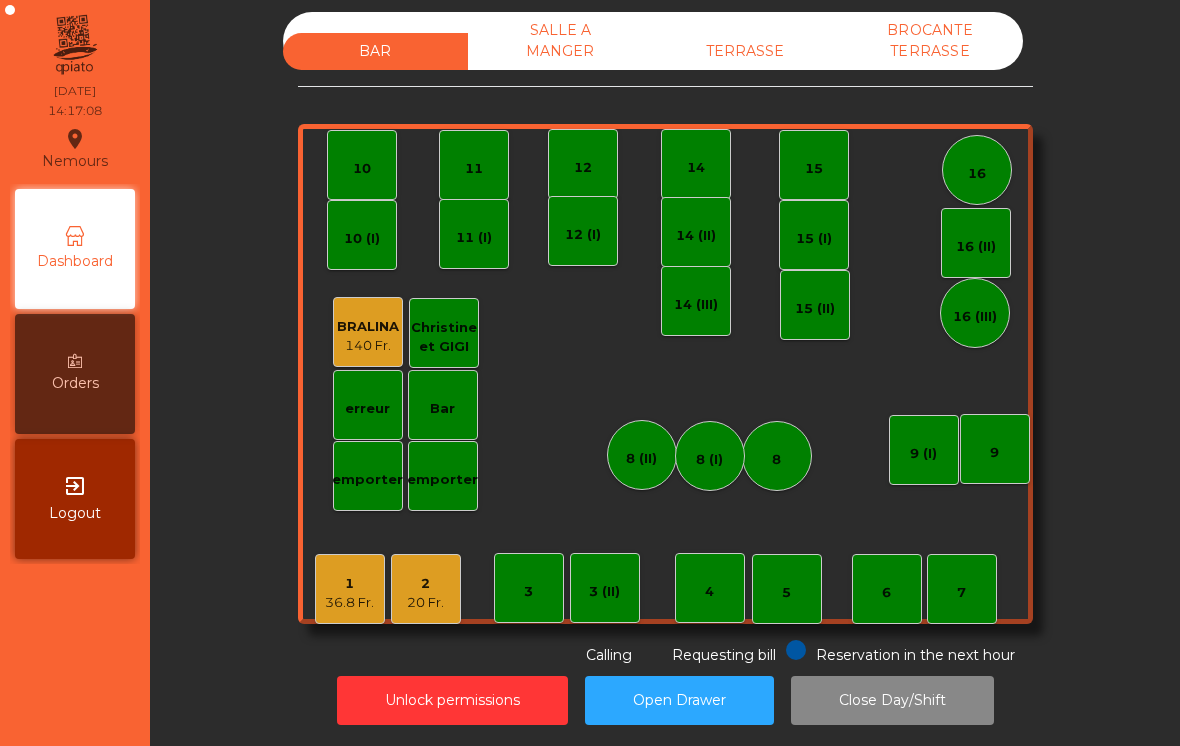 click on "2   [PRICE] Fr." 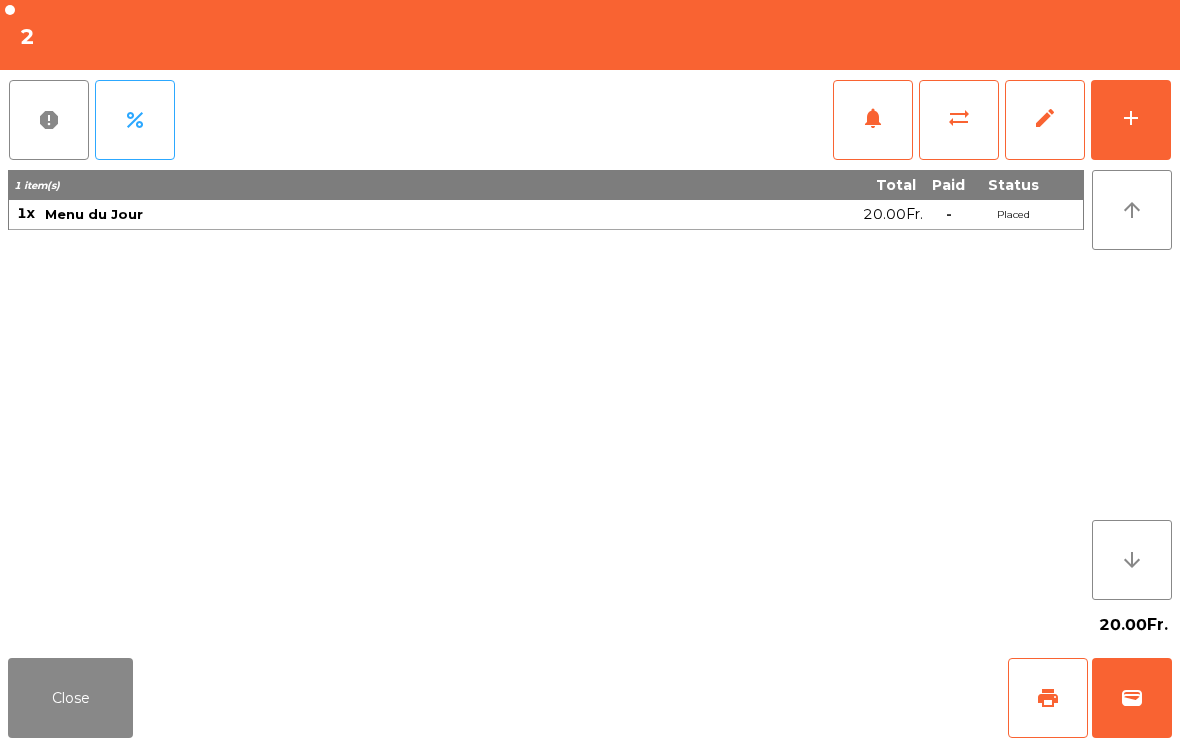 click on "add" 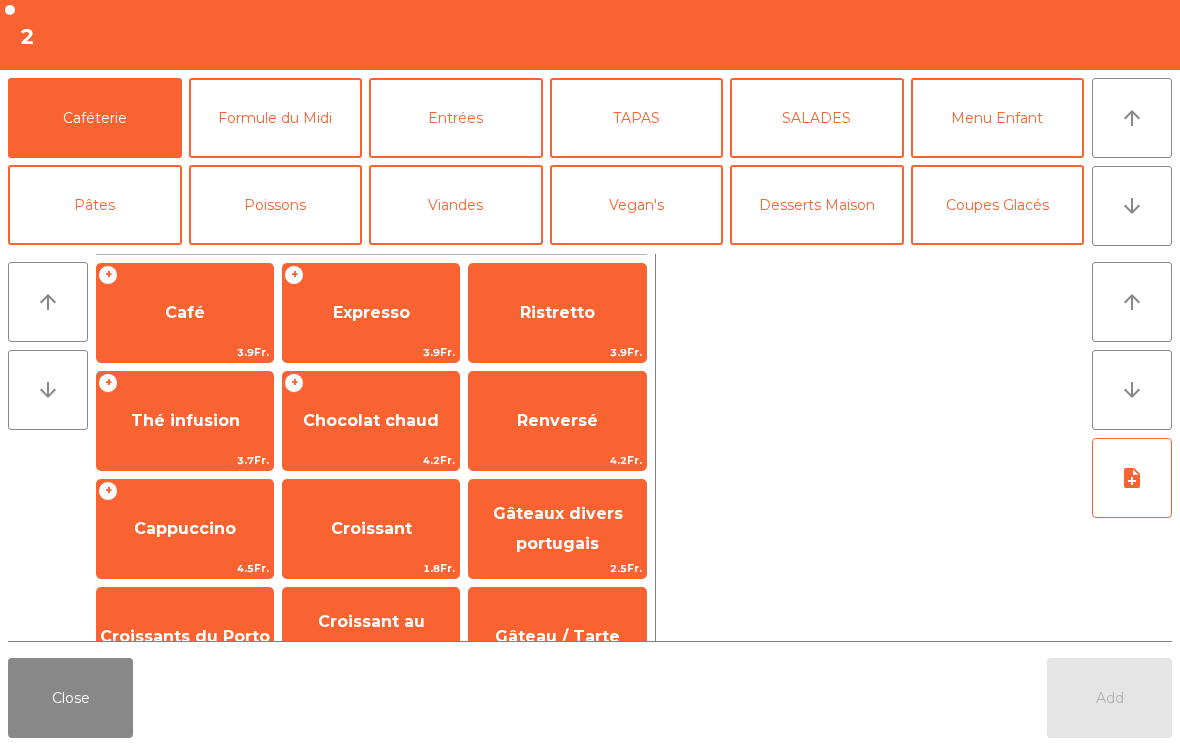 click on "arrow_downward" 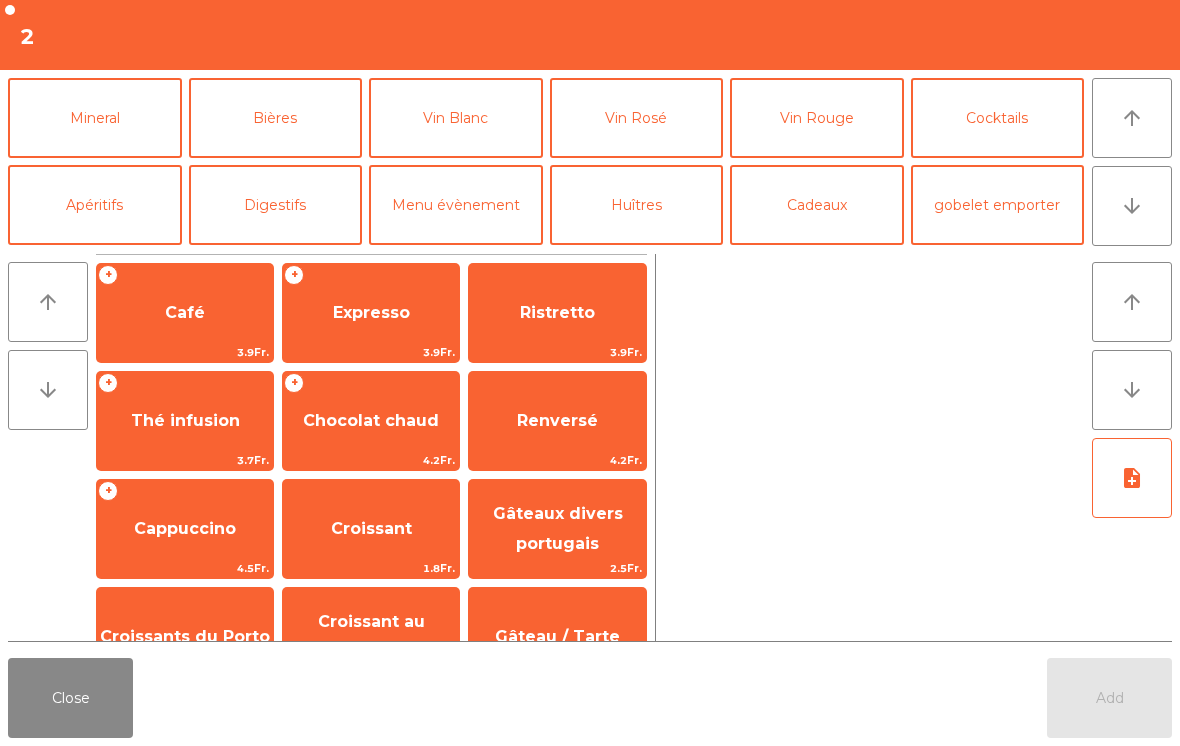 click on "Mineral" 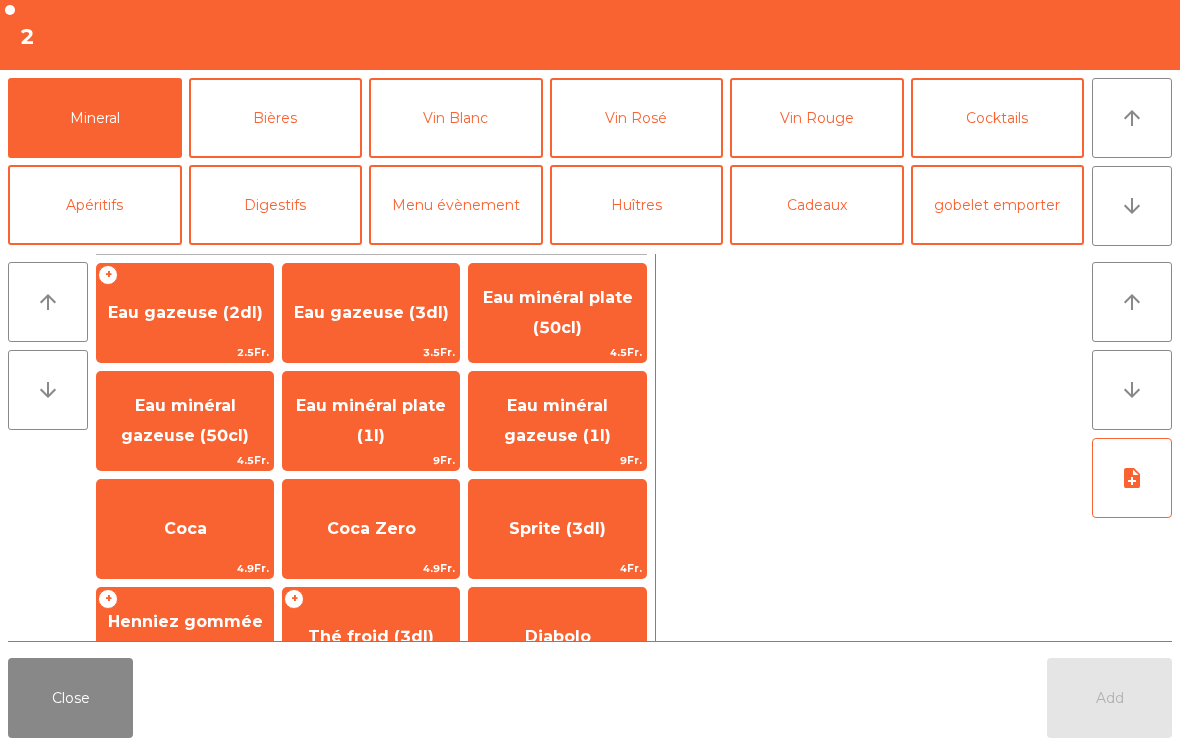 scroll, scrollTop: 174, scrollLeft: 0, axis: vertical 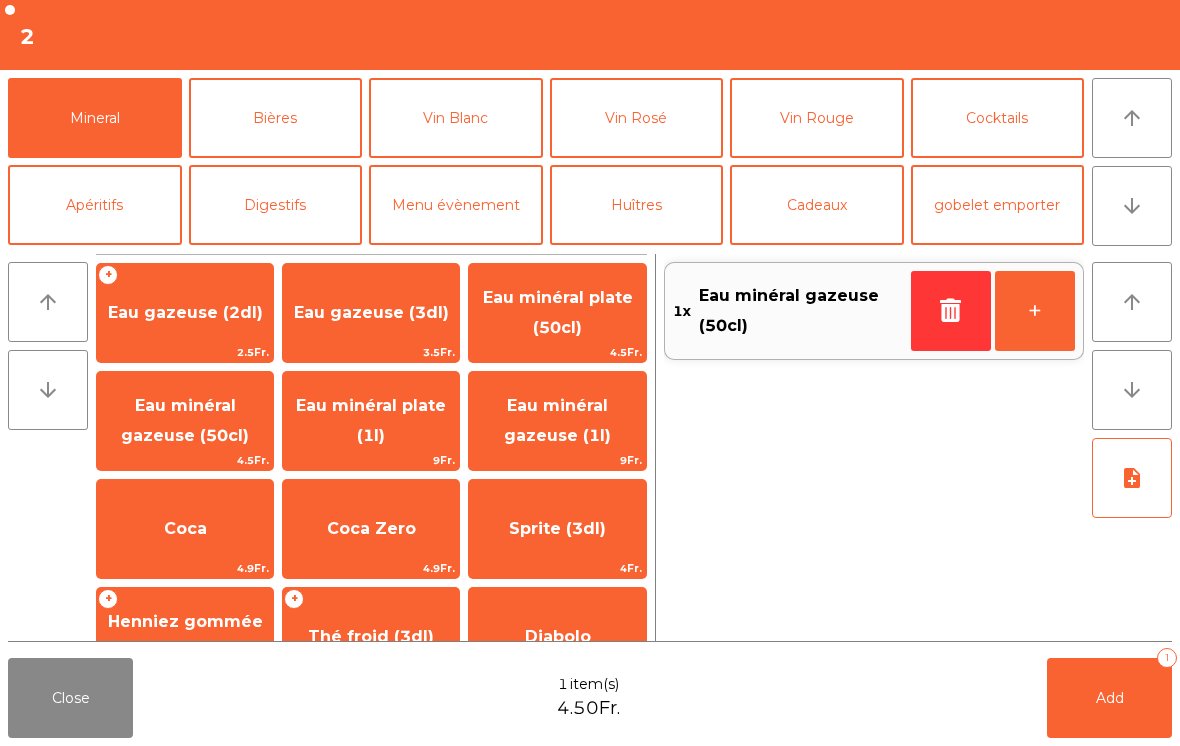 click on "Add   1" 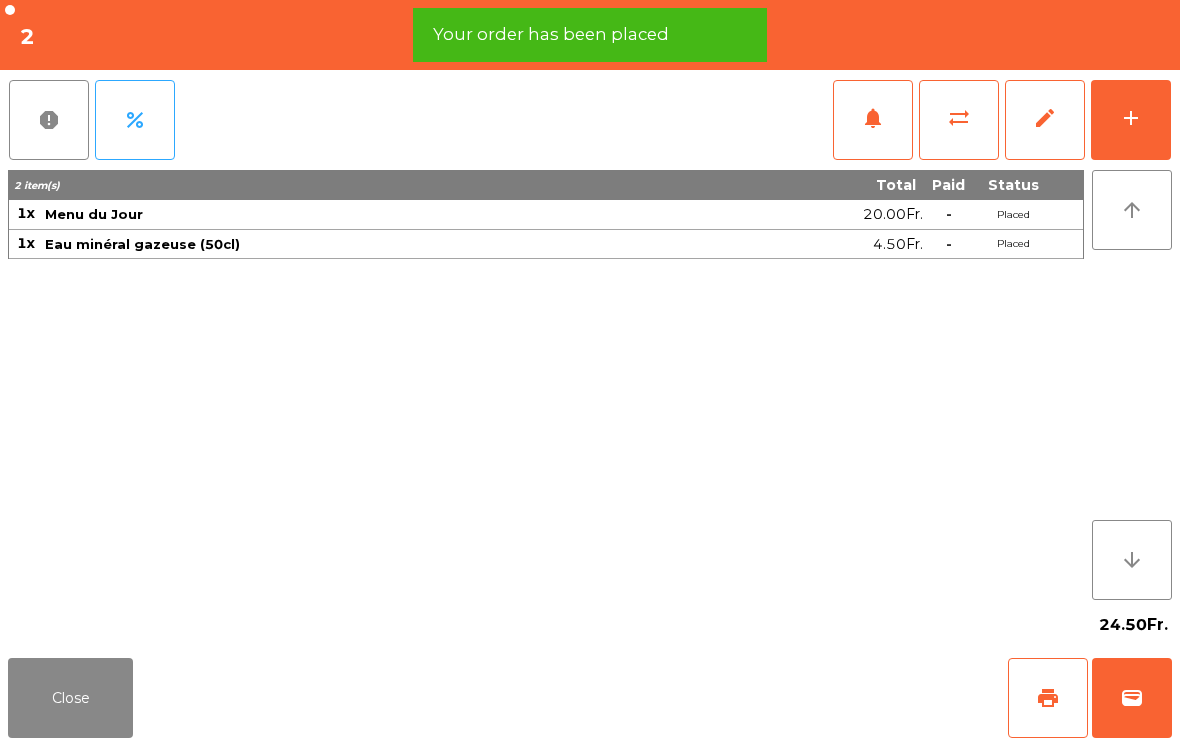 click on "print" 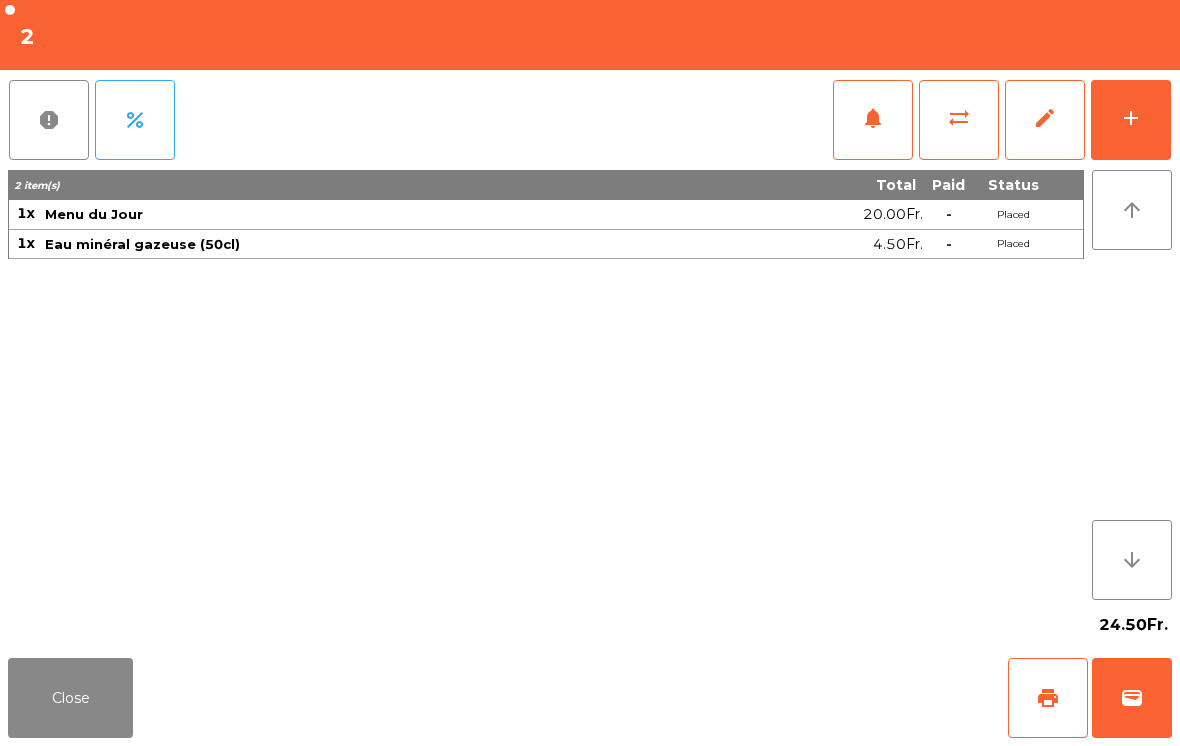 click on "Close   print   wallet" 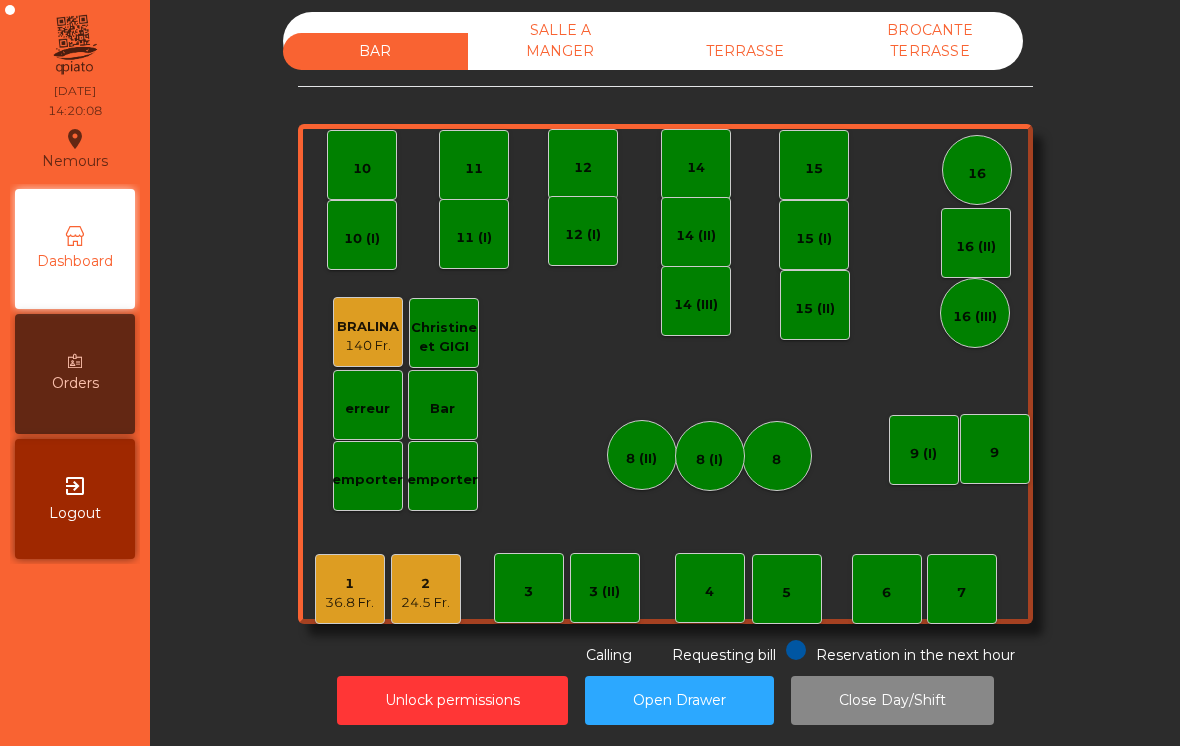click on "TERRASSE" 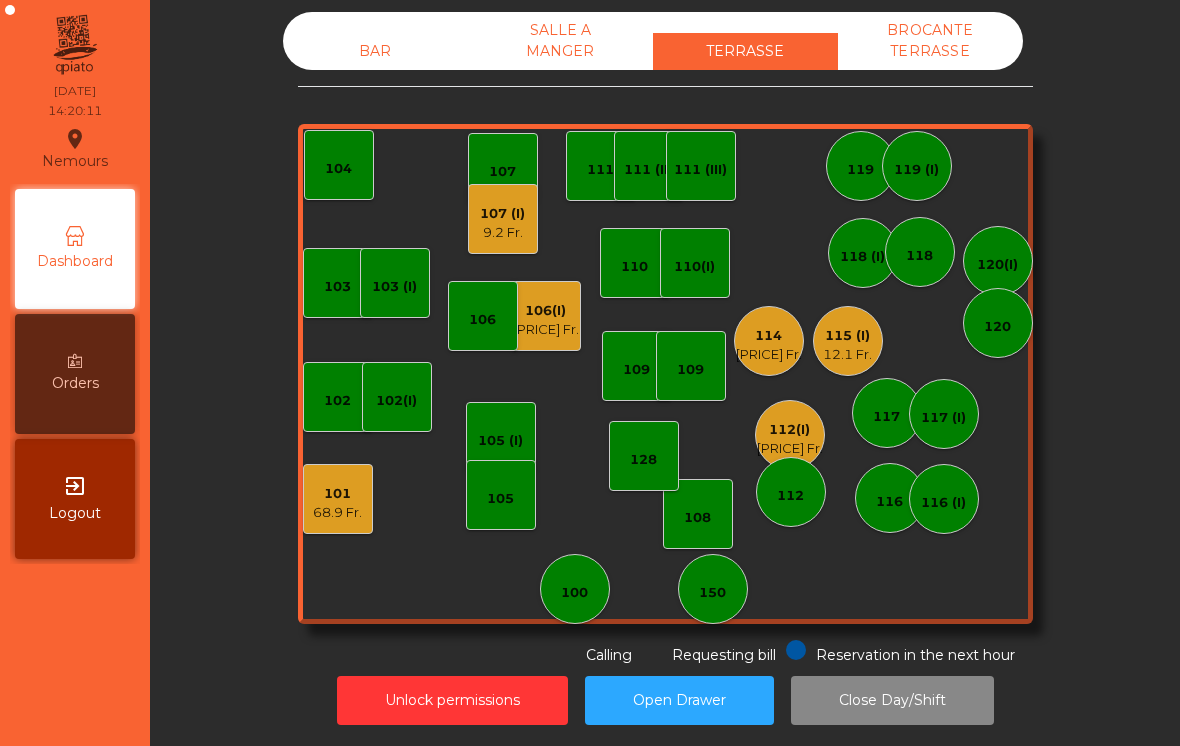 click on "[PRICE] Fr." 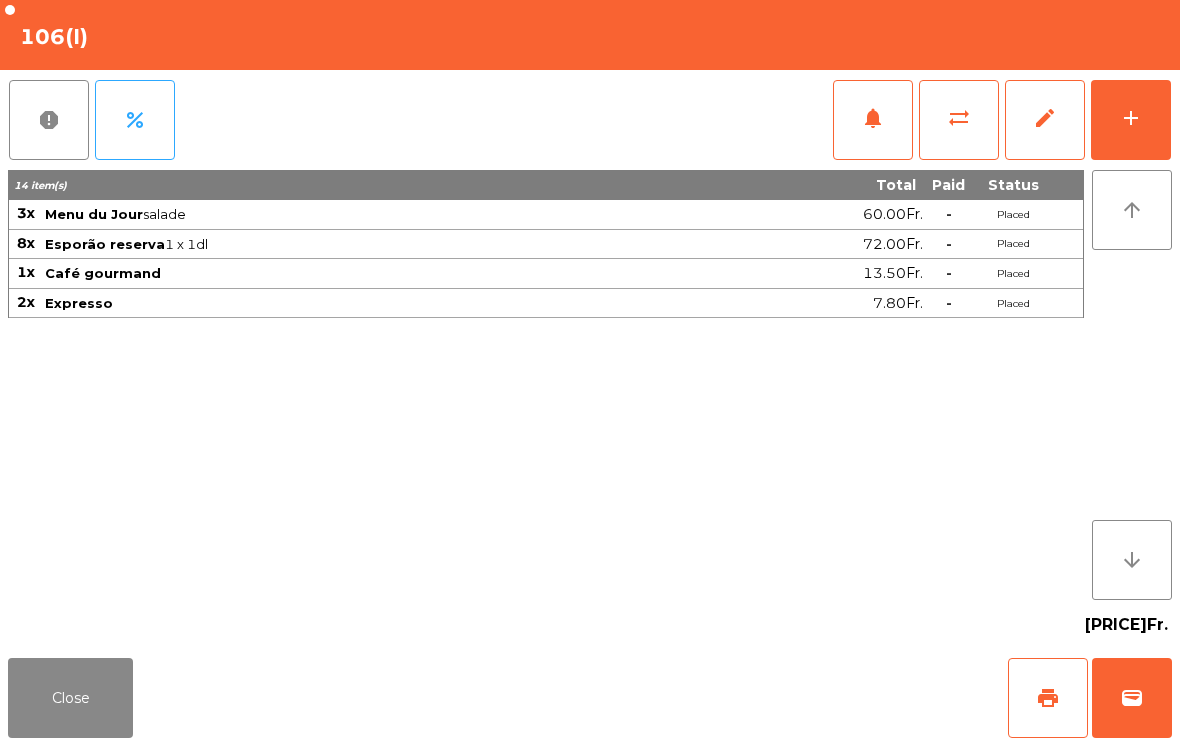 click on "wallet" 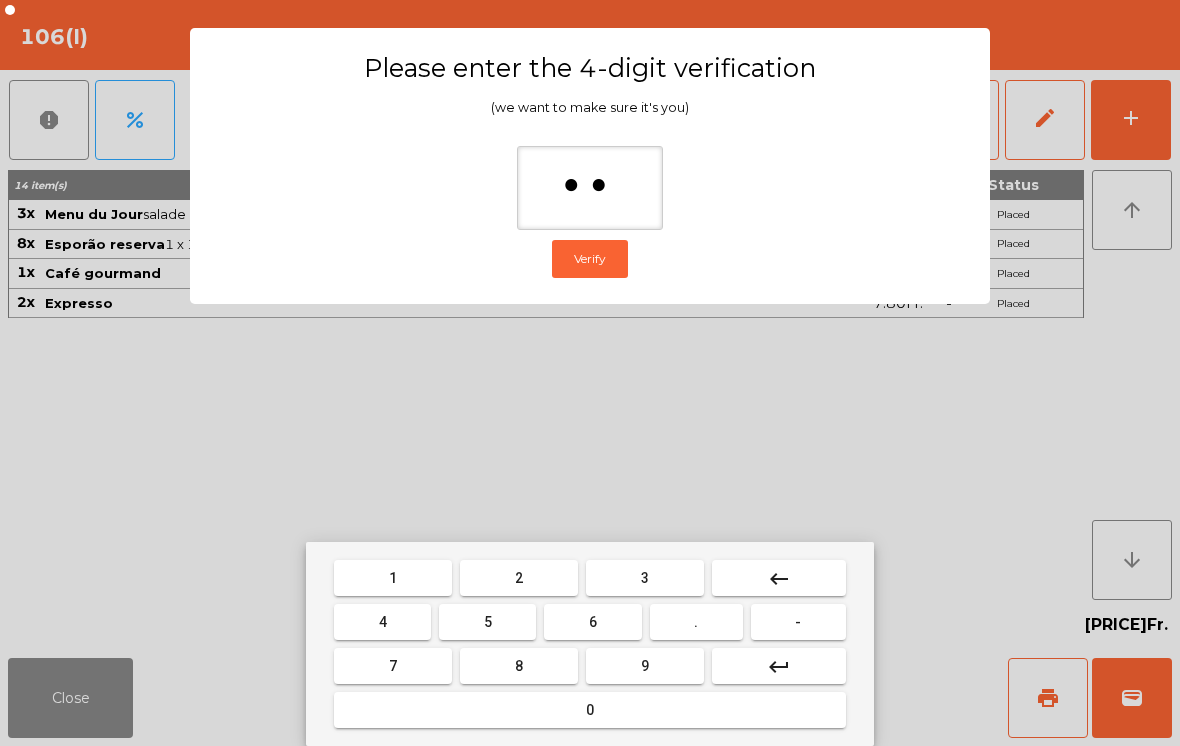 type on "***" 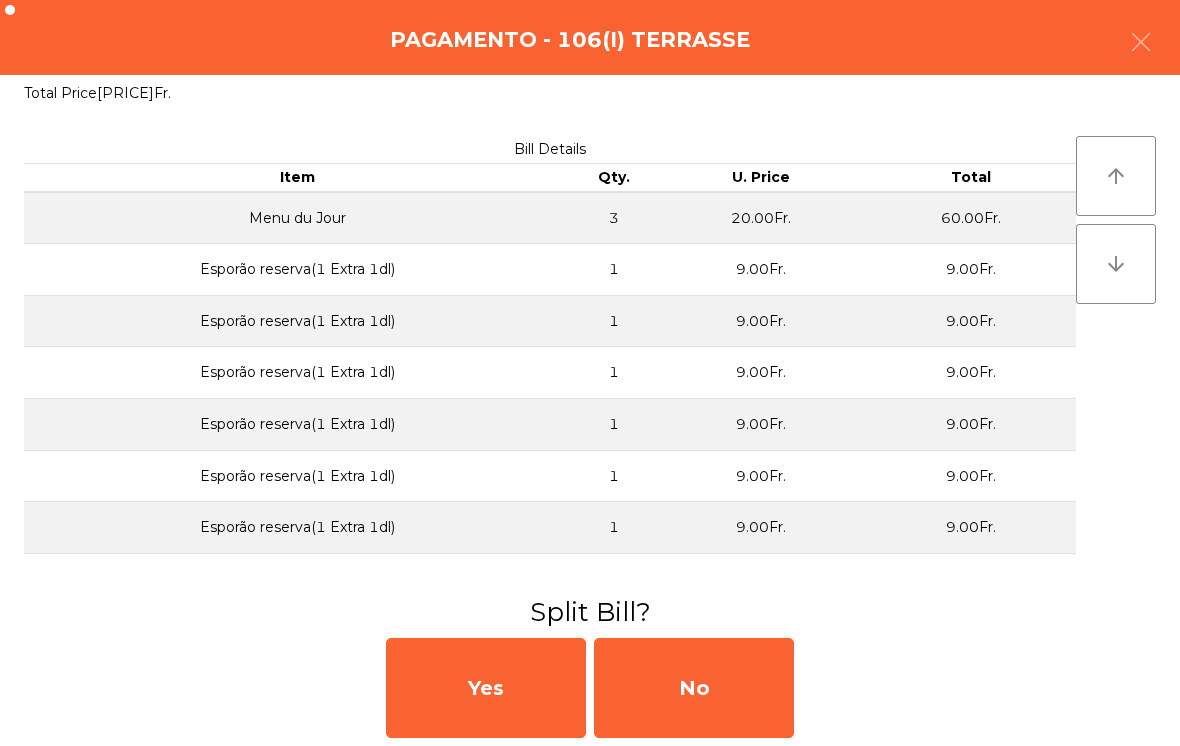 click on "No" 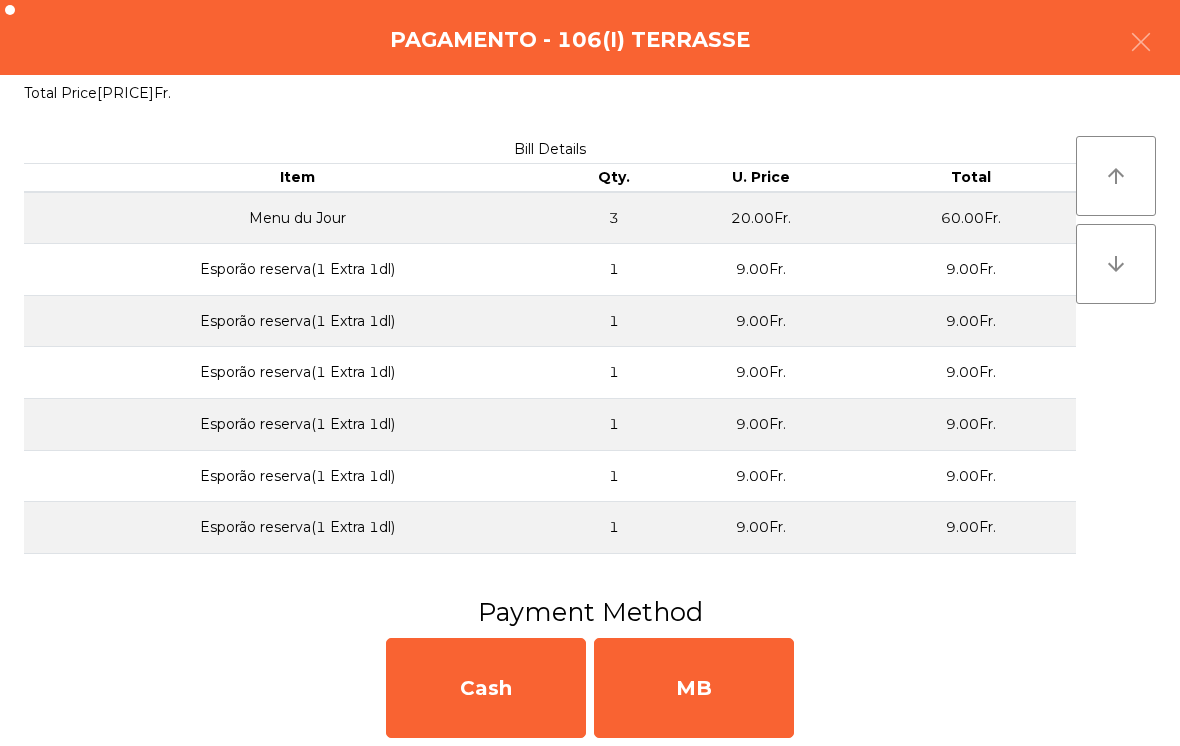 click on "MB" 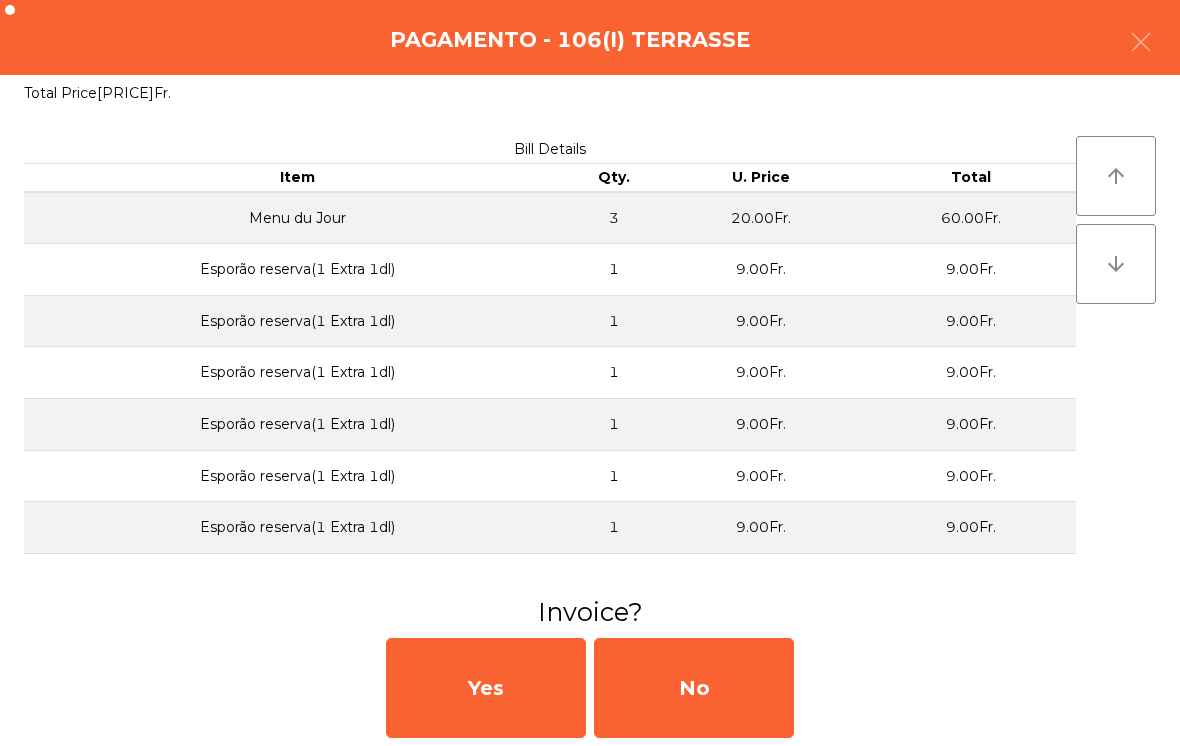 click on "No" 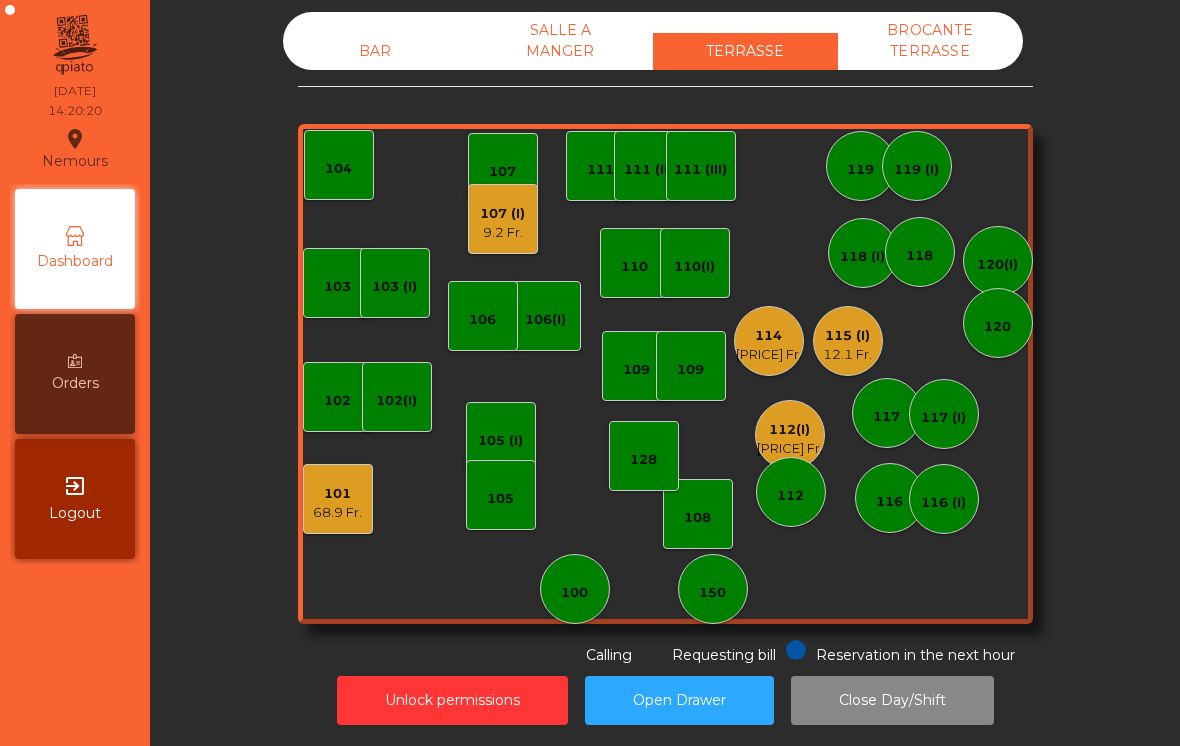 click on "112(I)" 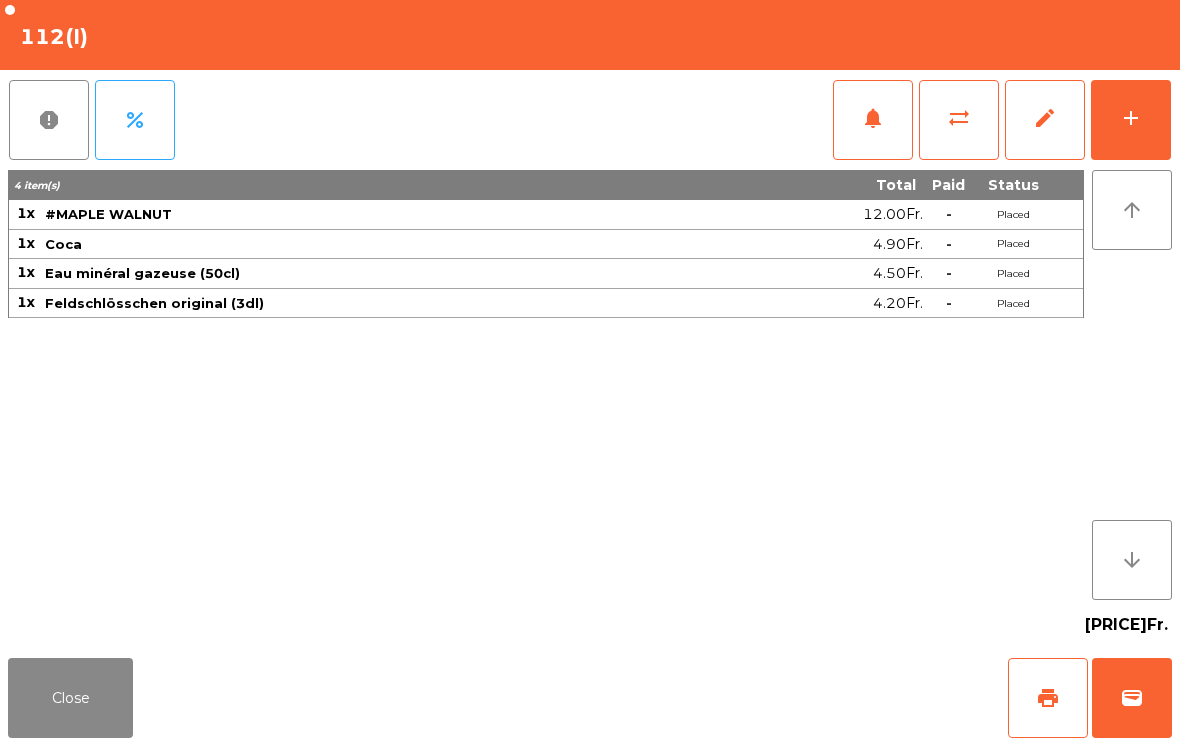 click on "wallet" 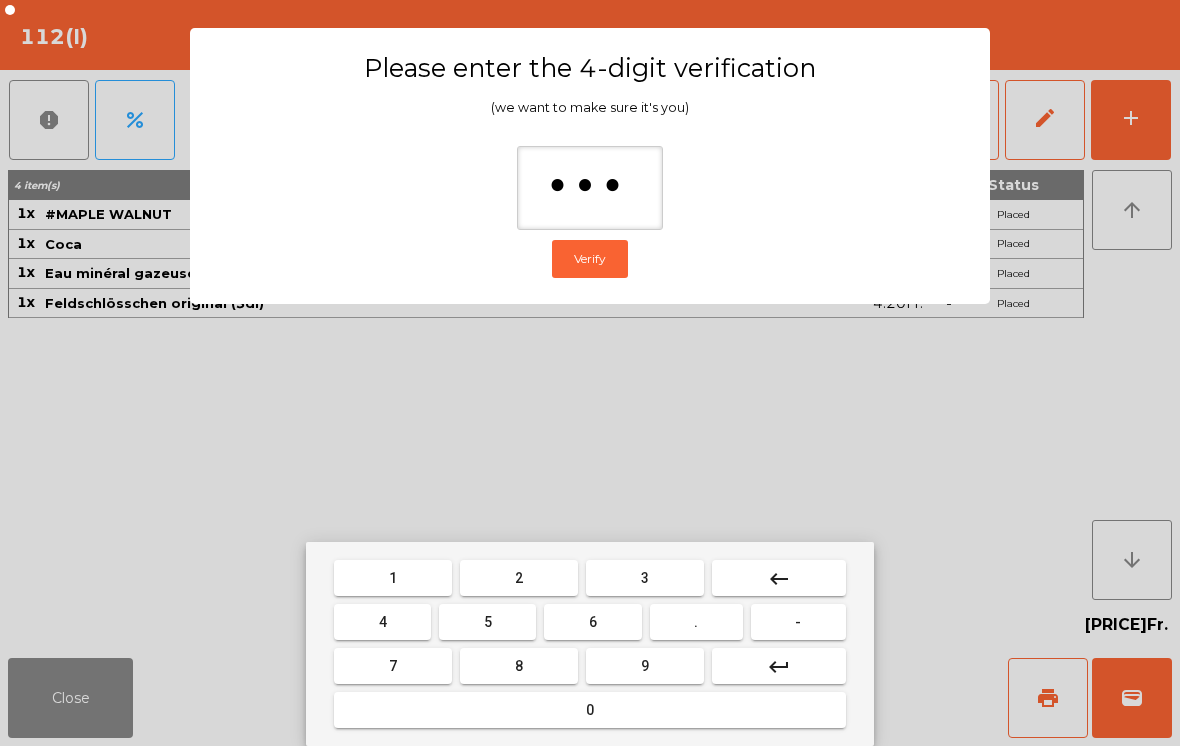 type on "****" 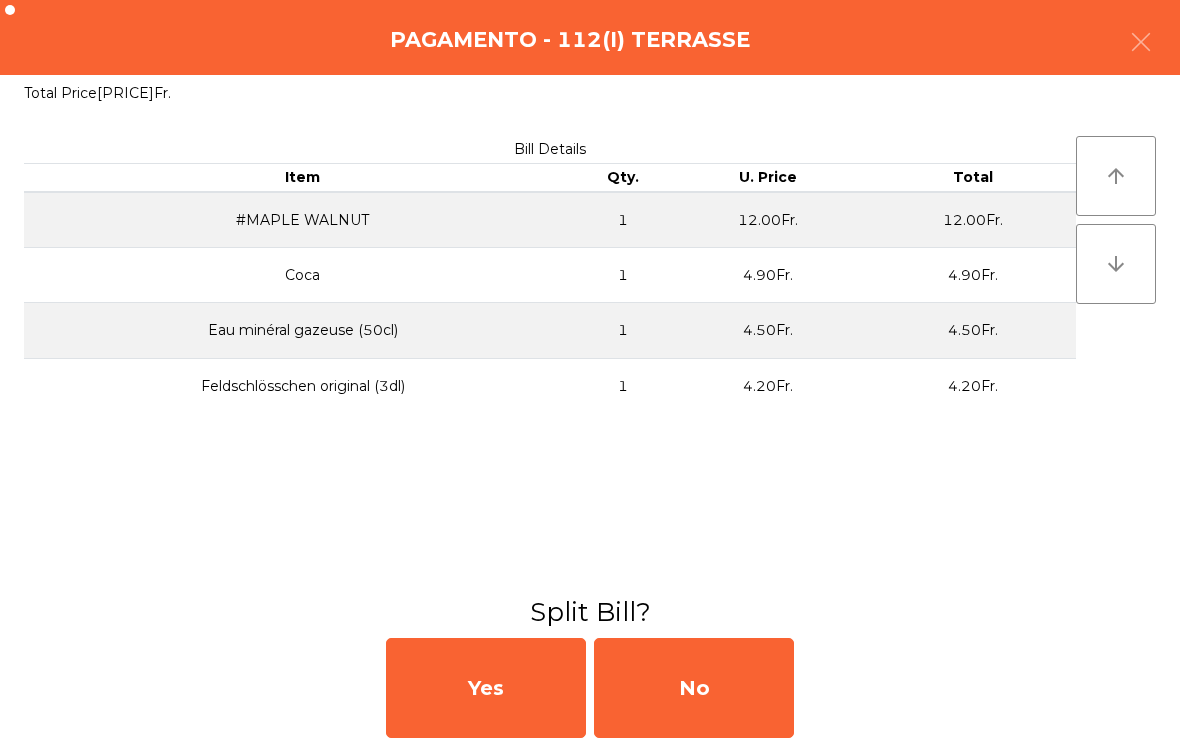 click on "No" 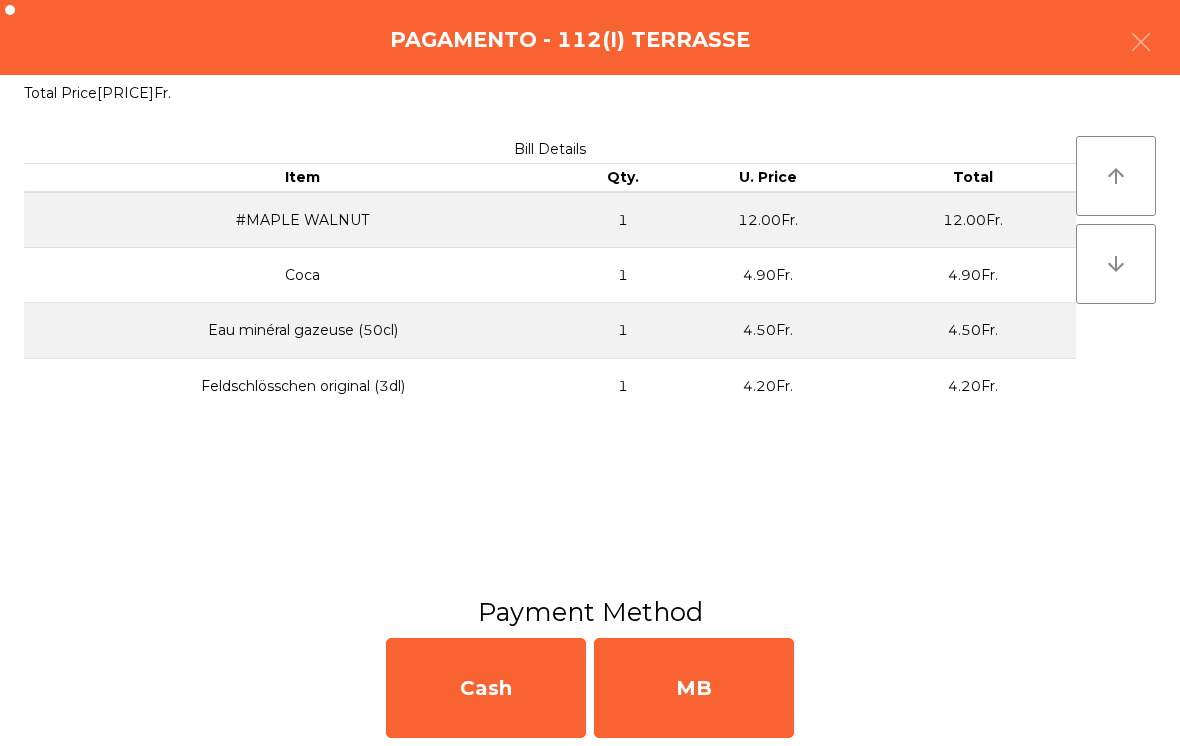 click on "MB" 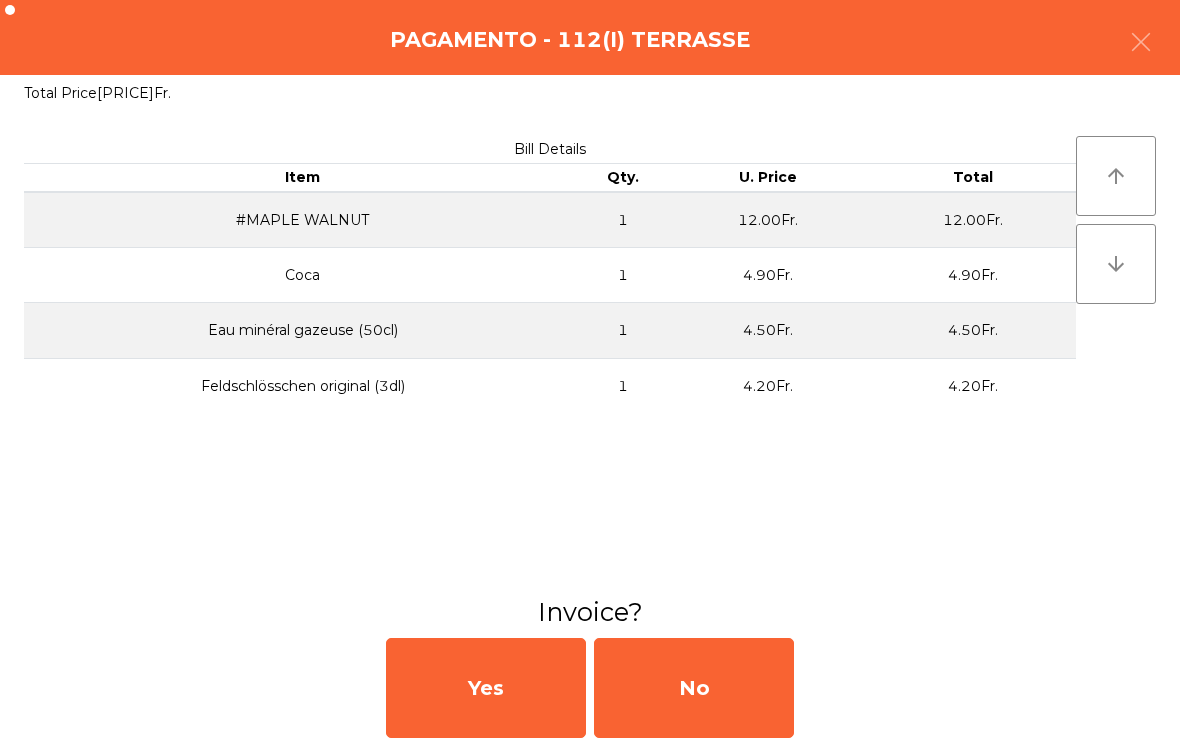 click on "No" 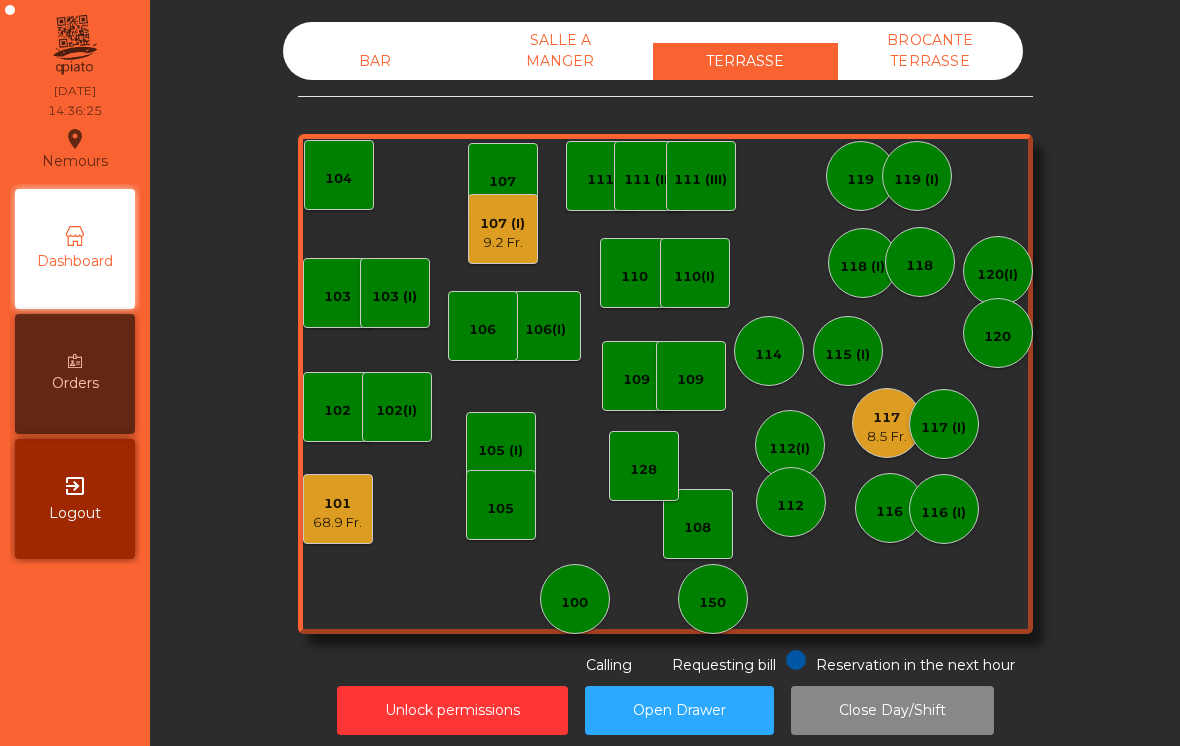scroll, scrollTop: 0, scrollLeft: 0, axis: both 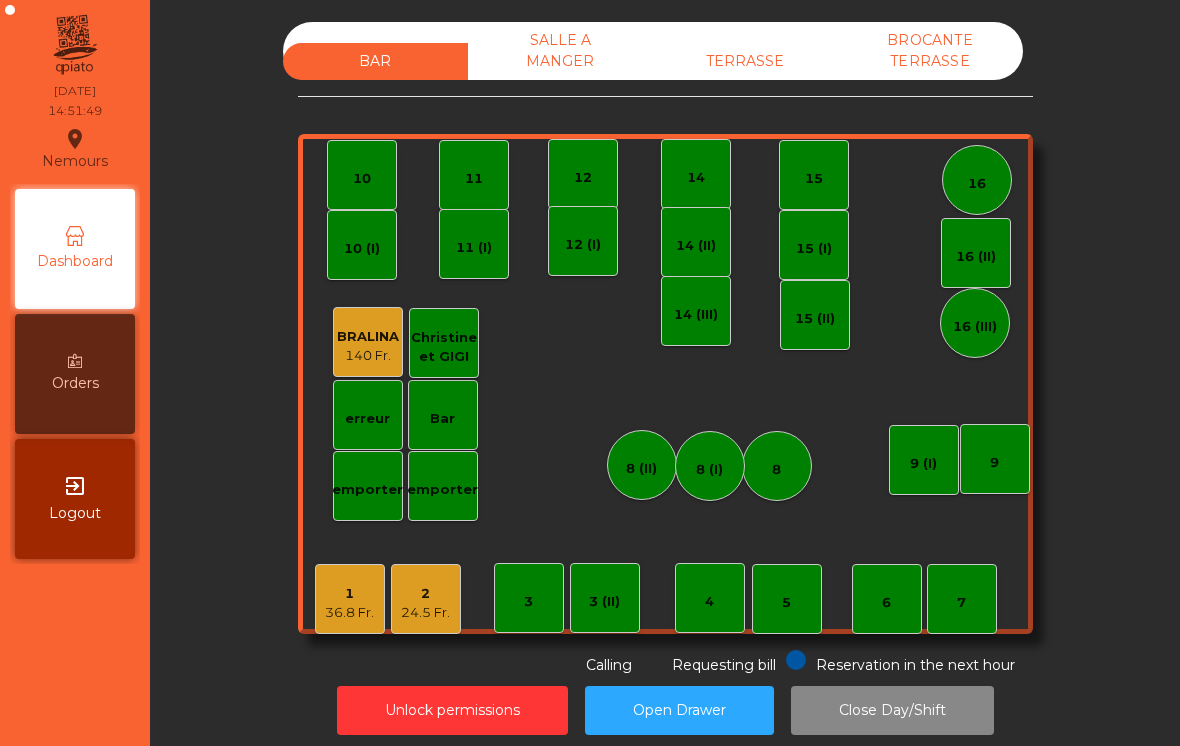 click on "2   24.5 Fr." 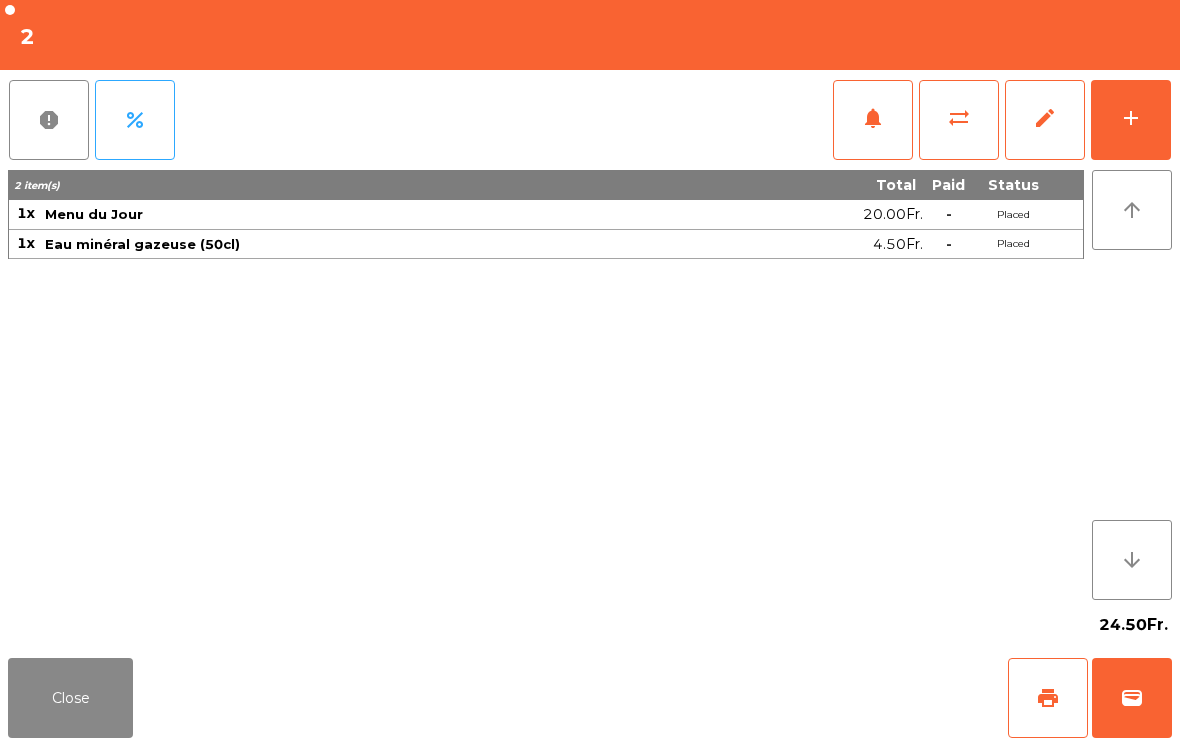 click on "Close" 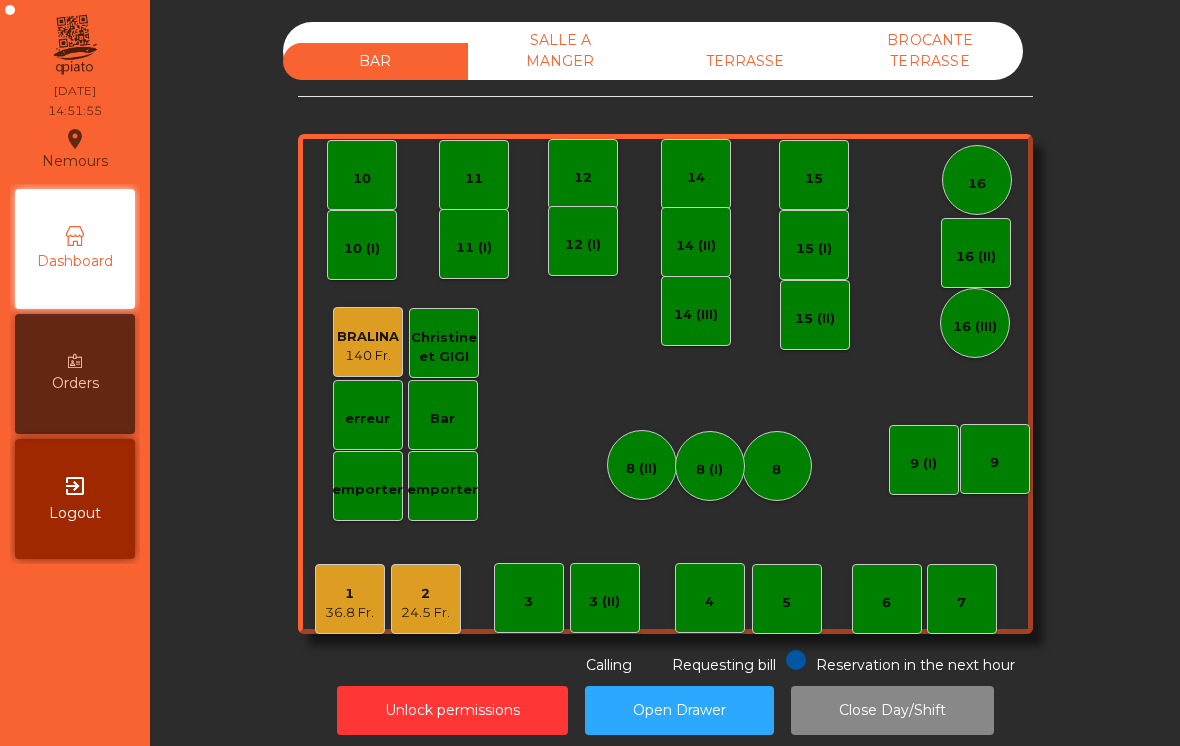 click on "36.8 Fr." 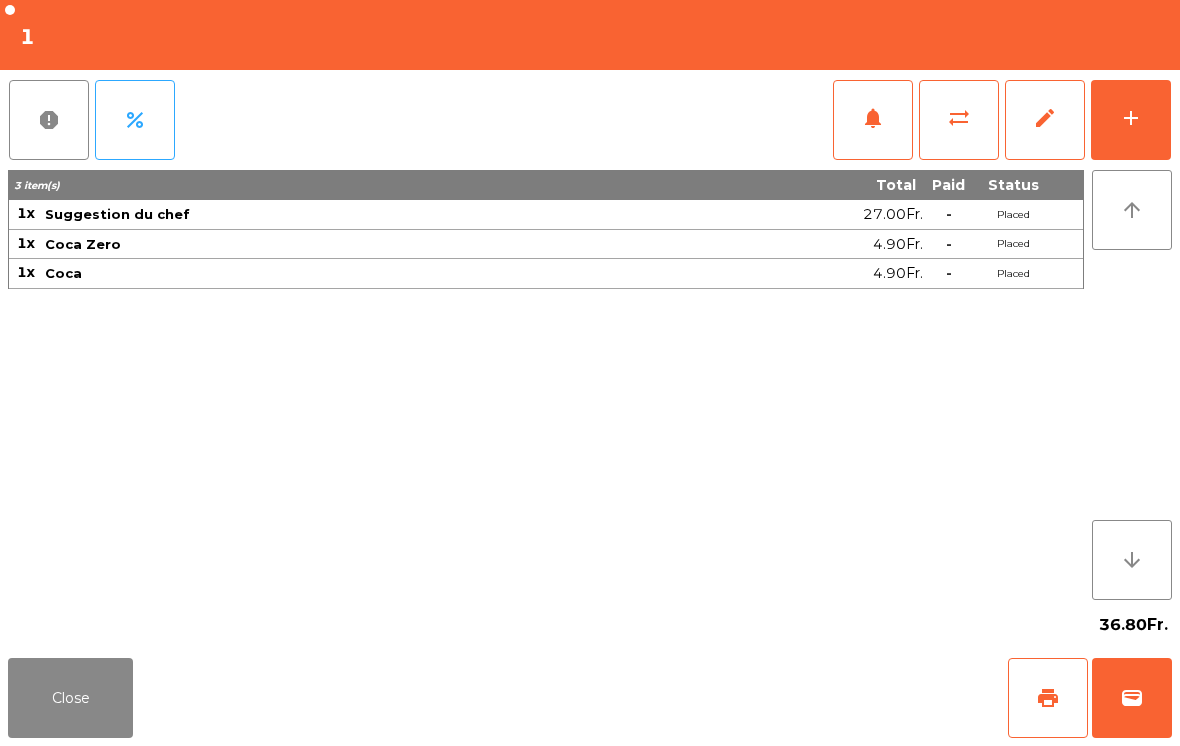 click on "add" 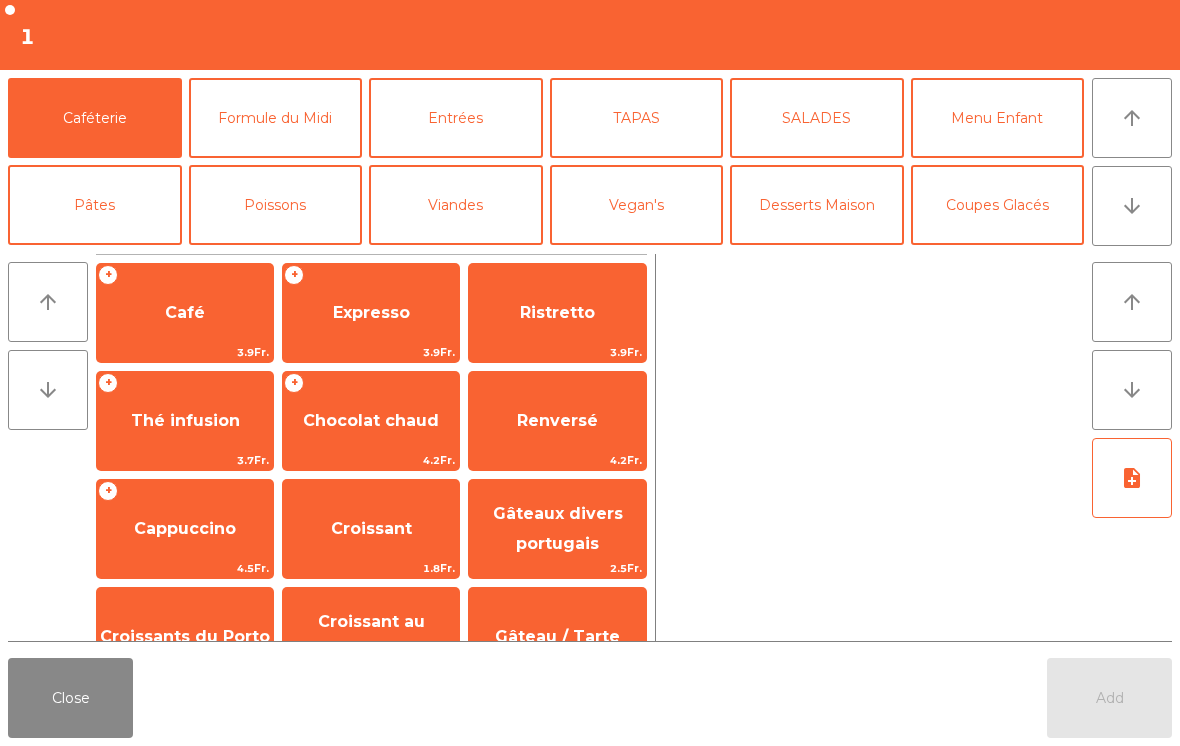 click on "Expresso" 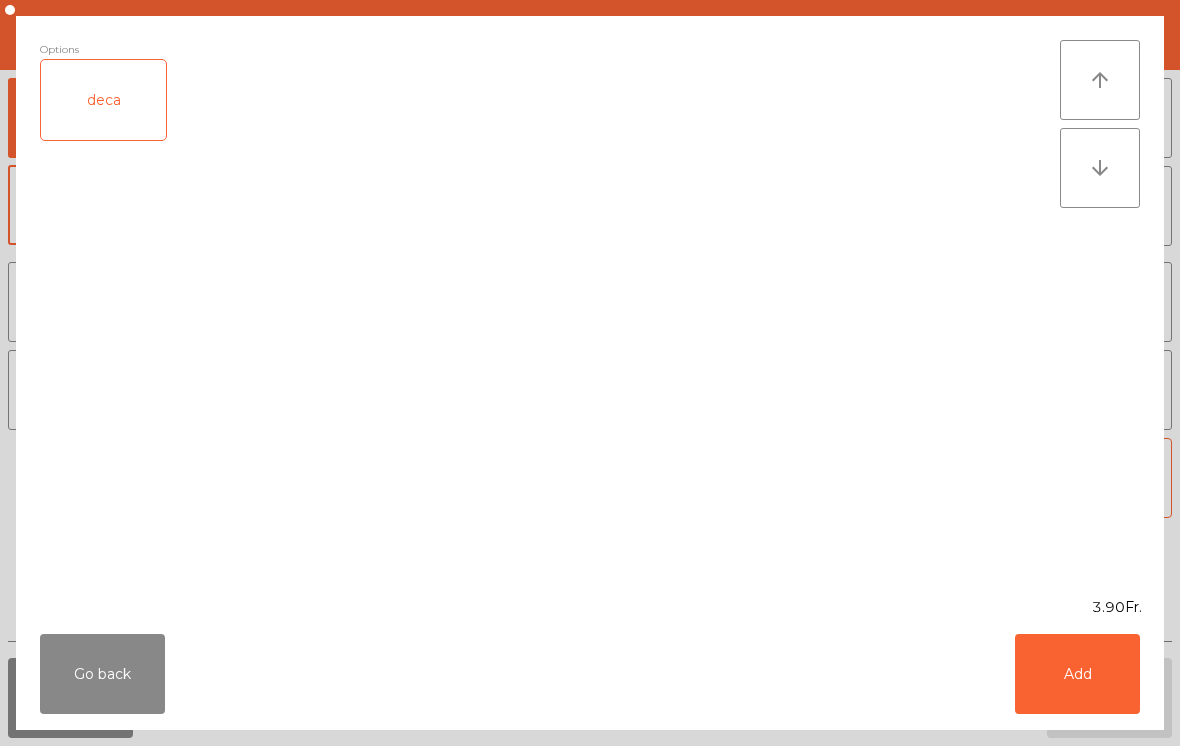 click on "Add" 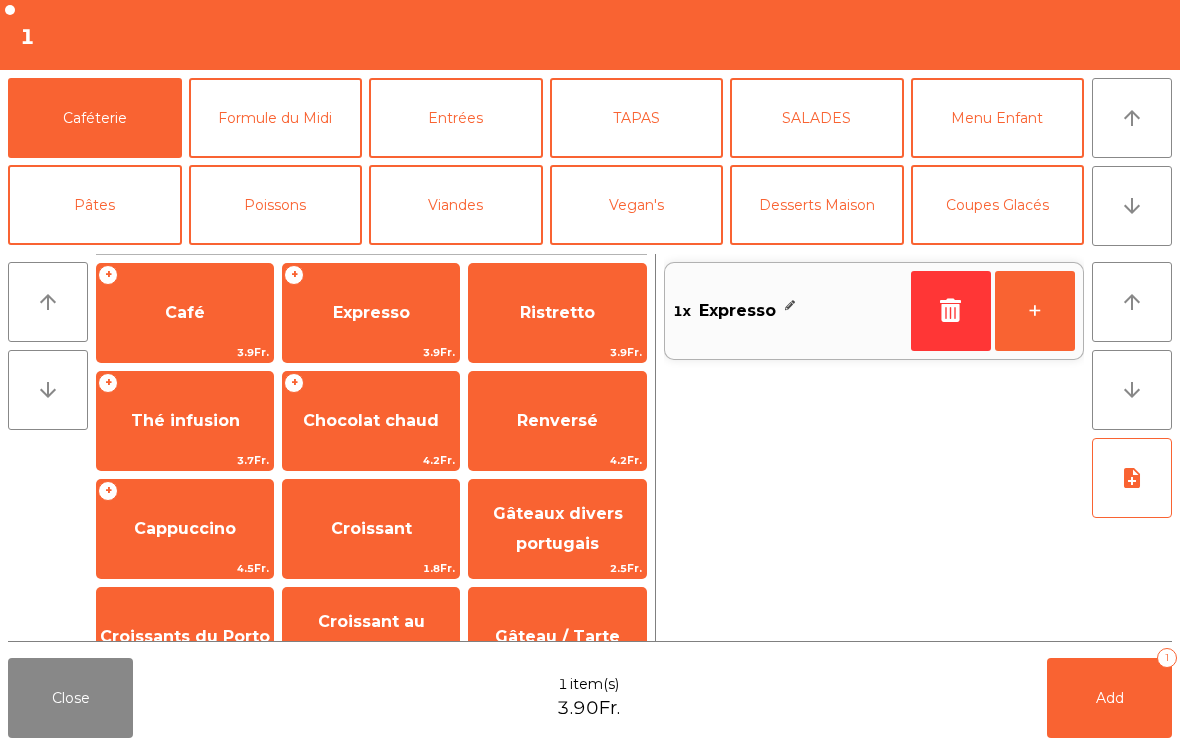 click on "+" 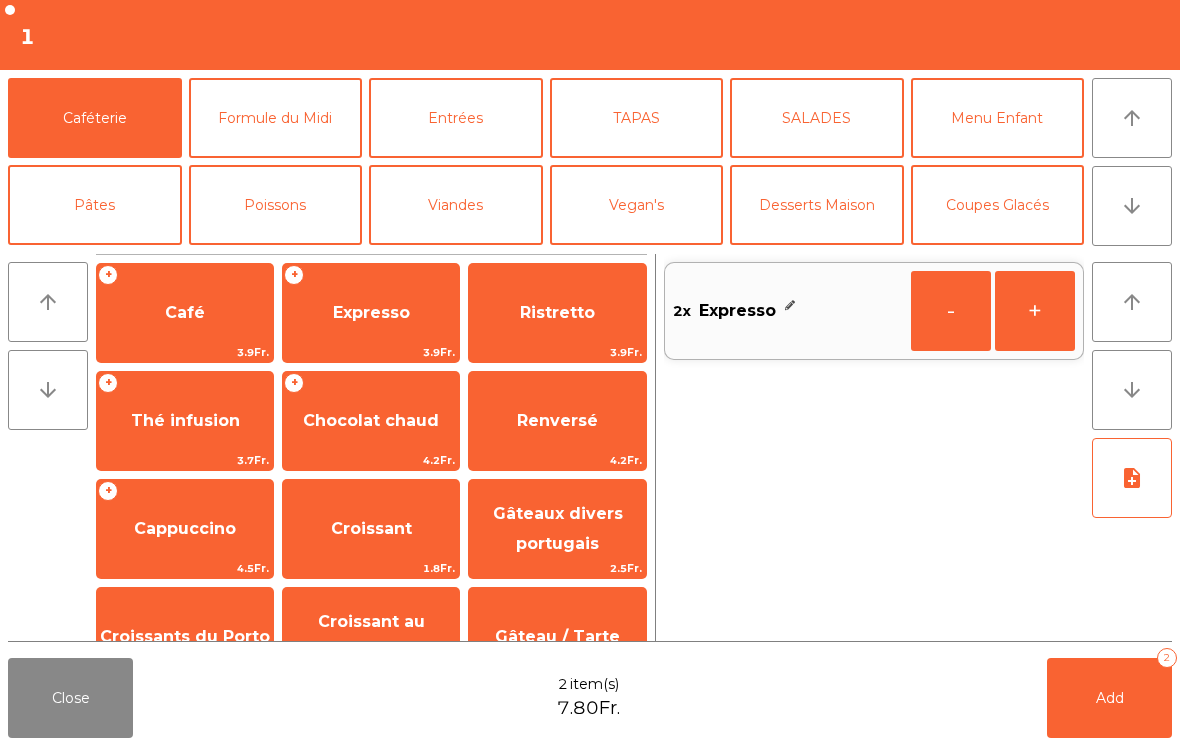 click on "+" 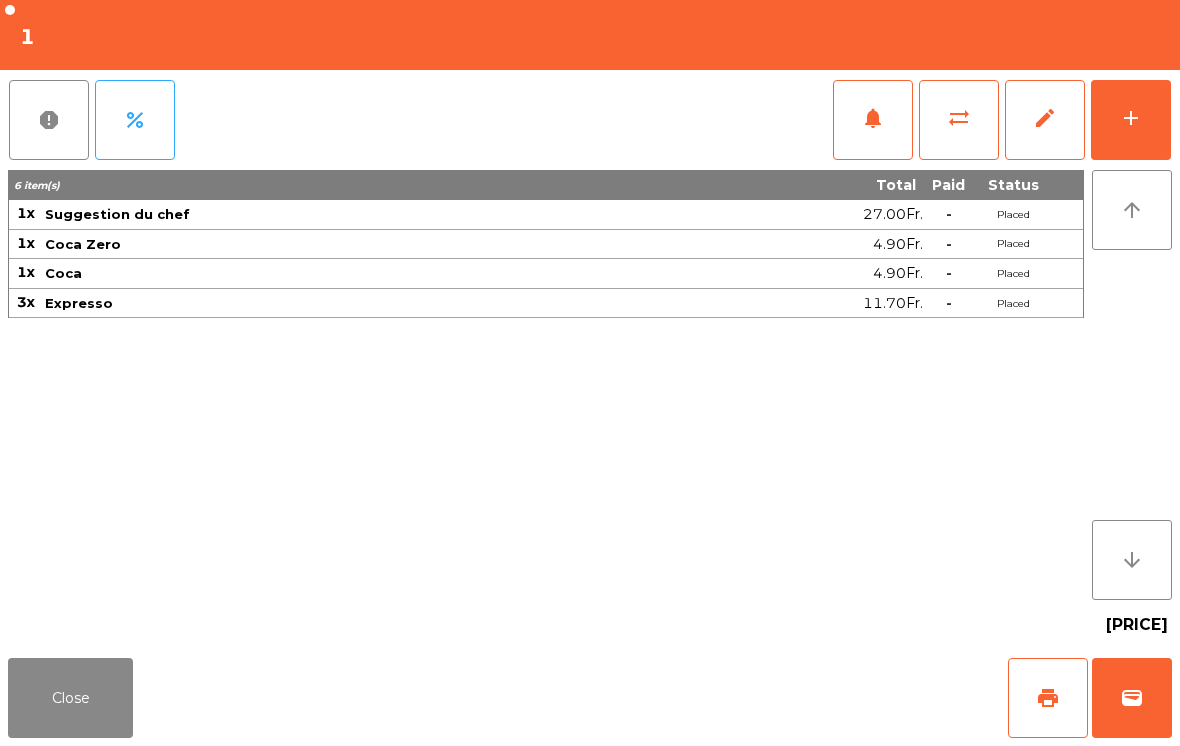 click on "Close" 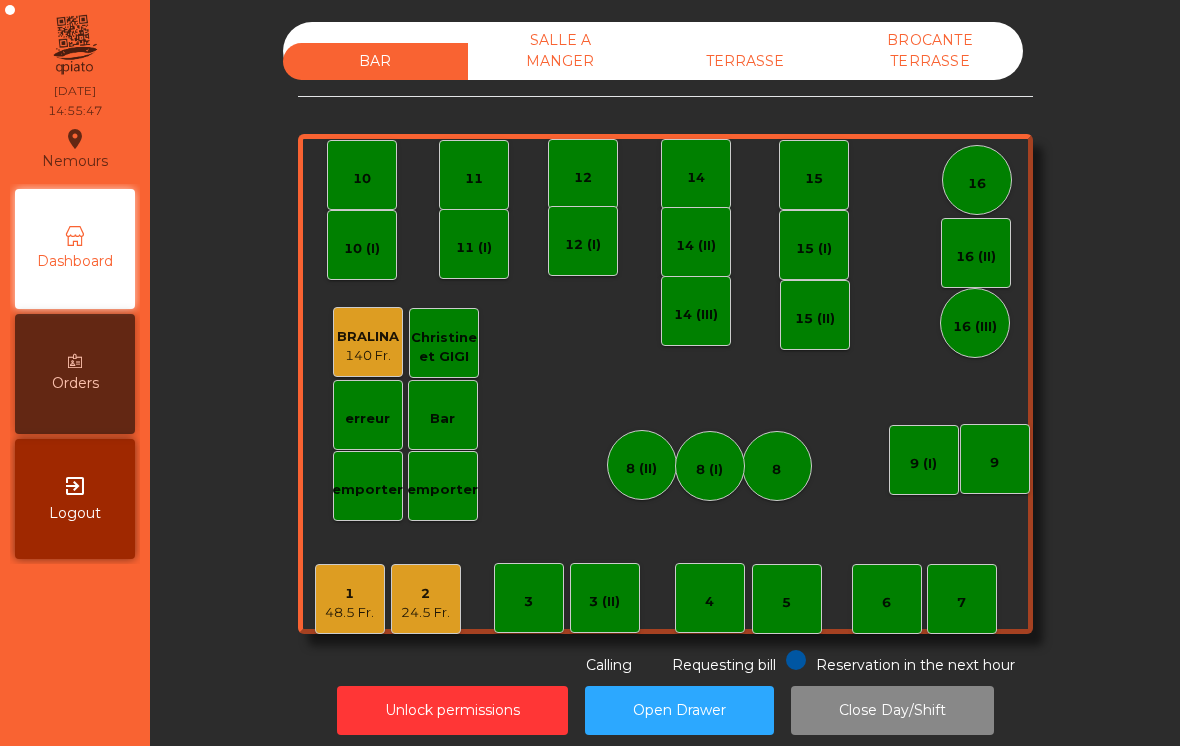 click on "48.5 Fr." 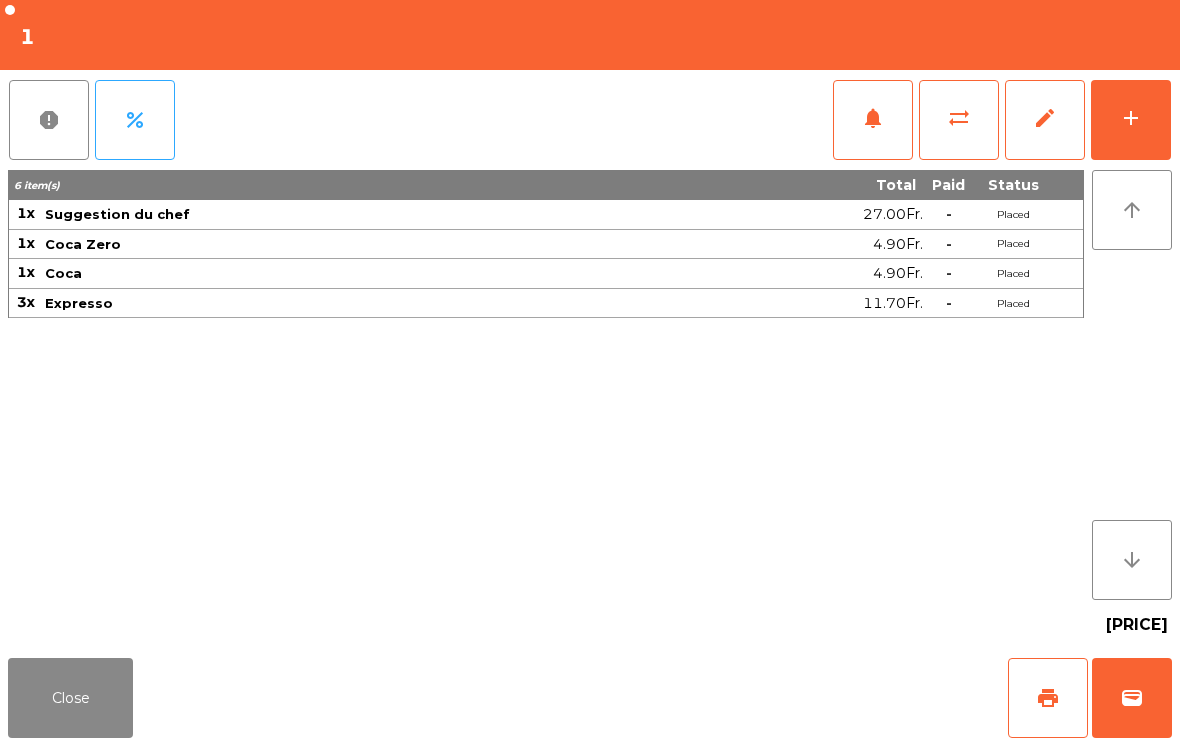click on "wallet" 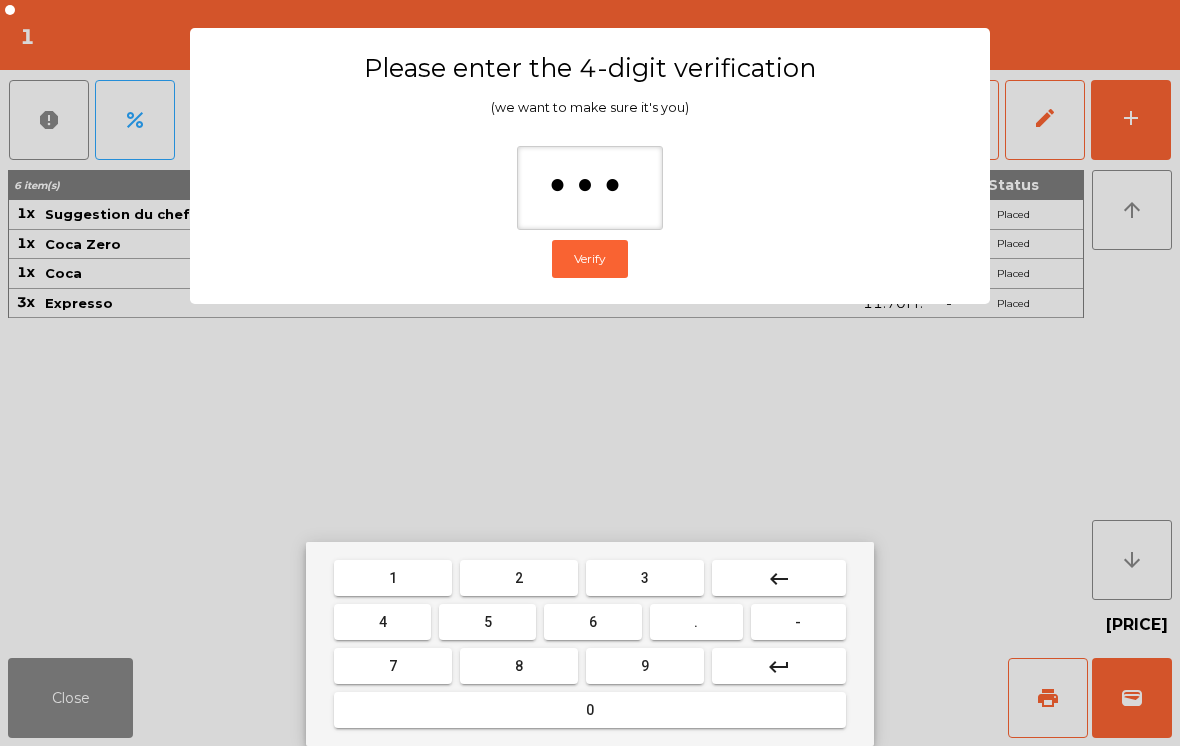 type on "****" 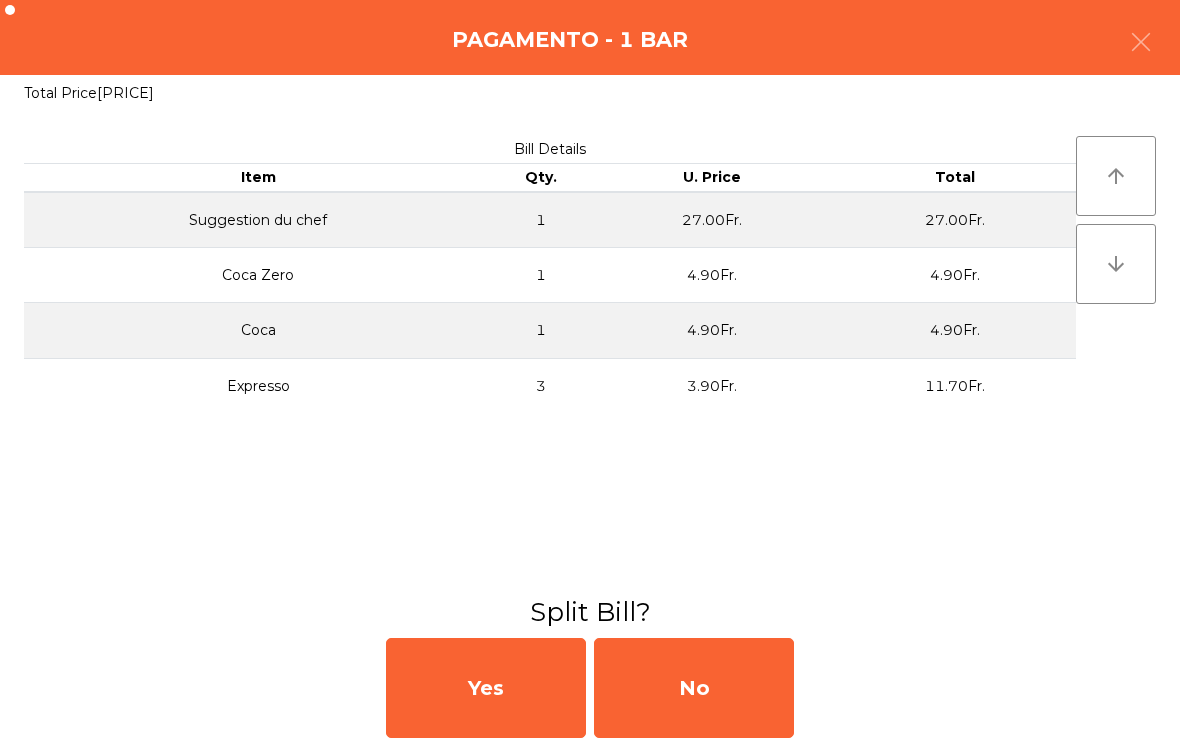 click on "No" 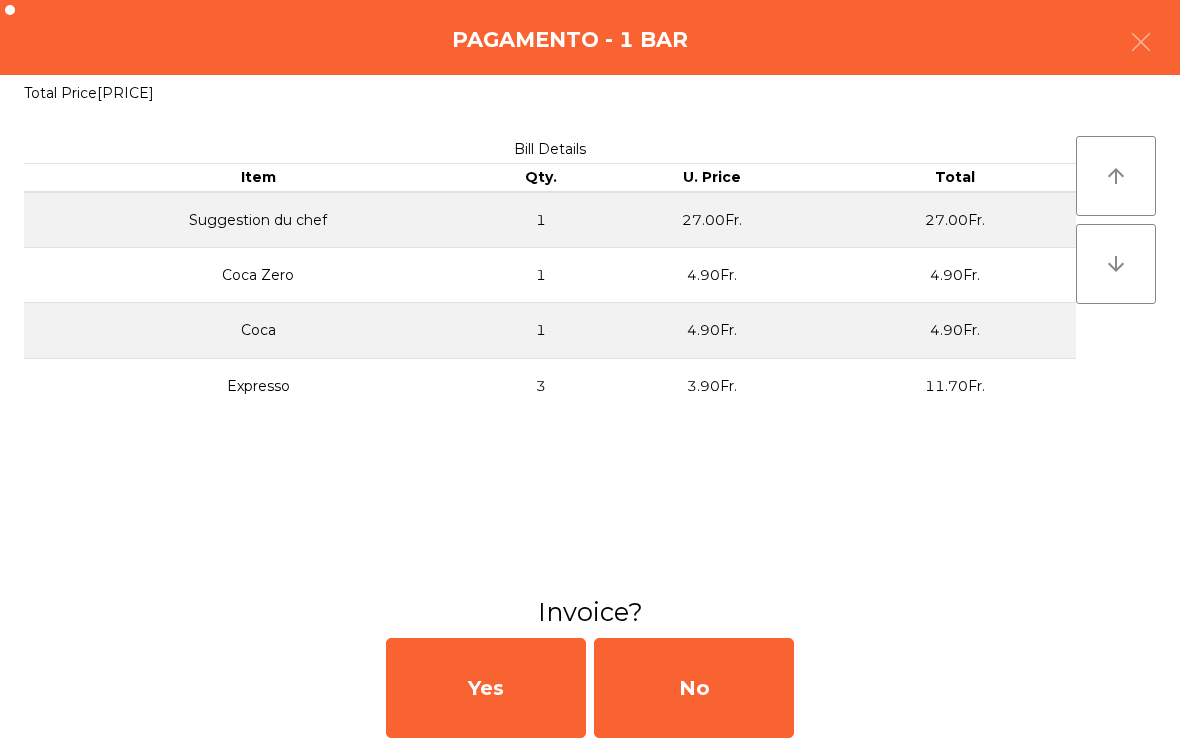 click on "No" 